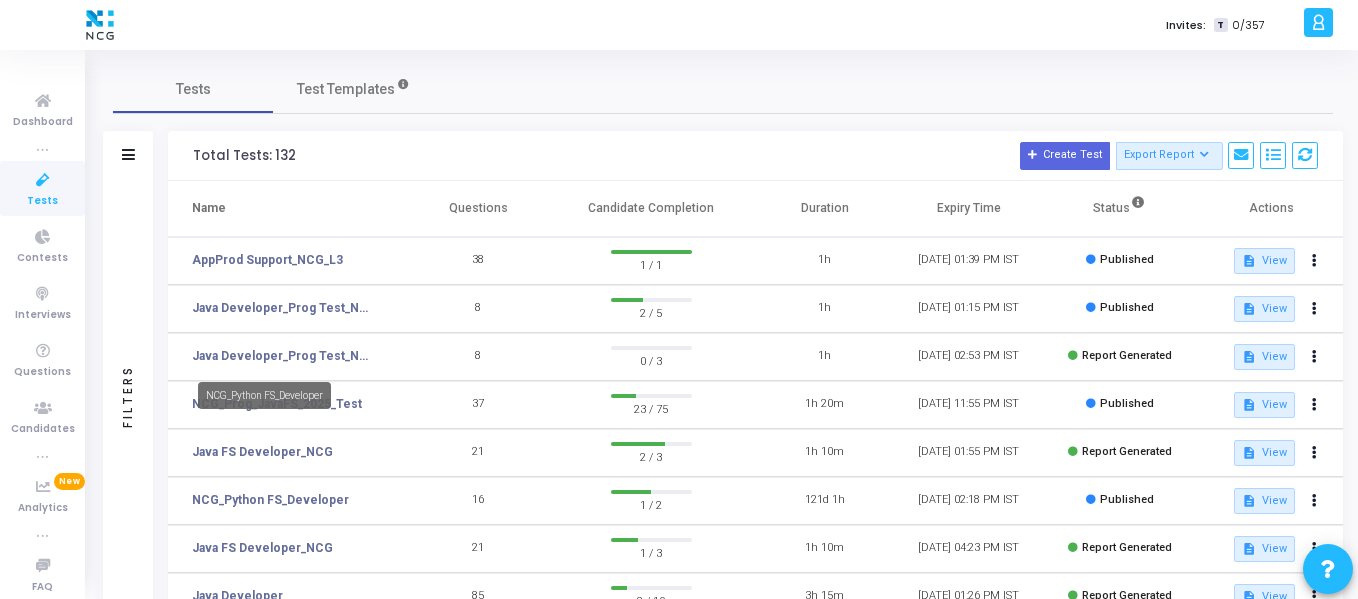 scroll, scrollTop: 142, scrollLeft: 0, axis: vertical 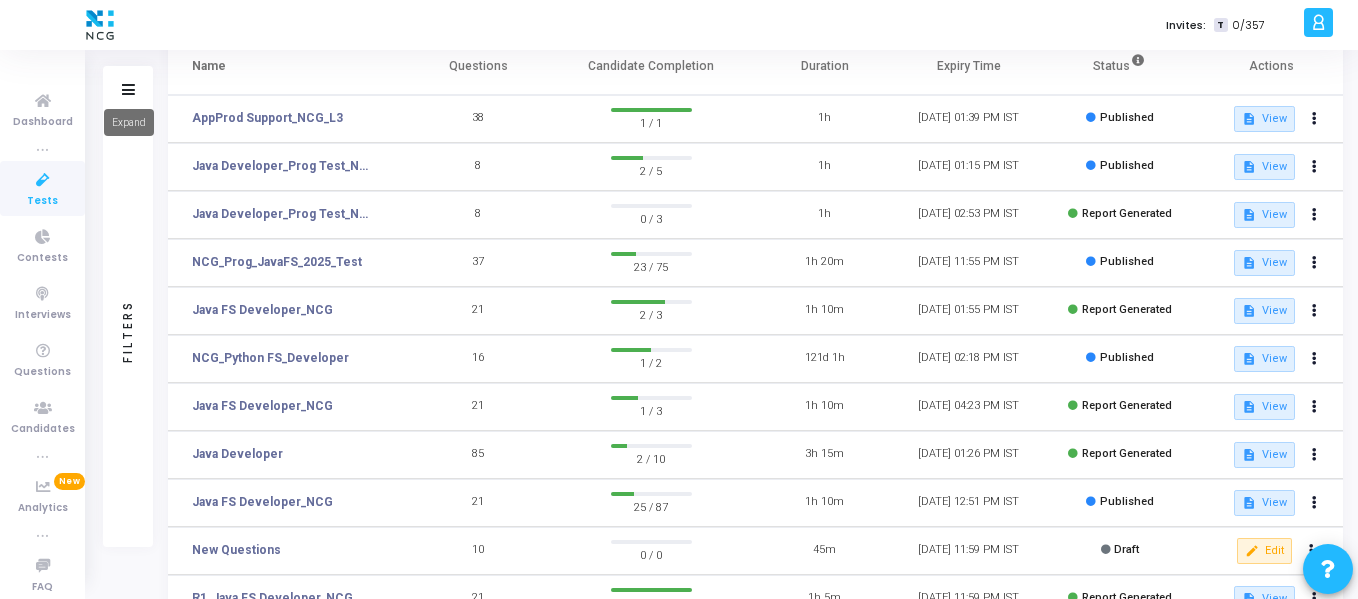 click 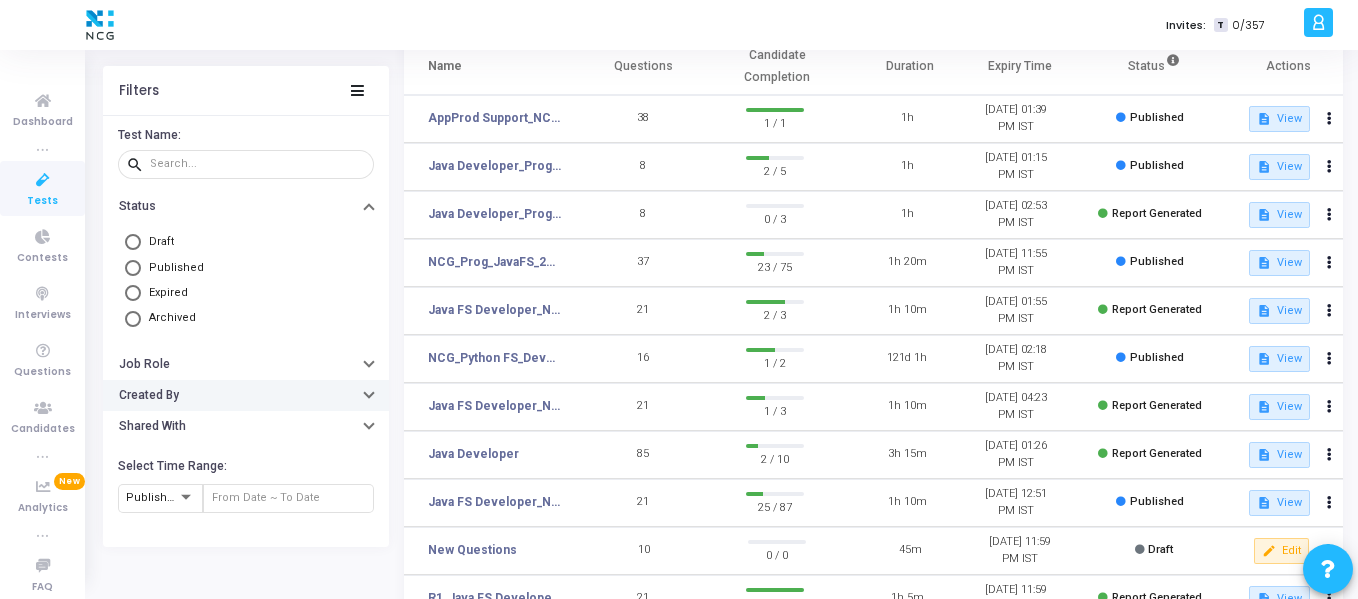 click on "Created By" at bounding box center (246, 394) 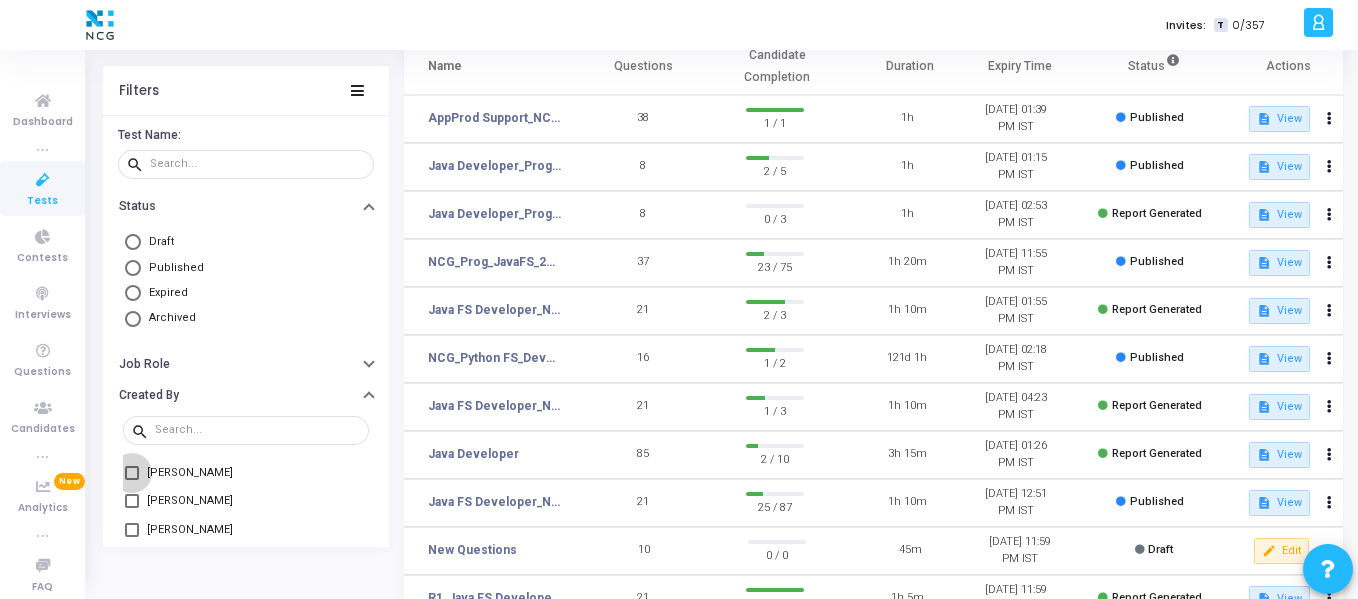 click on "Navjeet Singh" at bounding box center [190, 472] 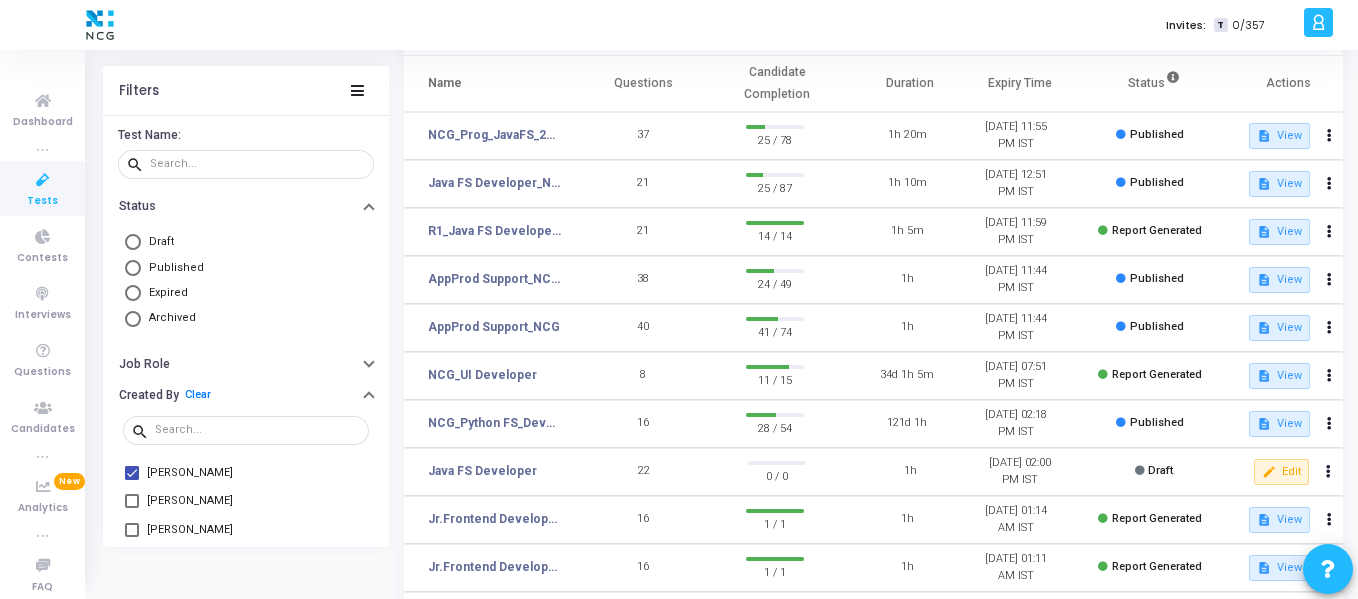 scroll, scrollTop: 128, scrollLeft: 0, axis: vertical 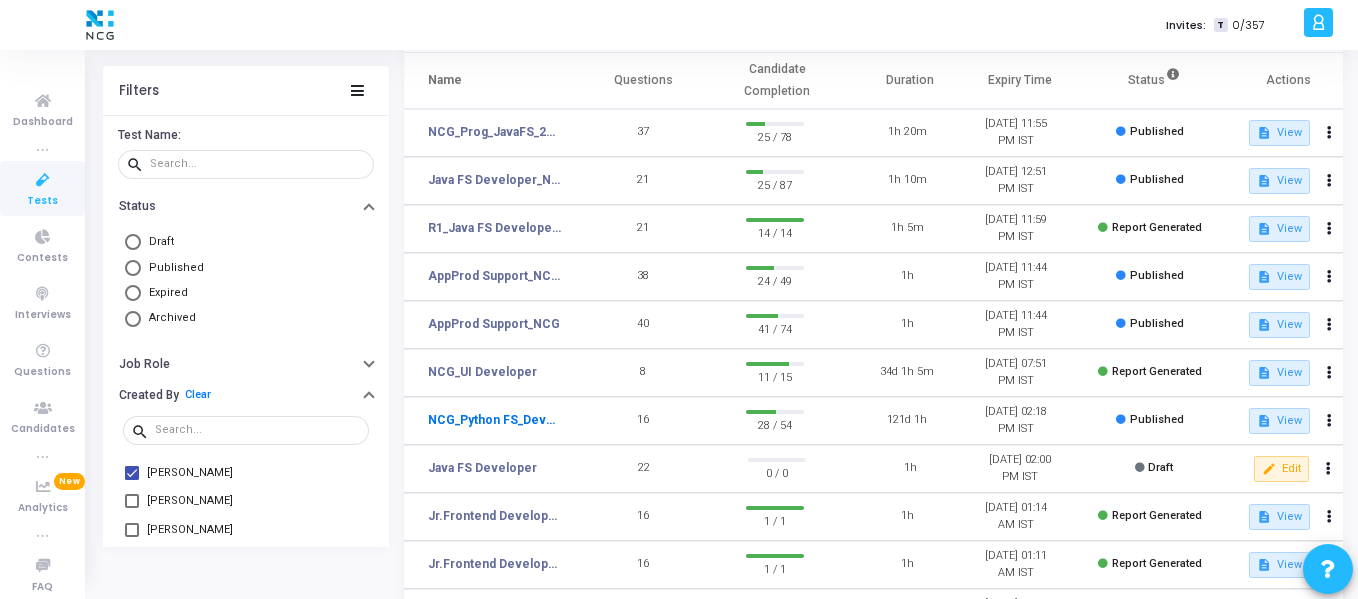 click on "NCG_Python FS_Developer" 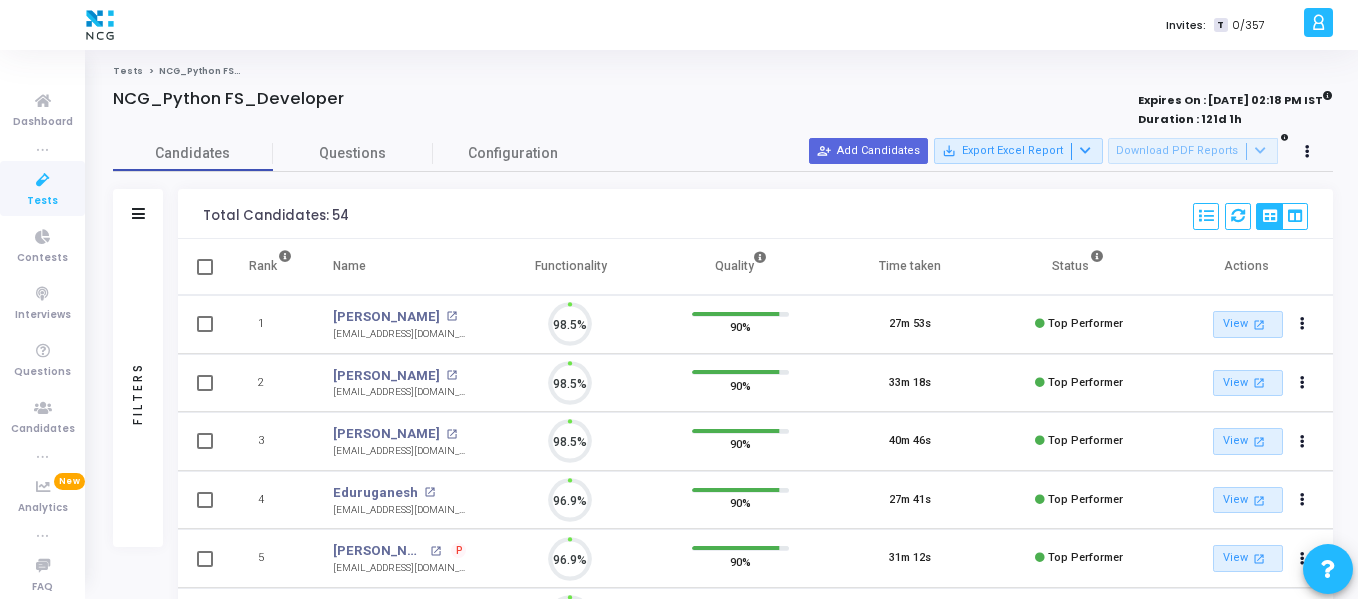 scroll, scrollTop: 9, scrollLeft: 9, axis: both 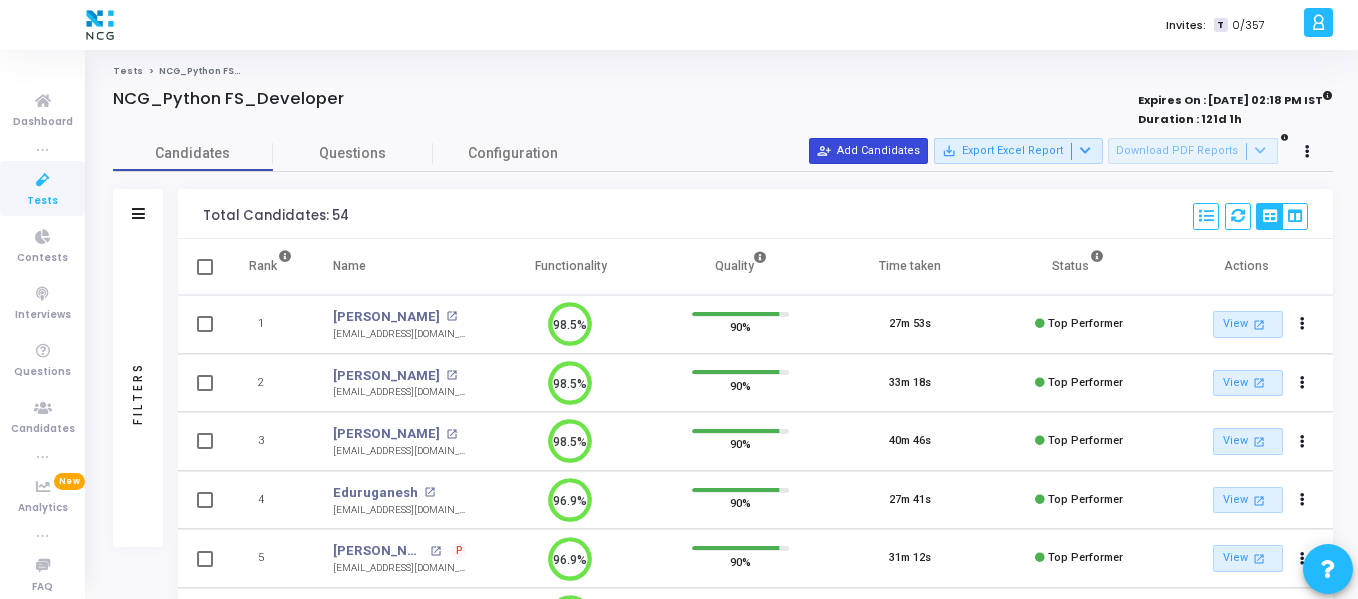 click on "person_add_alt  Add Candidates" at bounding box center (868, 151) 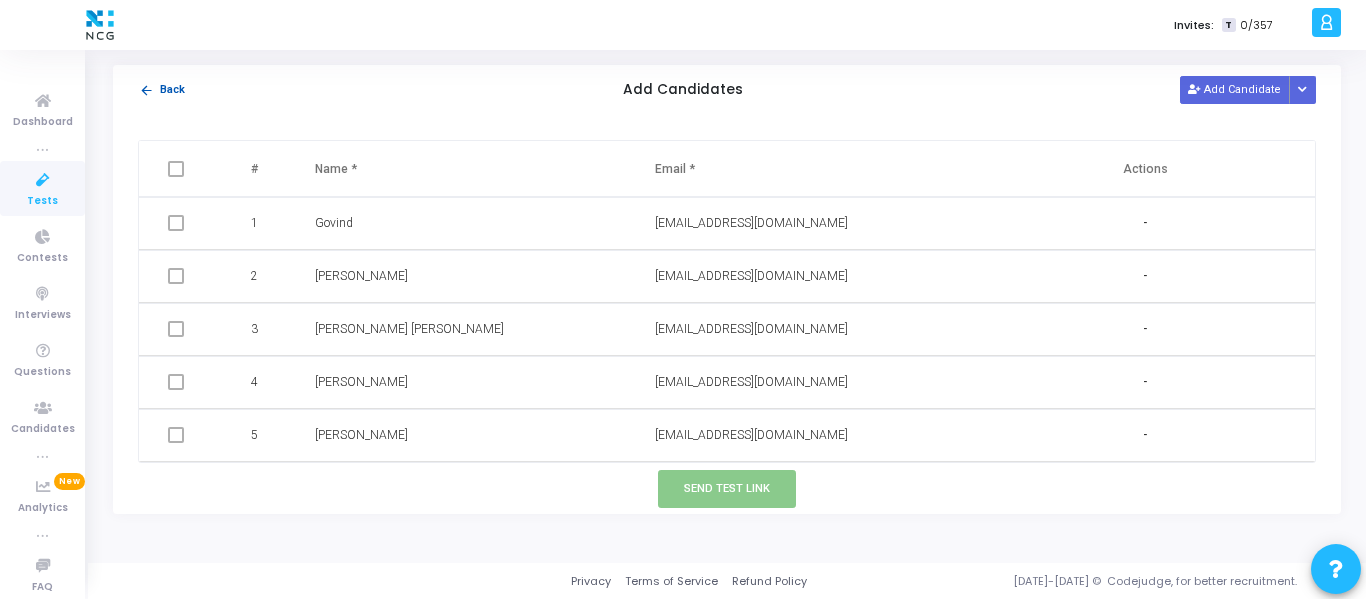click on "arrow_back" at bounding box center (146, 90) 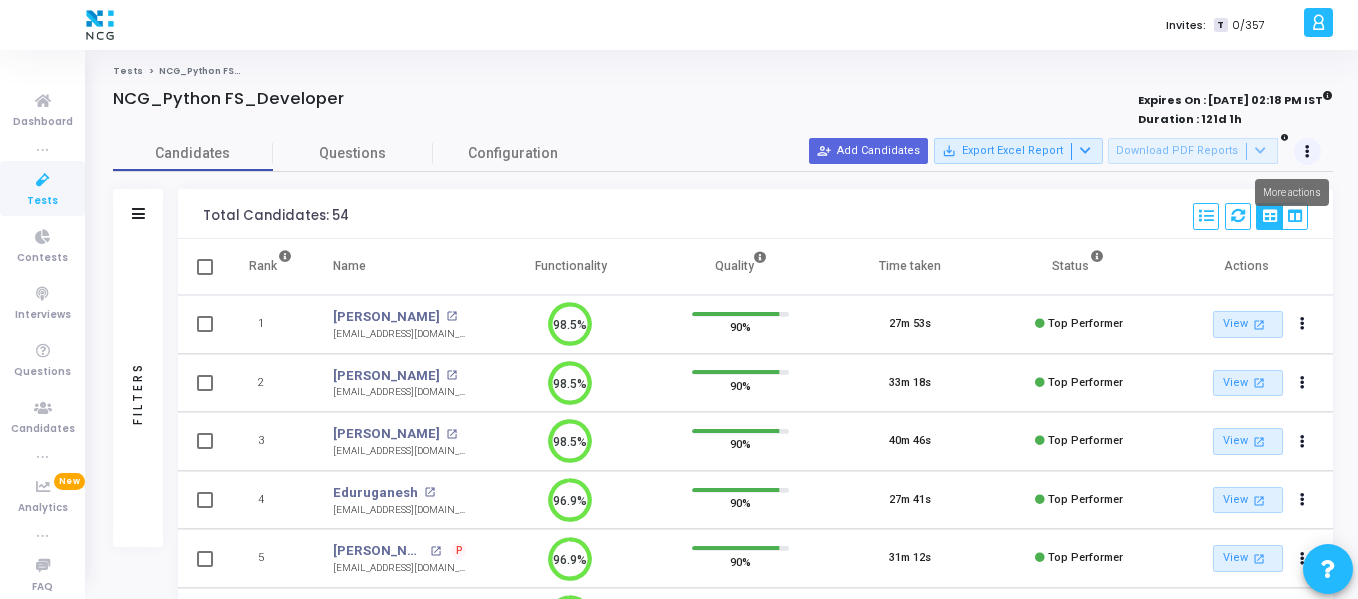 click at bounding box center (1308, 152) 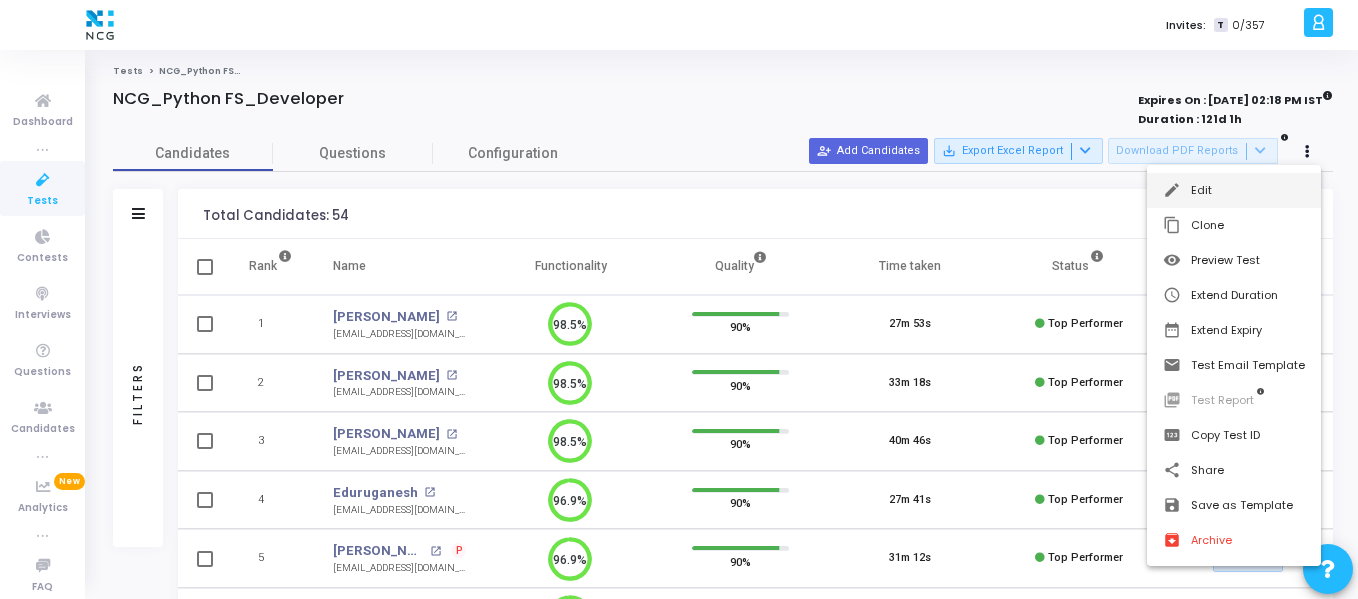 click on "edit  Edit" at bounding box center (1234, 190) 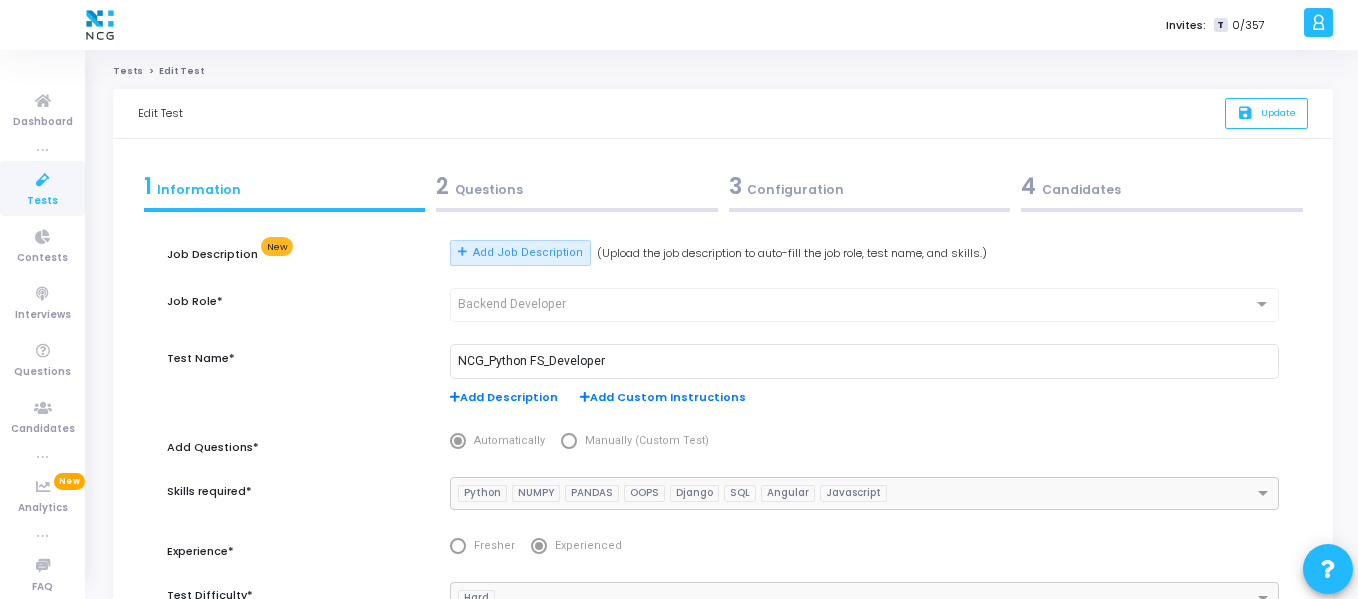 click on "2  Questions" at bounding box center (577, 191) 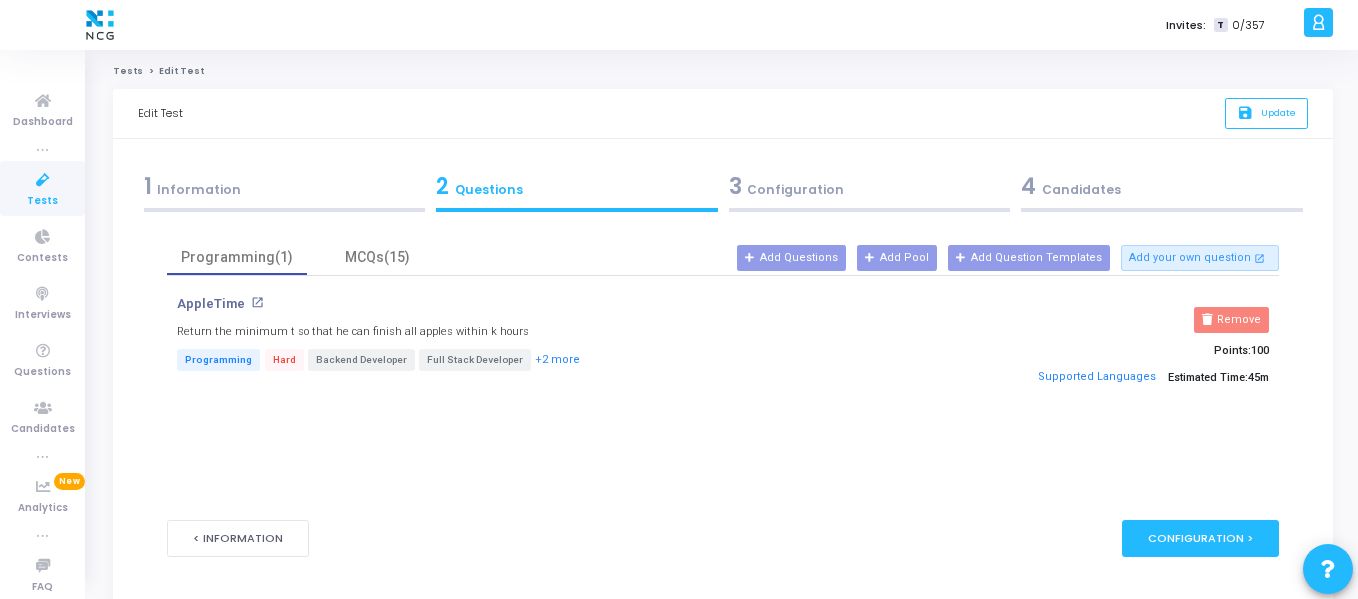 click on "1  Information" at bounding box center [285, 186] 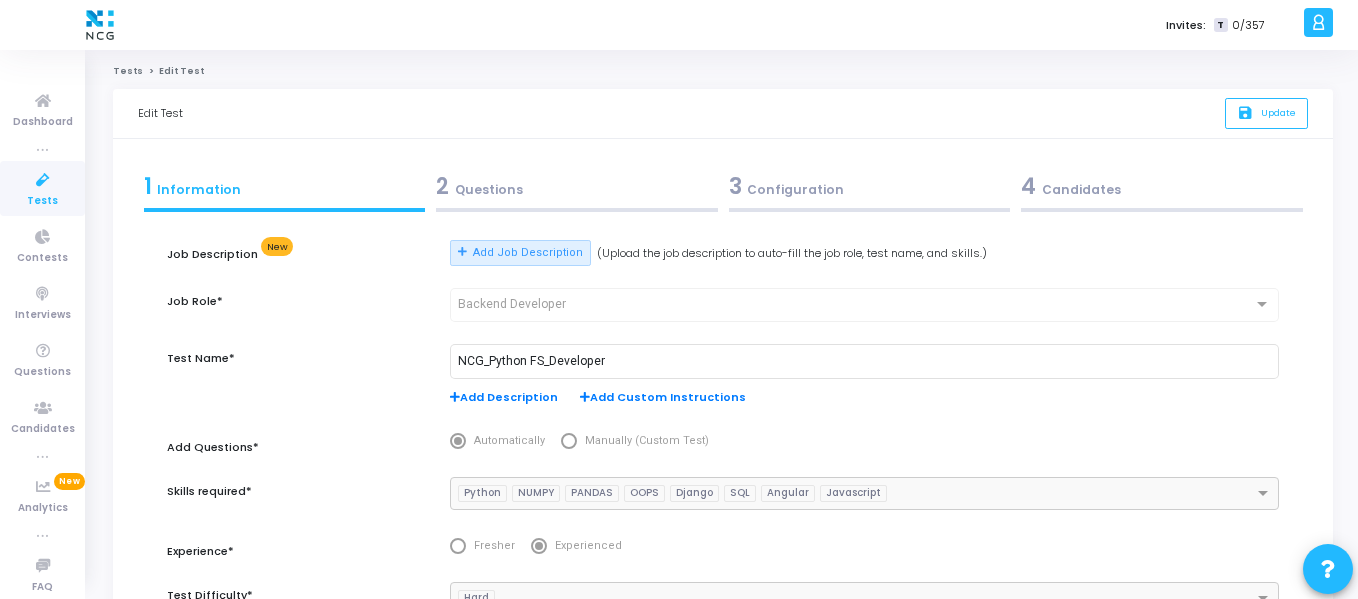 click on "2  Questions" at bounding box center (577, 186) 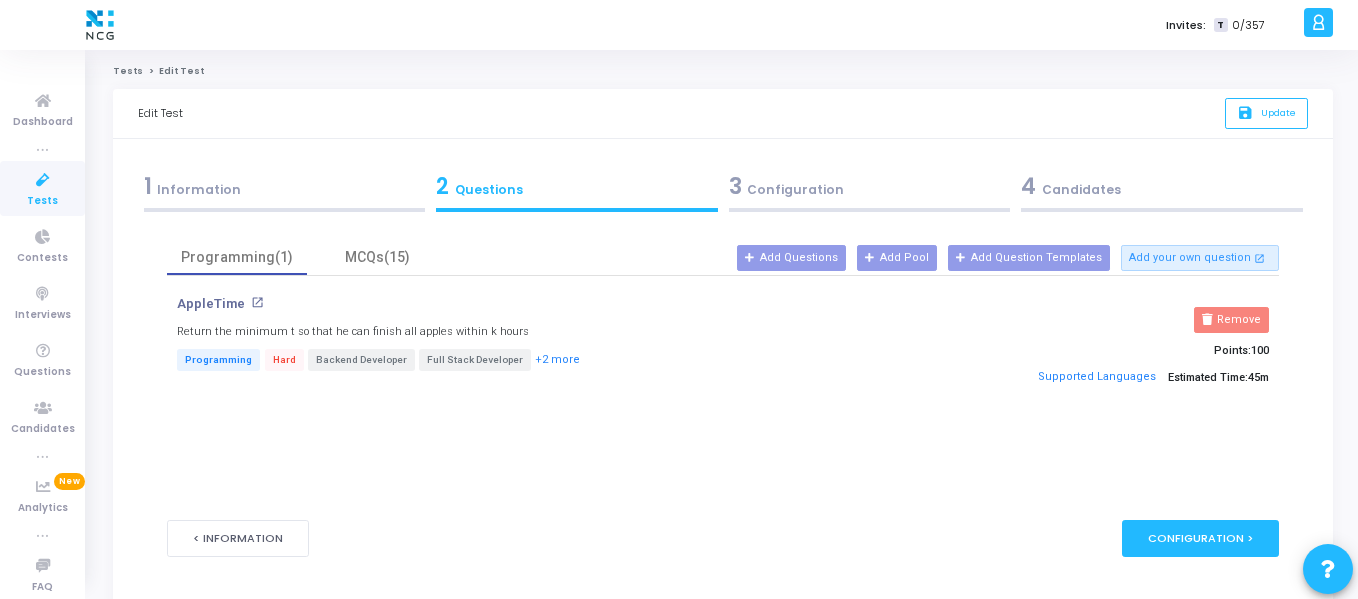 click on "3  Configuration" at bounding box center (870, 186) 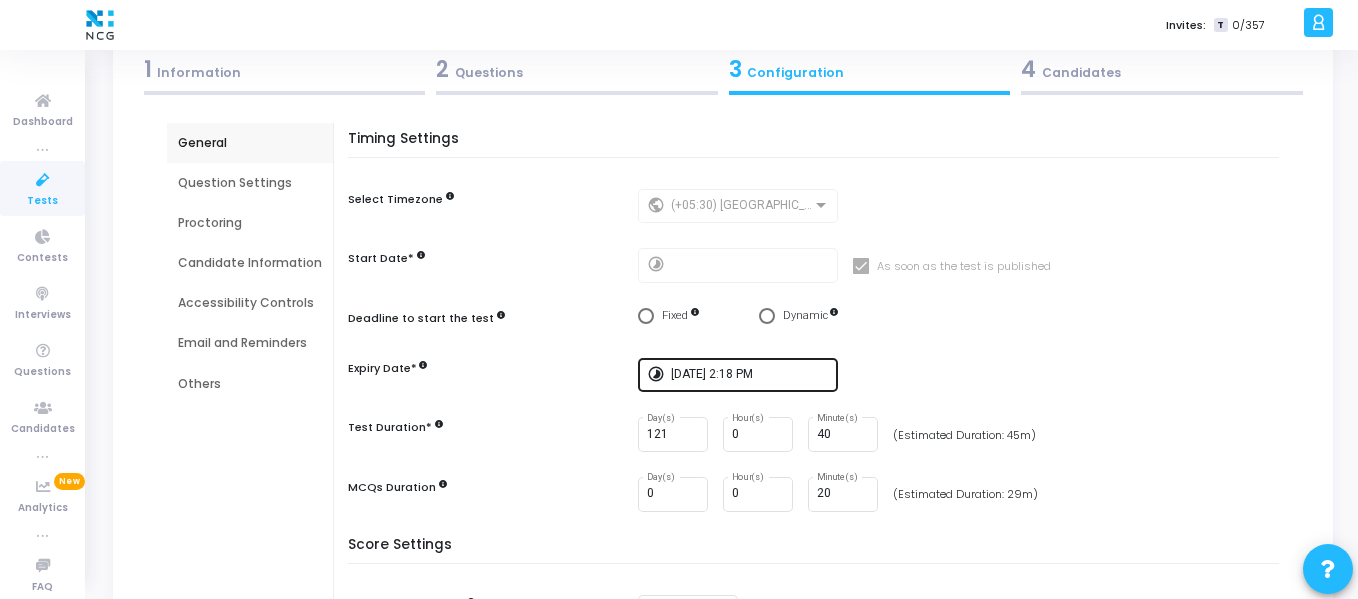 click on "timelapse" at bounding box center [659, 376] 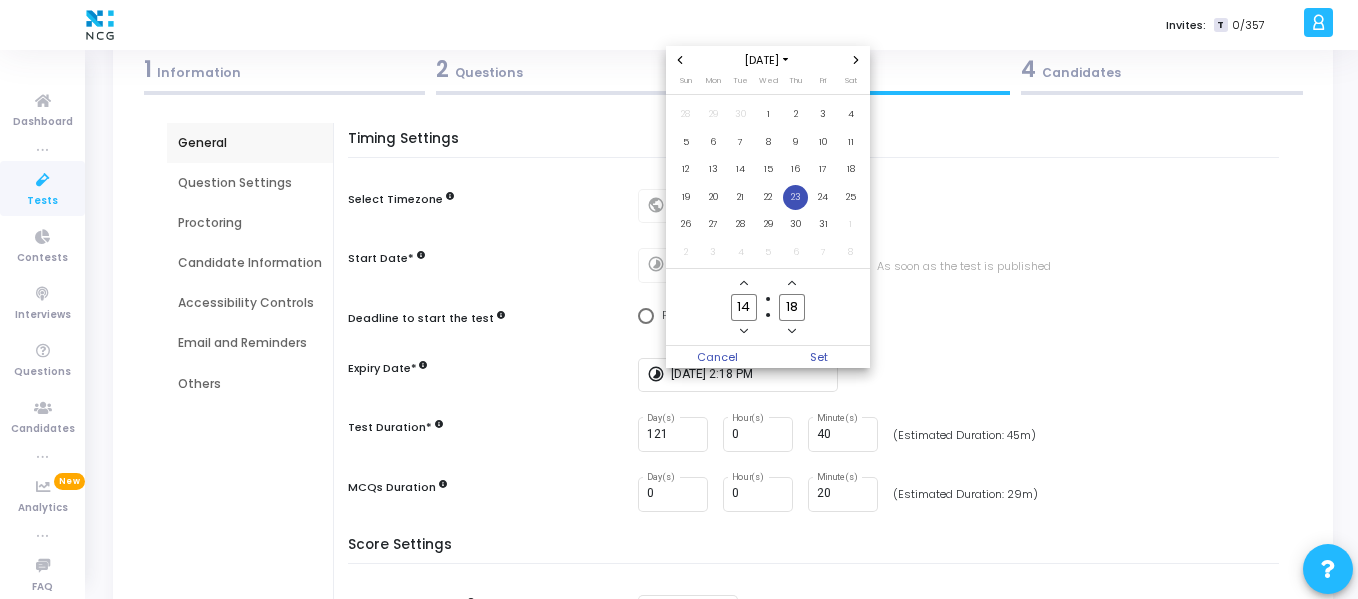 click 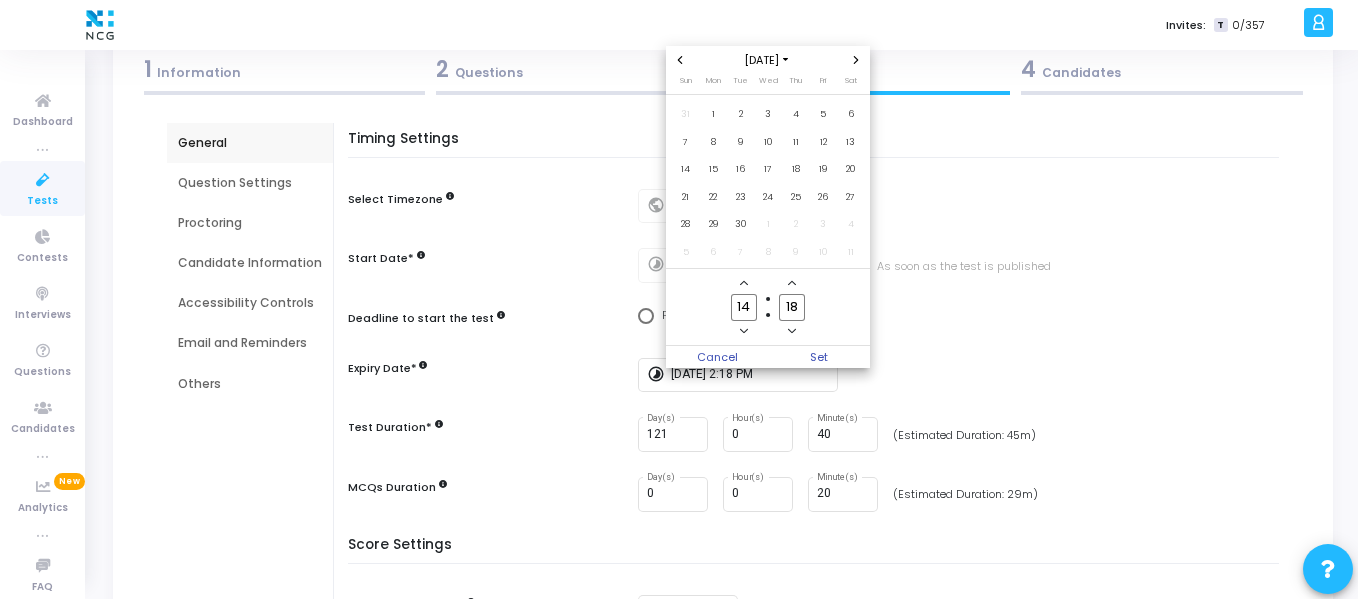 click 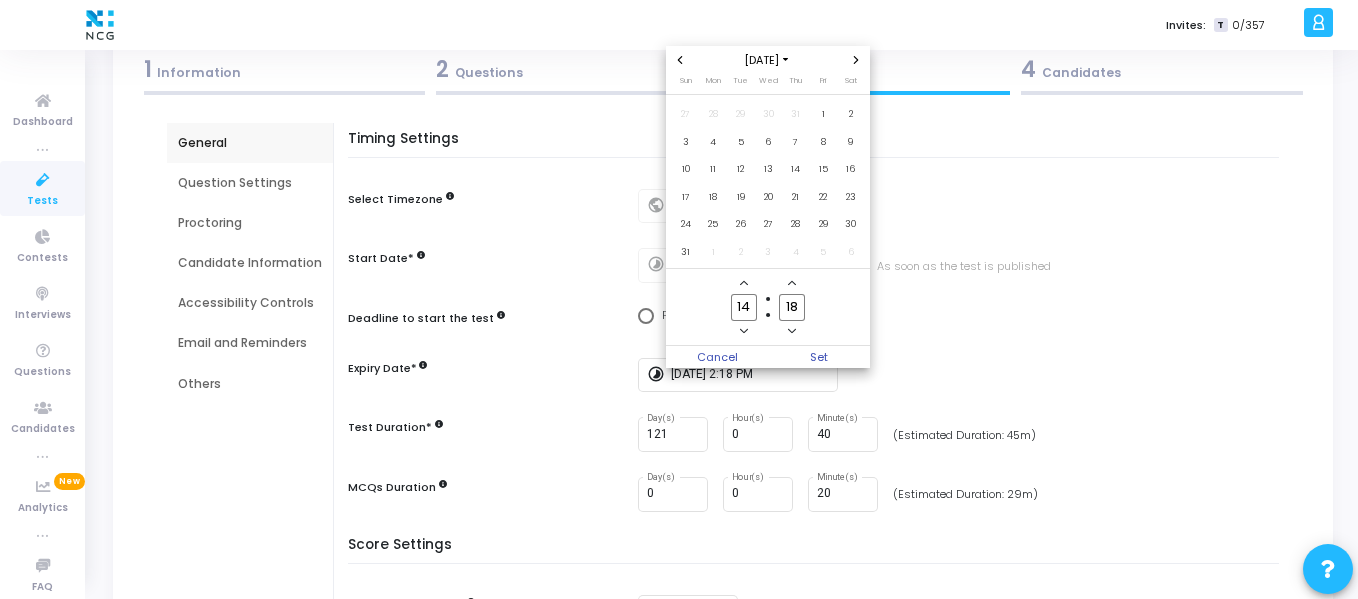 click 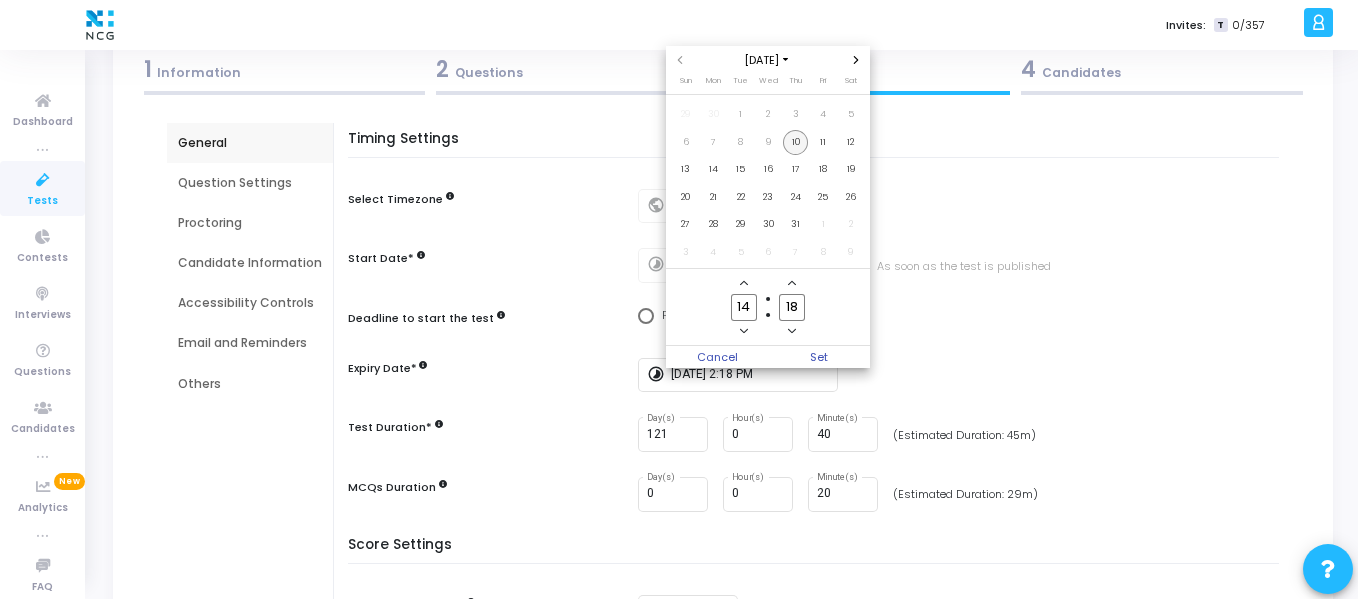 click on "10" at bounding box center (795, 142) 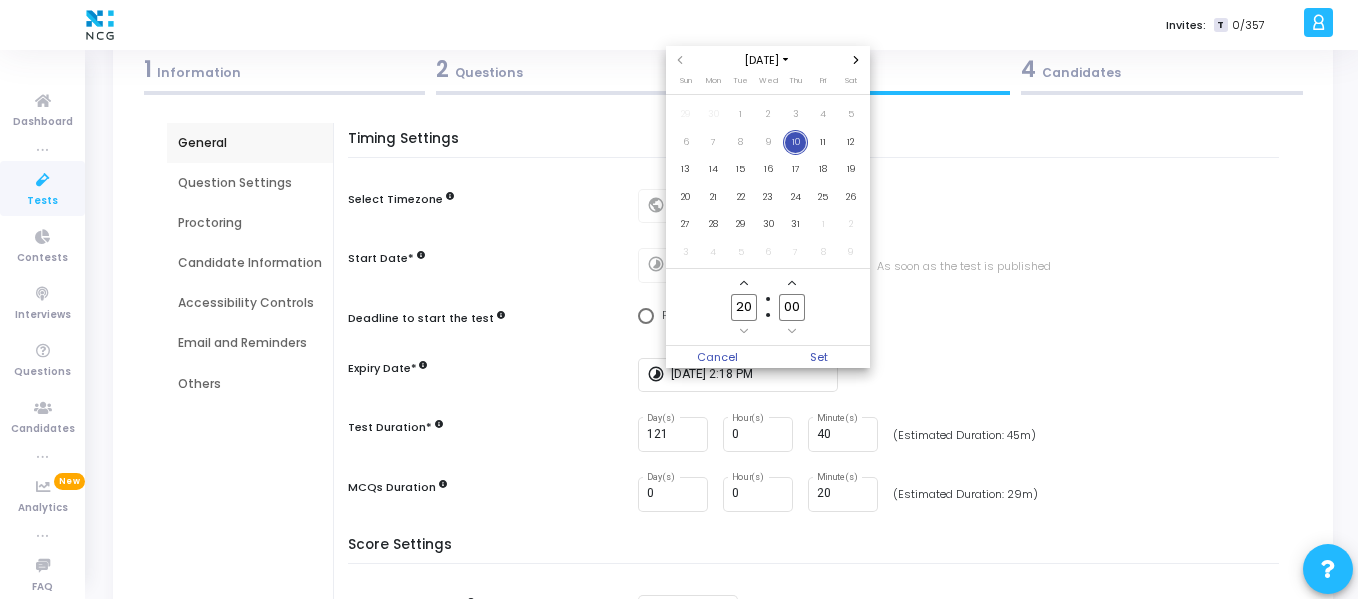 click 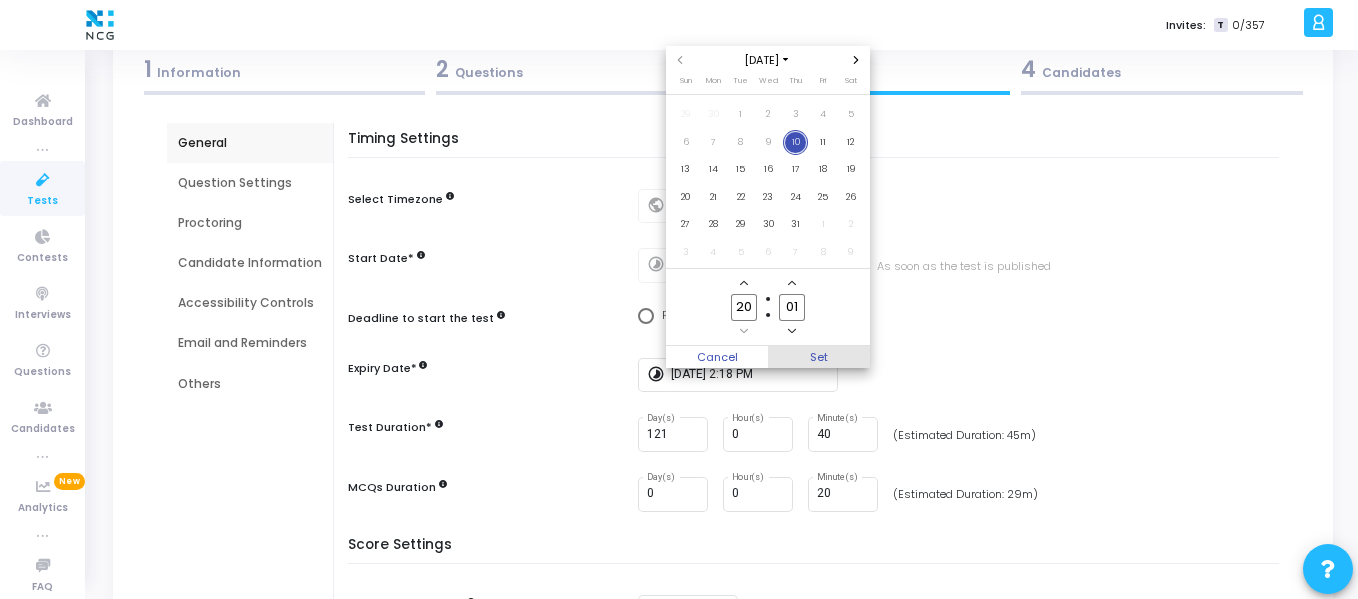 click on "Set" at bounding box center (819, 357) 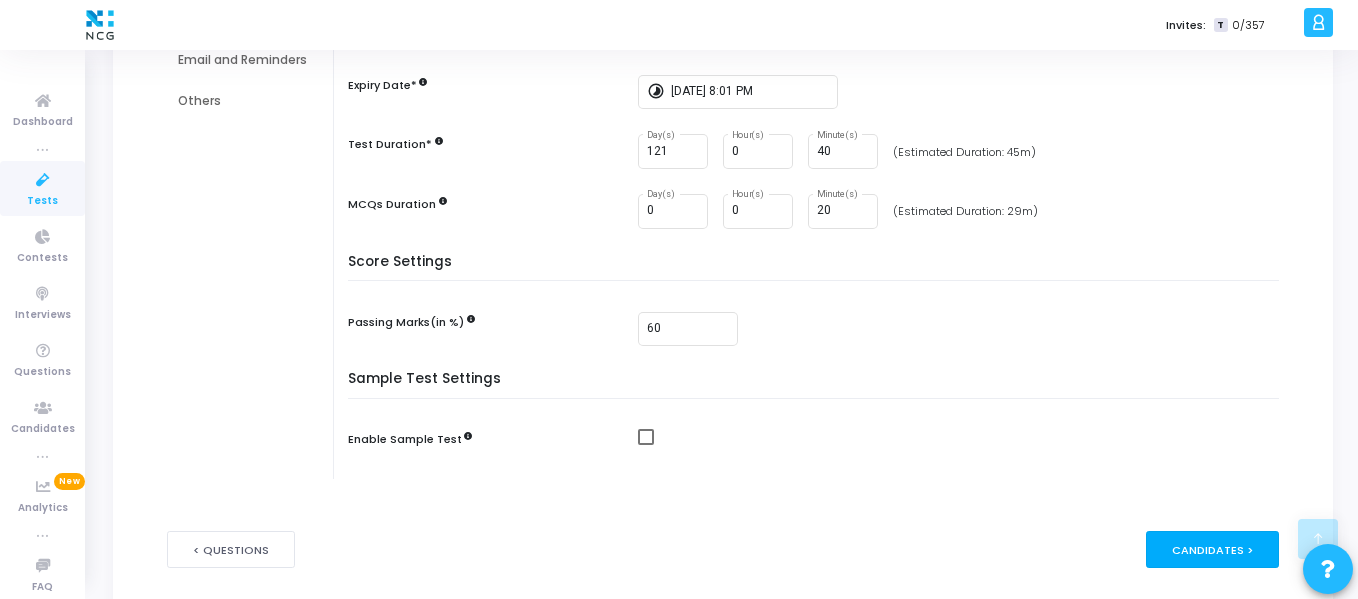 click on "Candidates >" at bounding box center [1212, 549] 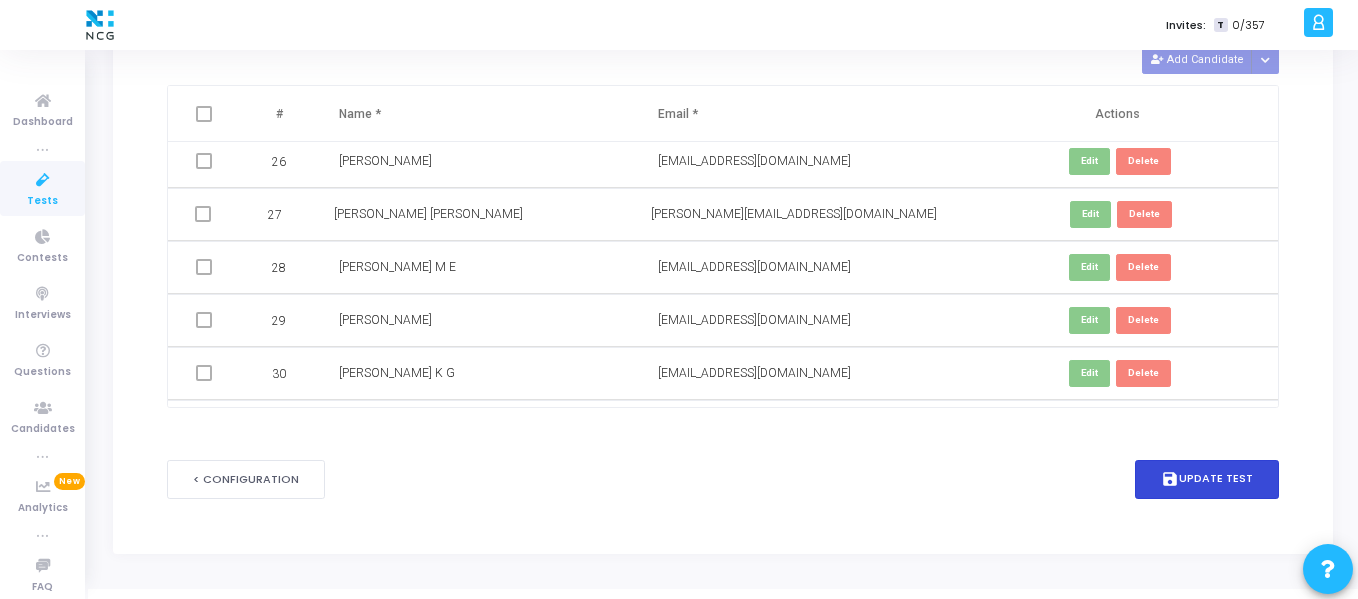 click on "save  Update Test" at bounding box center [1207, 479] 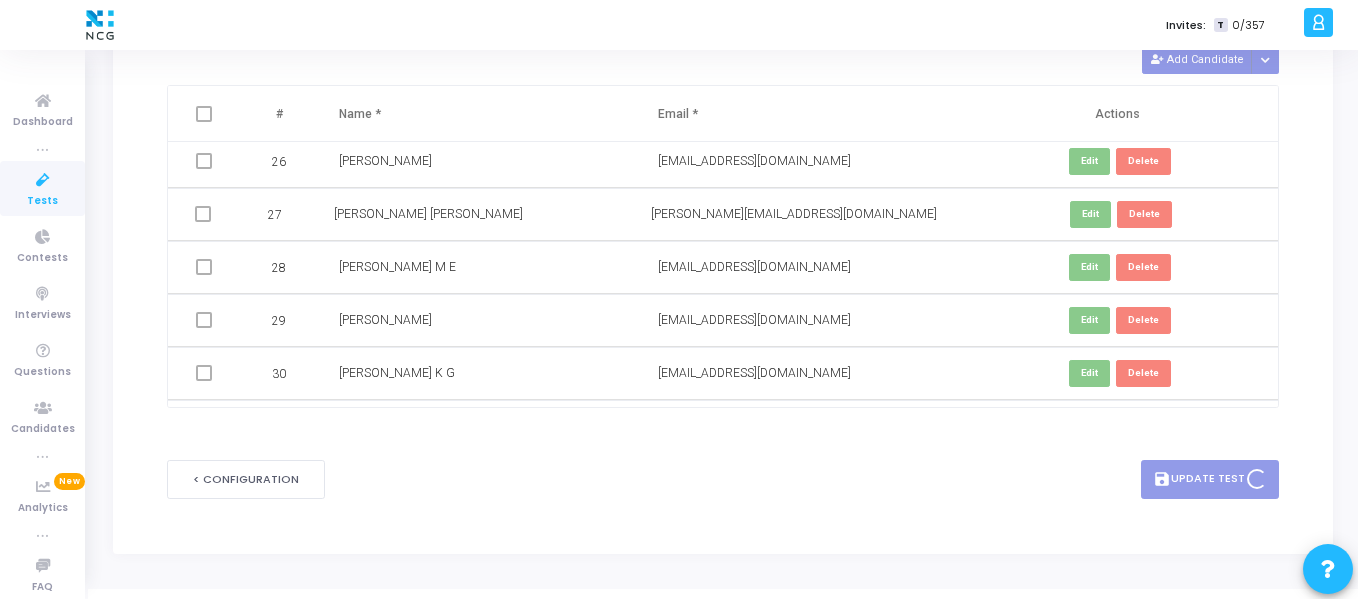 scroll, scrollTop: 0, scrollLeft: 0, axis: both 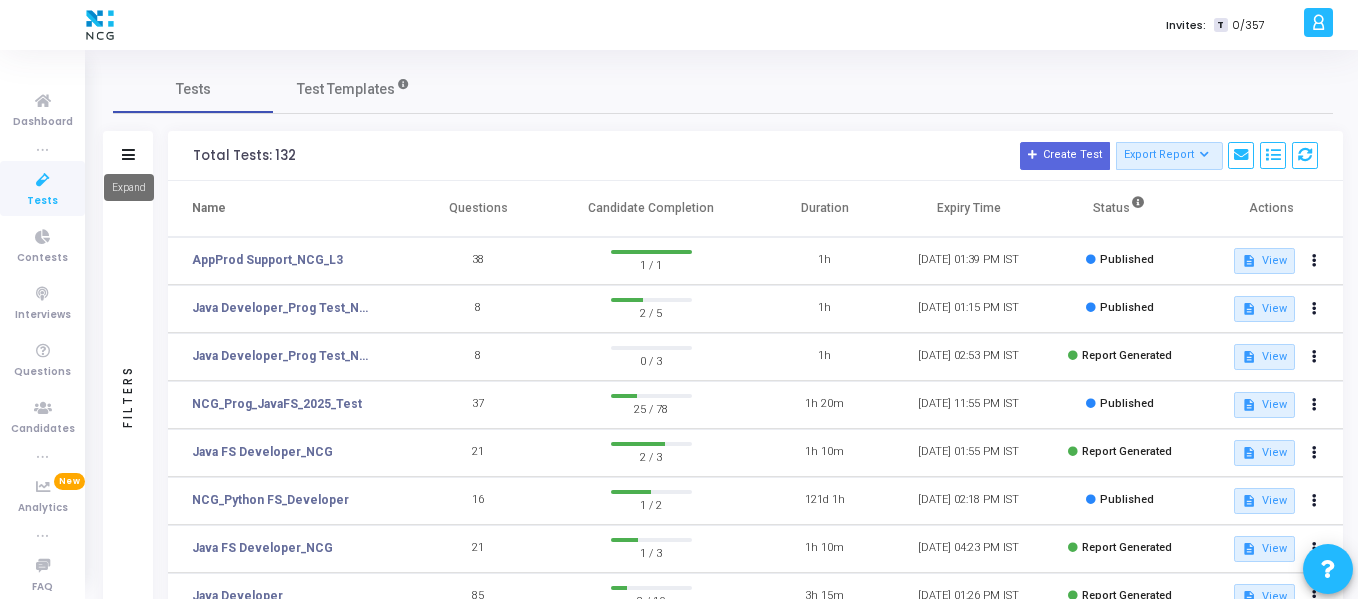 click 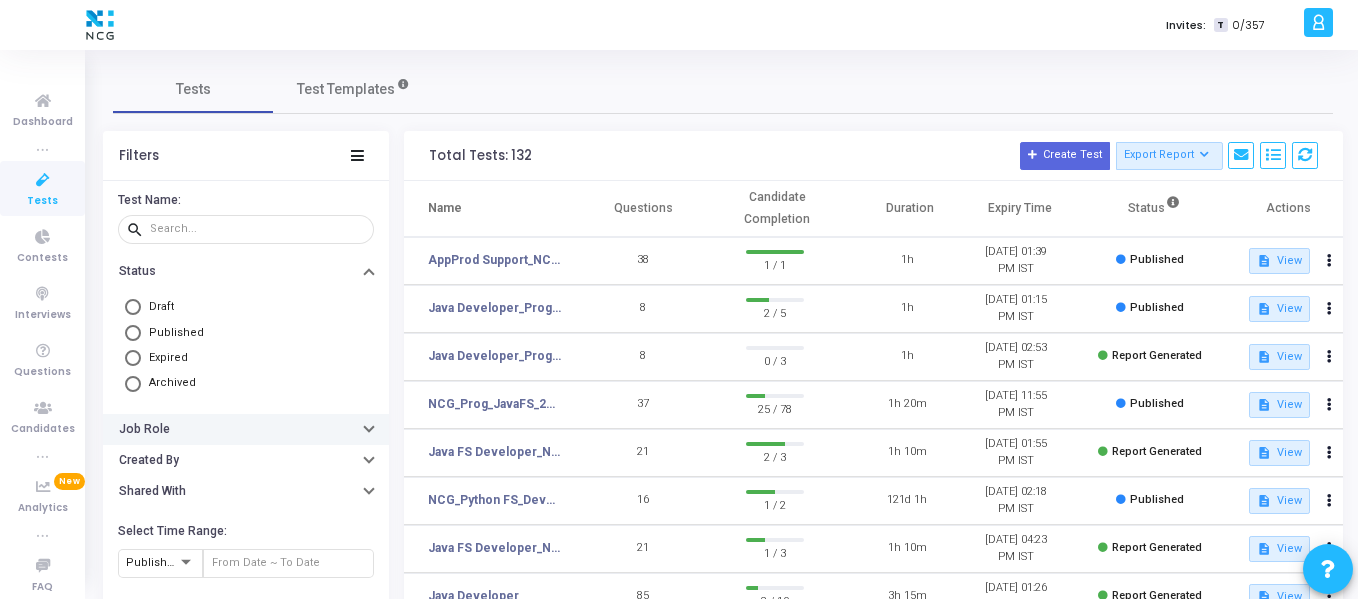 click on "Job Role" at bounding box center (246, 429) 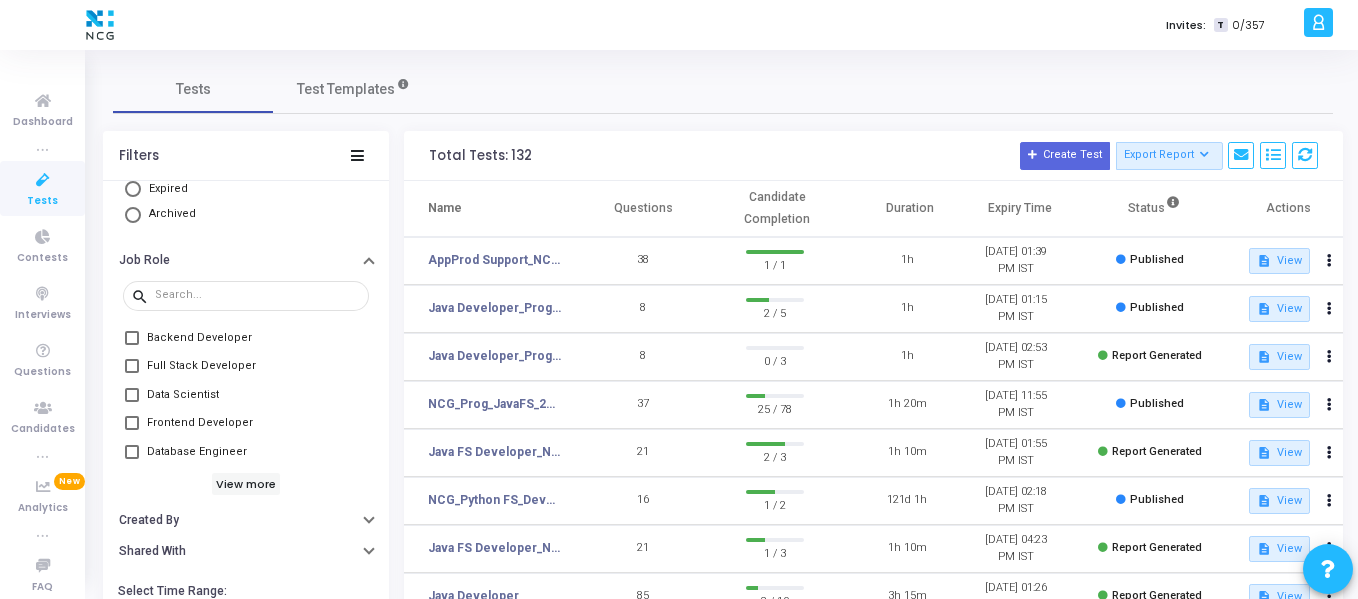 scroll, scrollTop: 170, scrollLeft: 0, axis: vertical 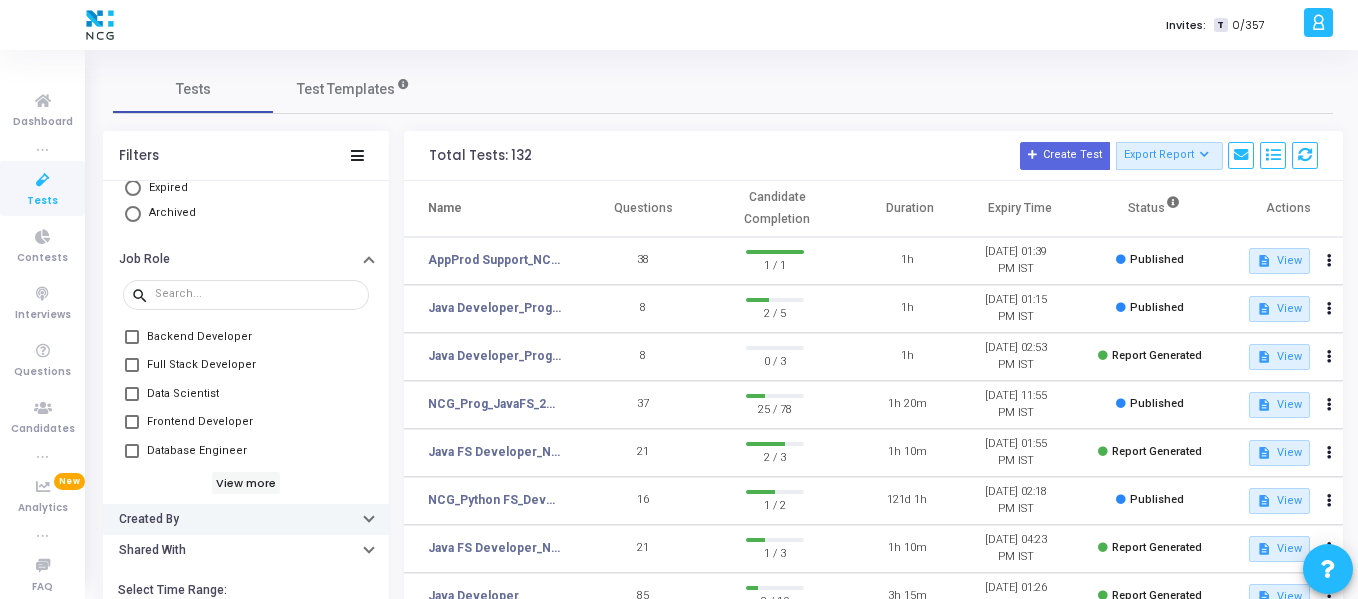 click on "Created By" at bounding box center [246, 519] 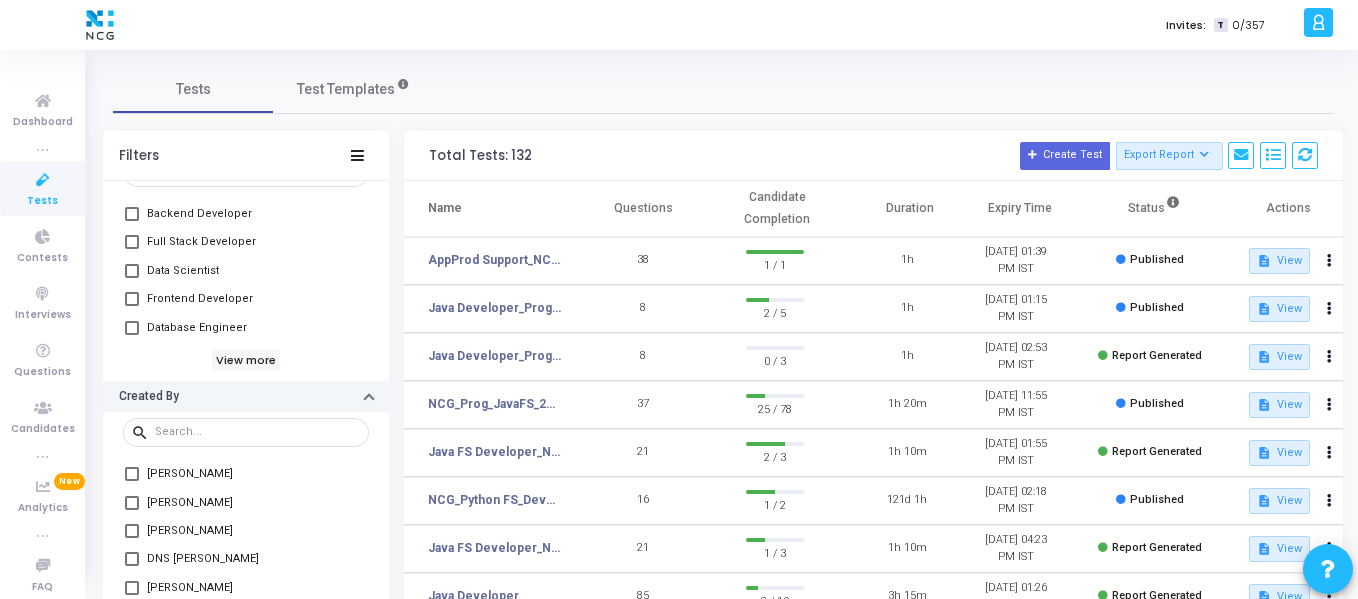 scroll, scrollTop: 294, scrollLeft: 0, axis: vertical 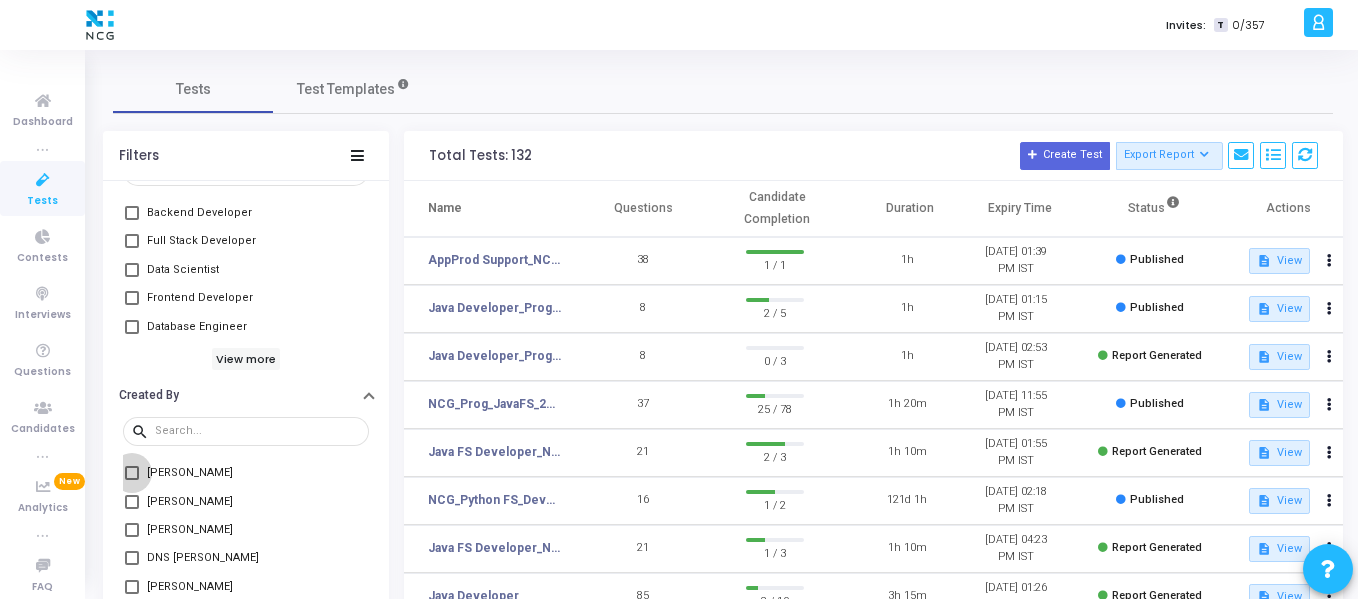 click on "Navjeet Singh" at bounding box center (190, 473) 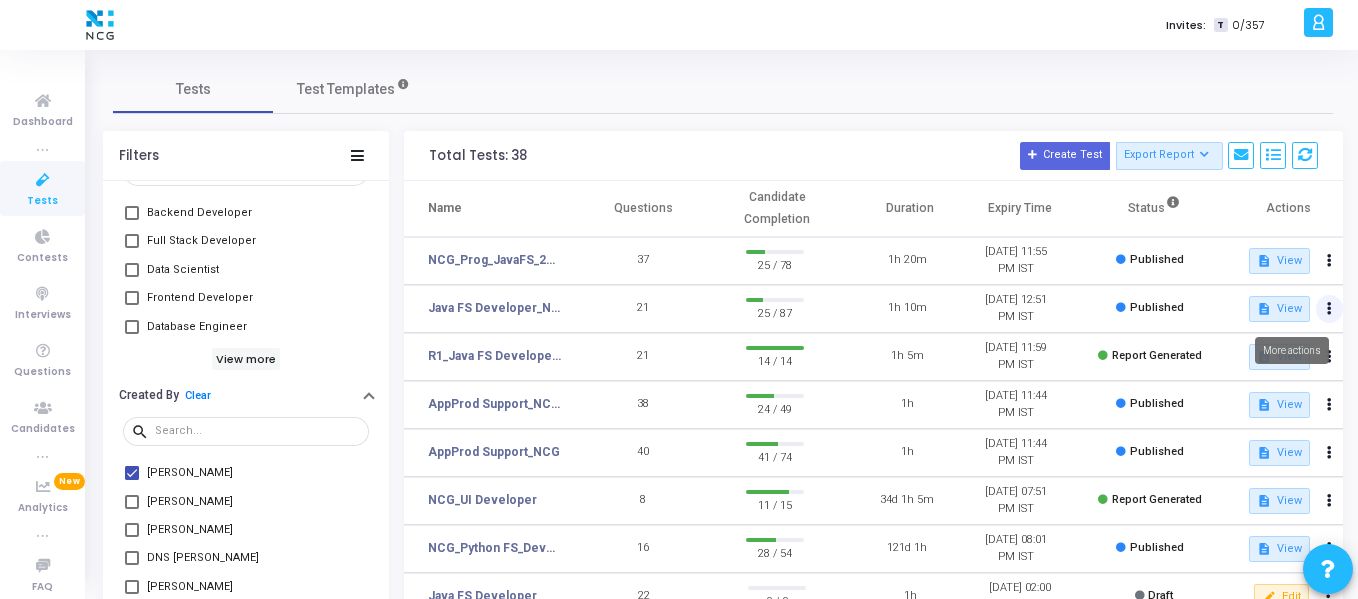 click 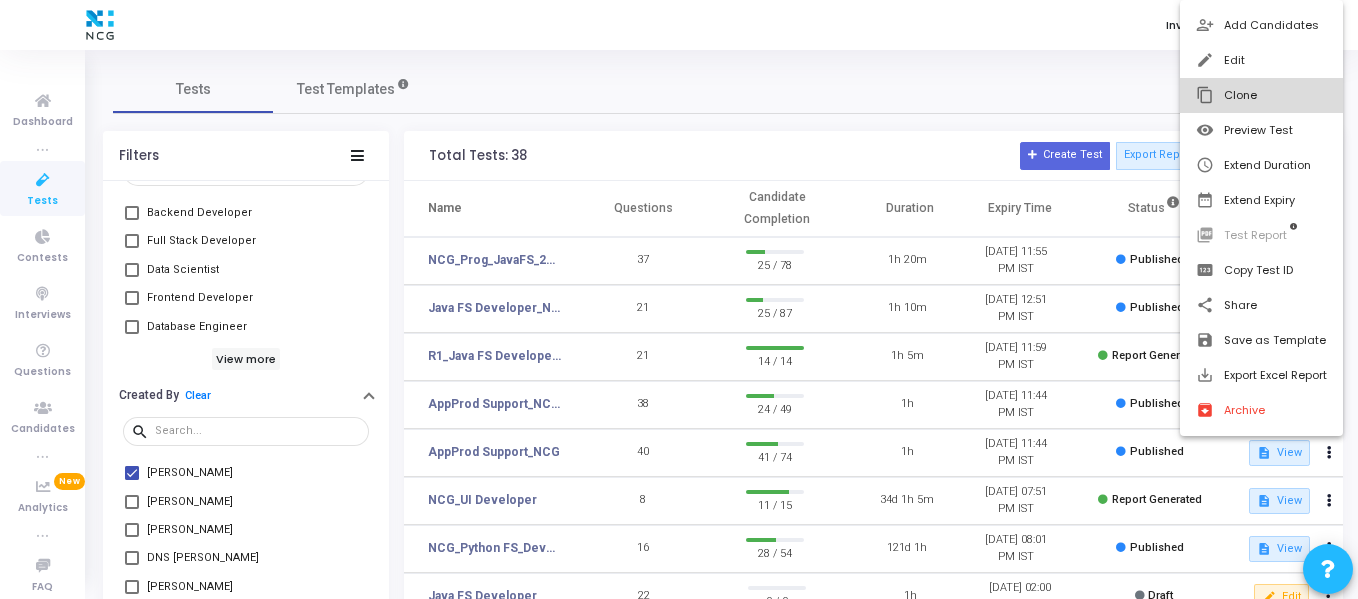 click on "content_copy  Clone" at bounding box center (1261, 95) 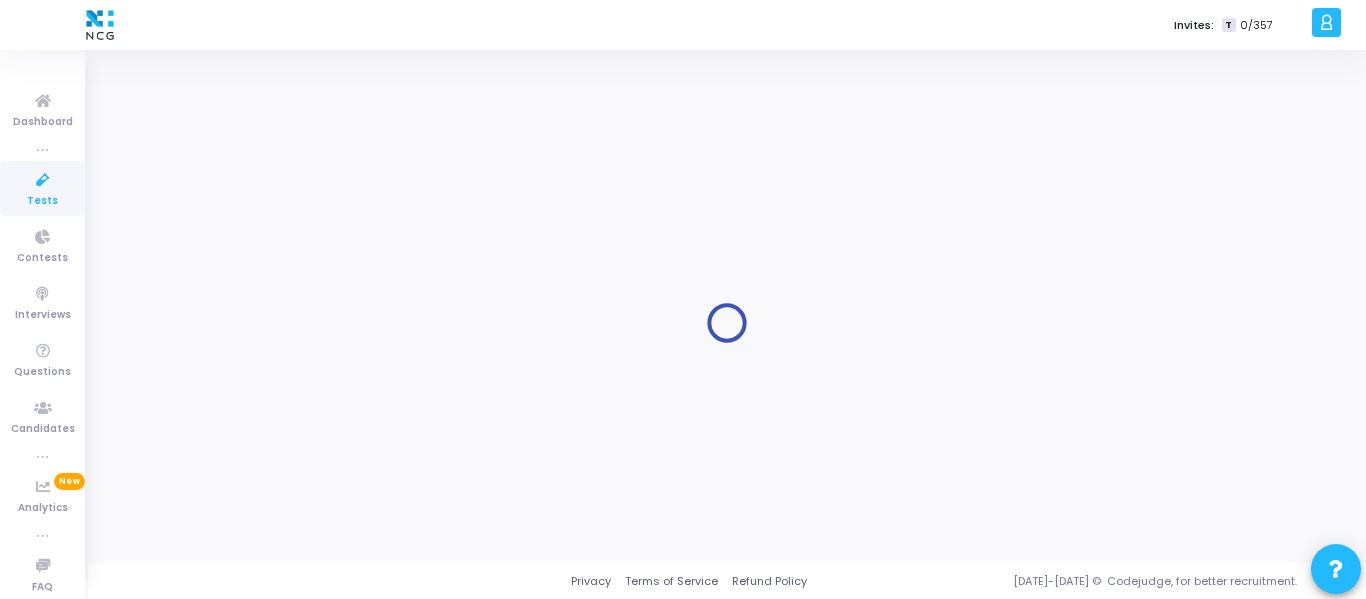 type on "Java FS Developer_NCG" 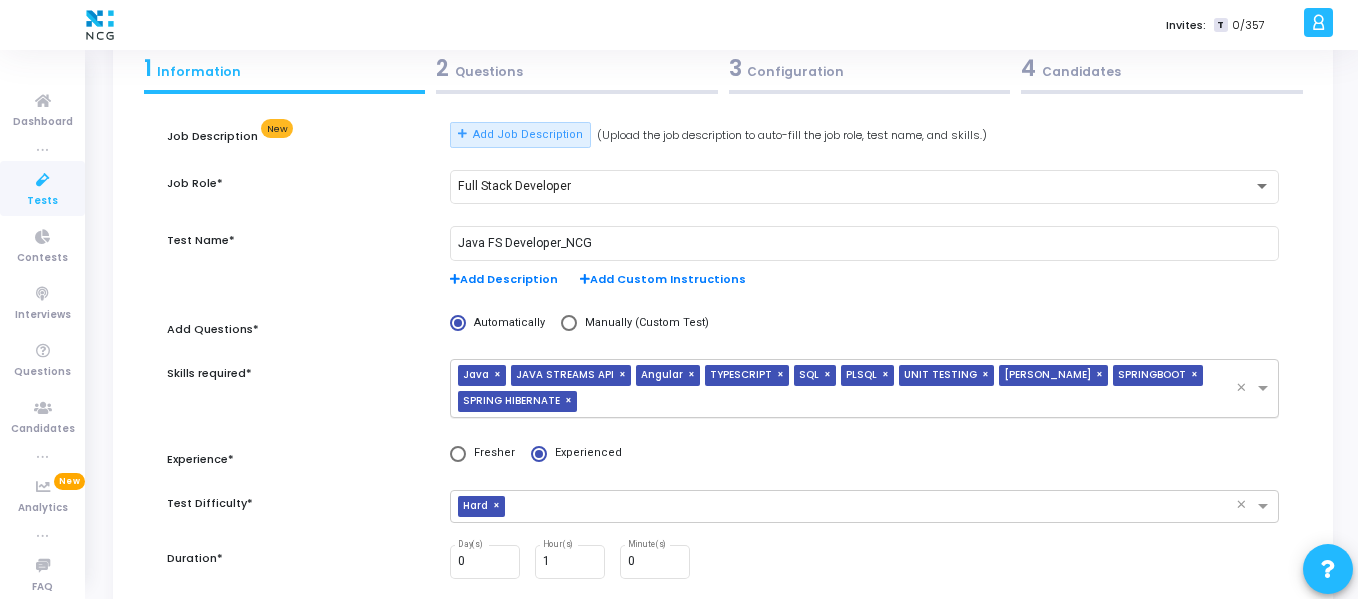 scroll, scrollTop: 0, scrollLeft: 0, axis: both 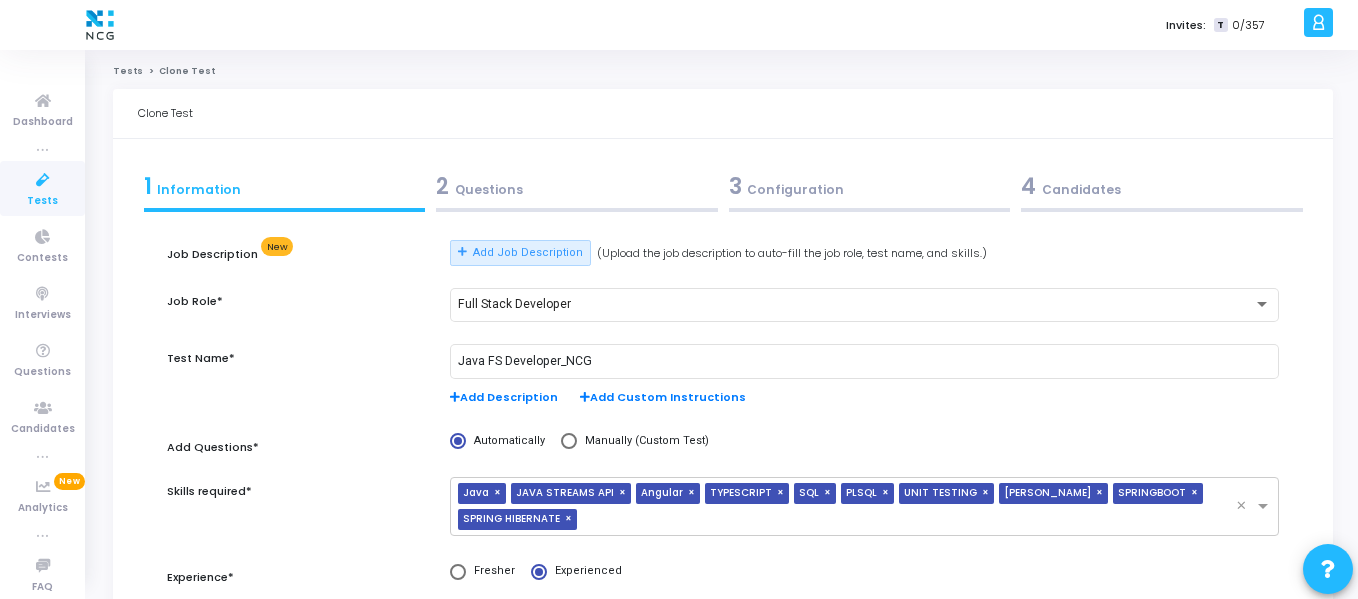 click on "Tests" 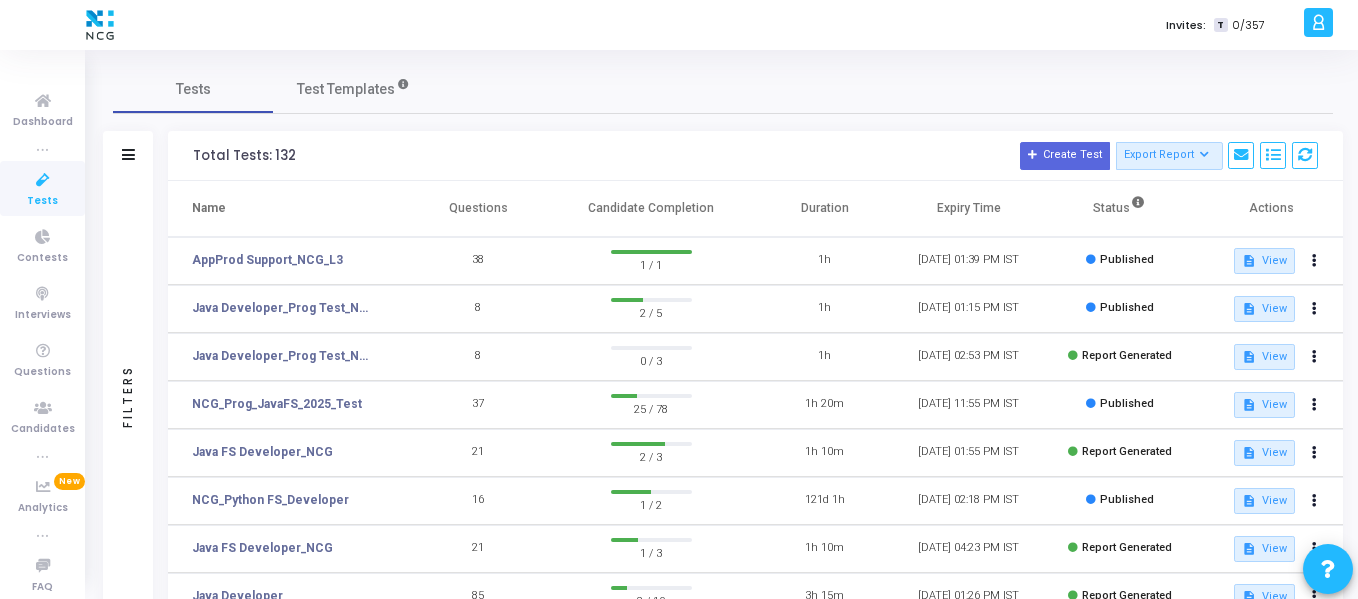 click on "Filters" 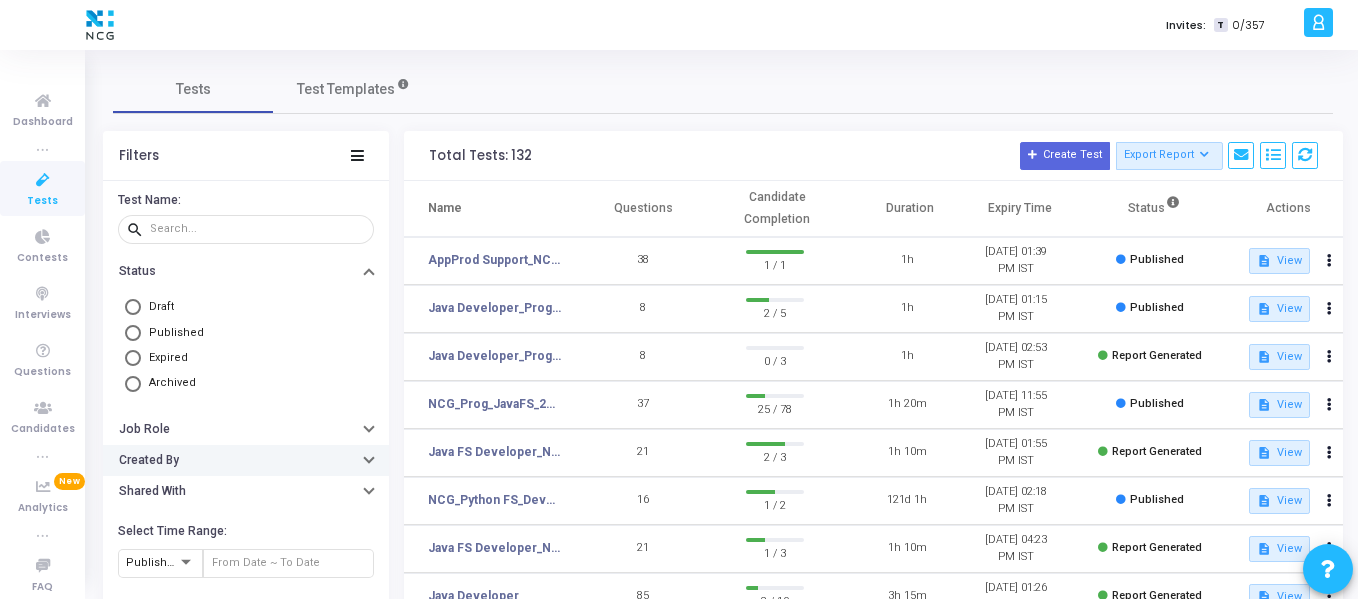 click on "Created By" at bounding box center (246, 460) 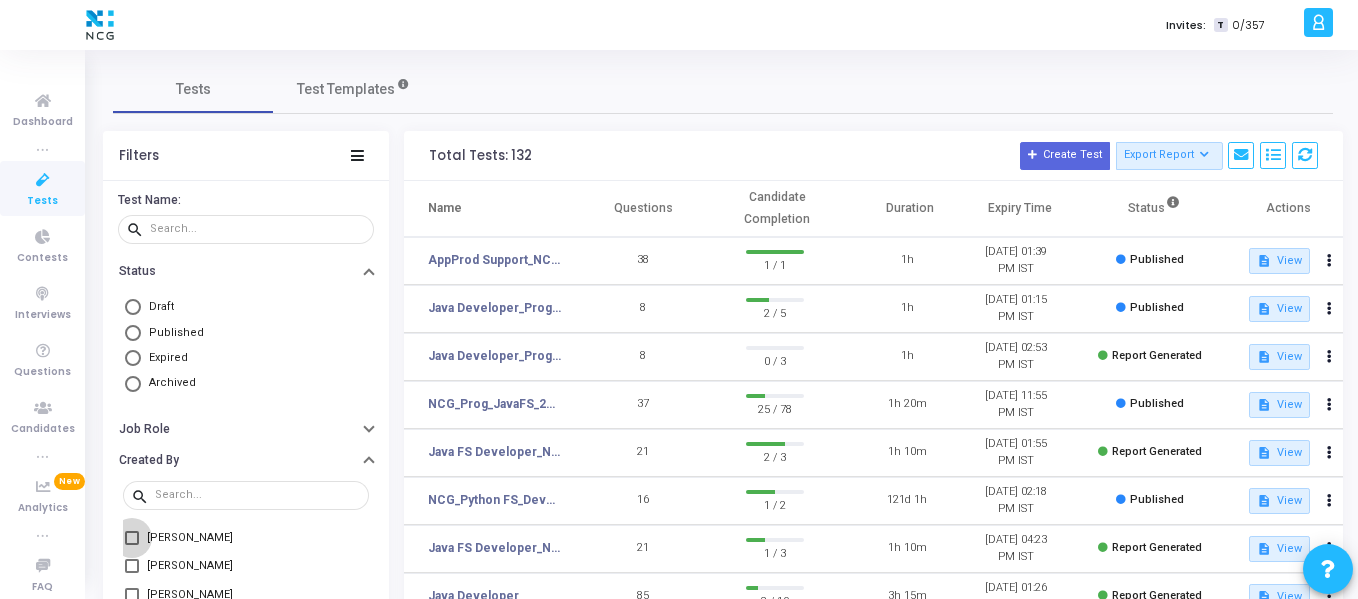 click on "Navjeet Singh" at bounding box center [190, 538] 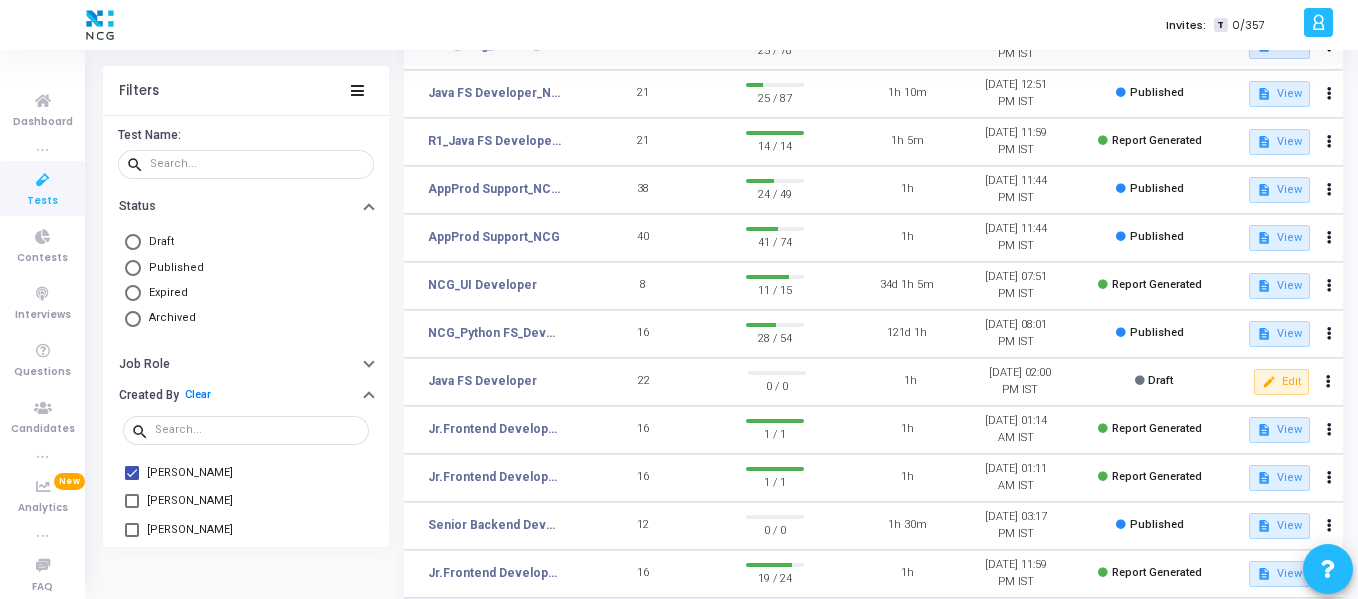 scroll, scrollTop: 216, scrollLeft: 0, axis: vertical 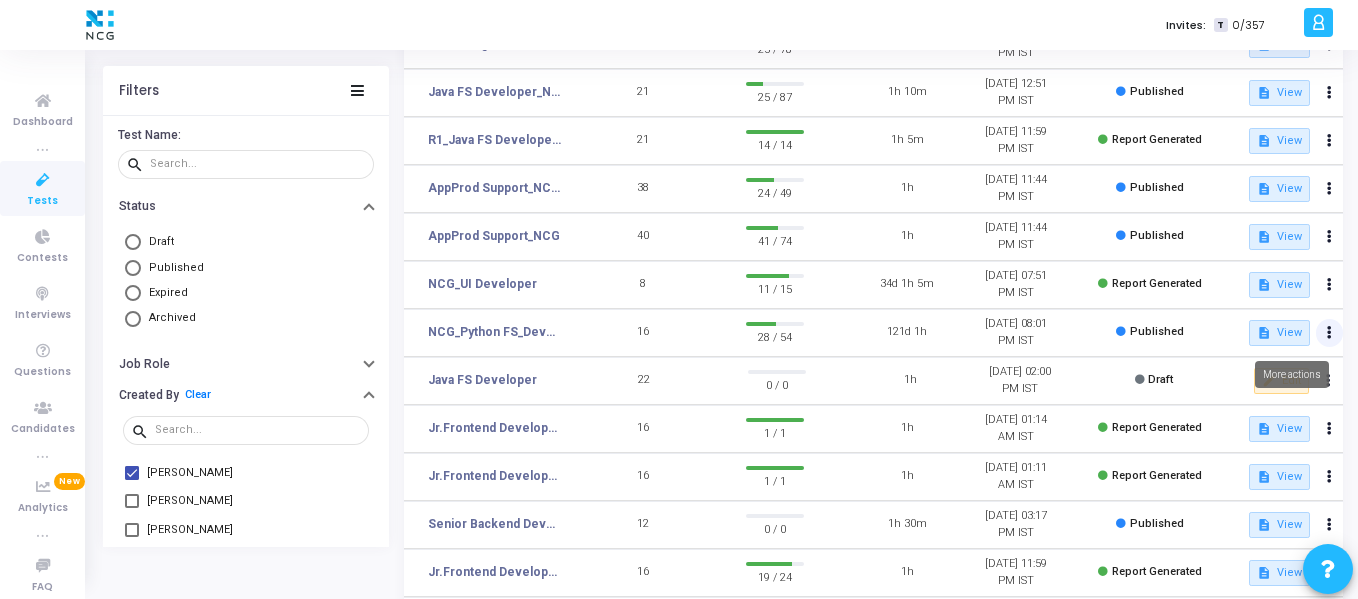 click 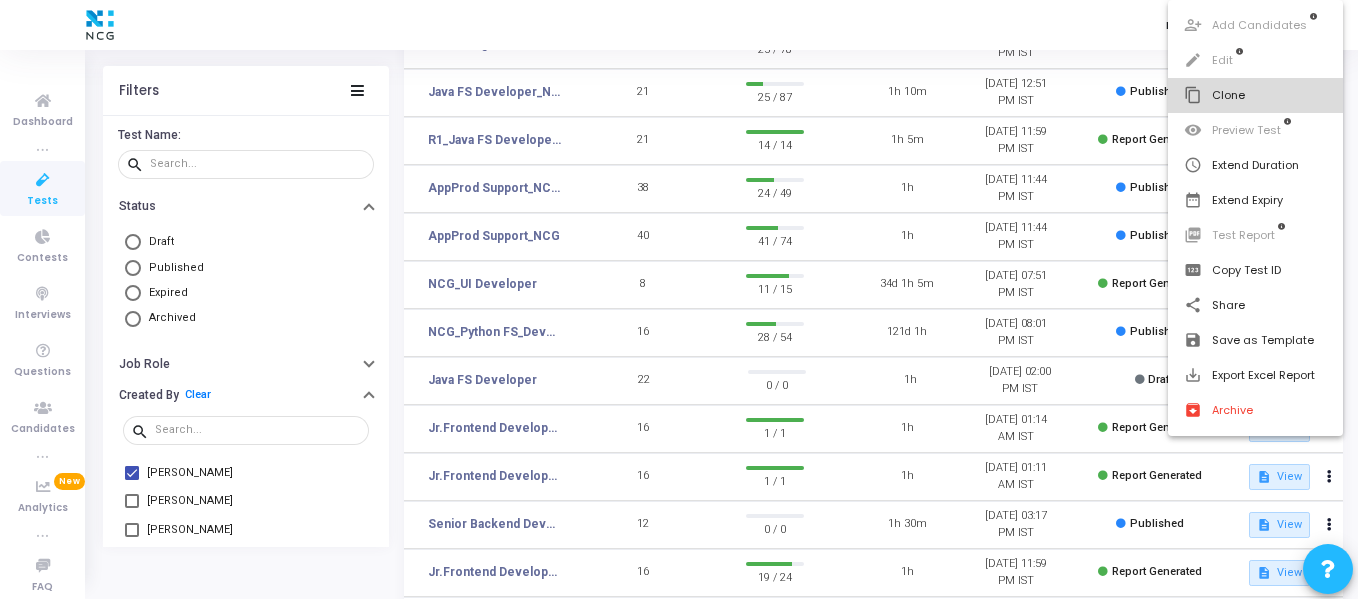 click on "content_copy  Clone" at bounding box center [1255, 95] 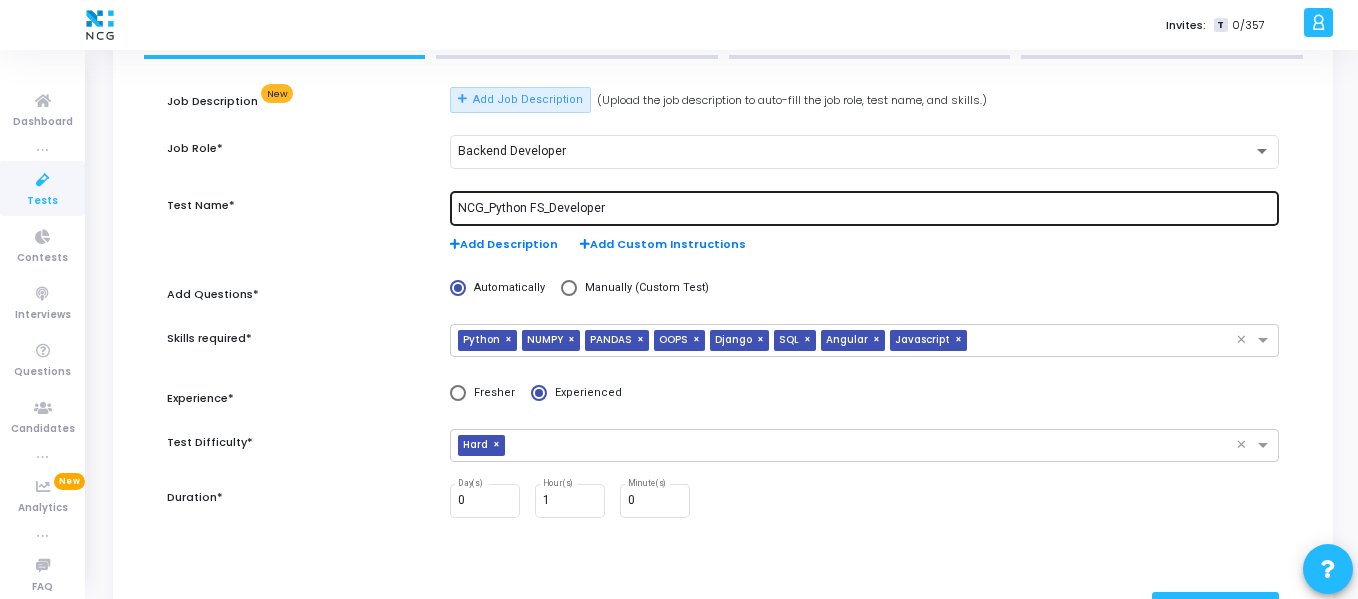 scroll, scrollTop: 154, scrollLeft: 0, axis: vertical 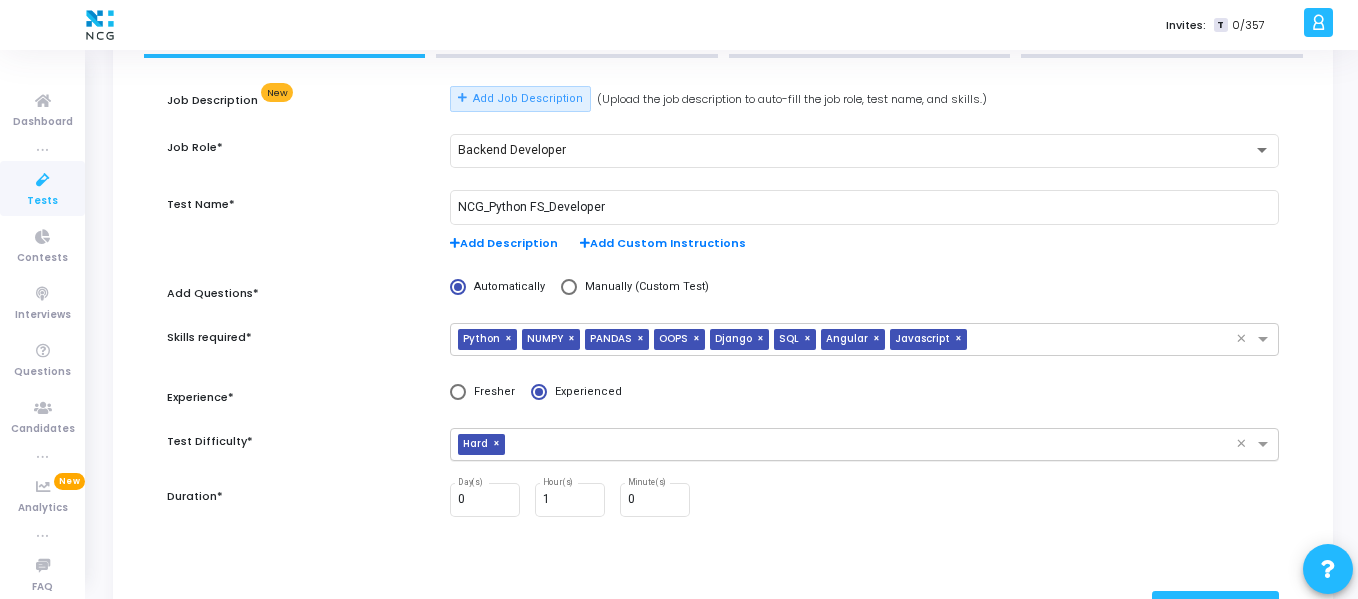 click on "×" at bounding box center (499, 444) 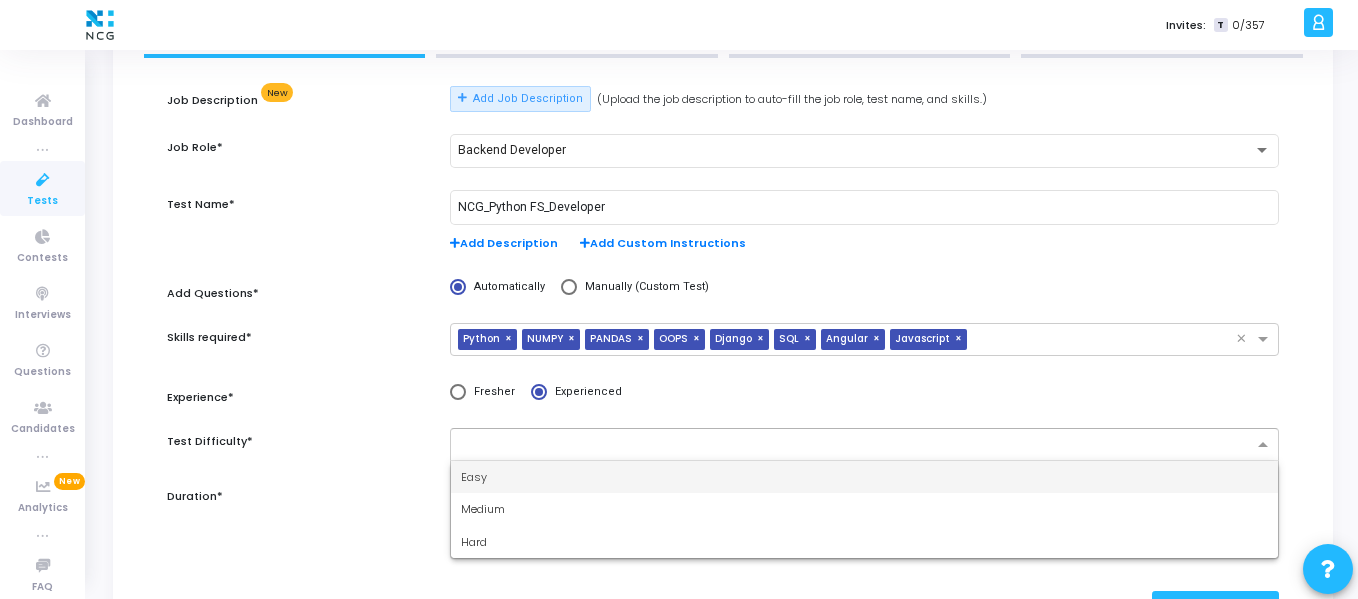 click at bounding box center (857, 445) 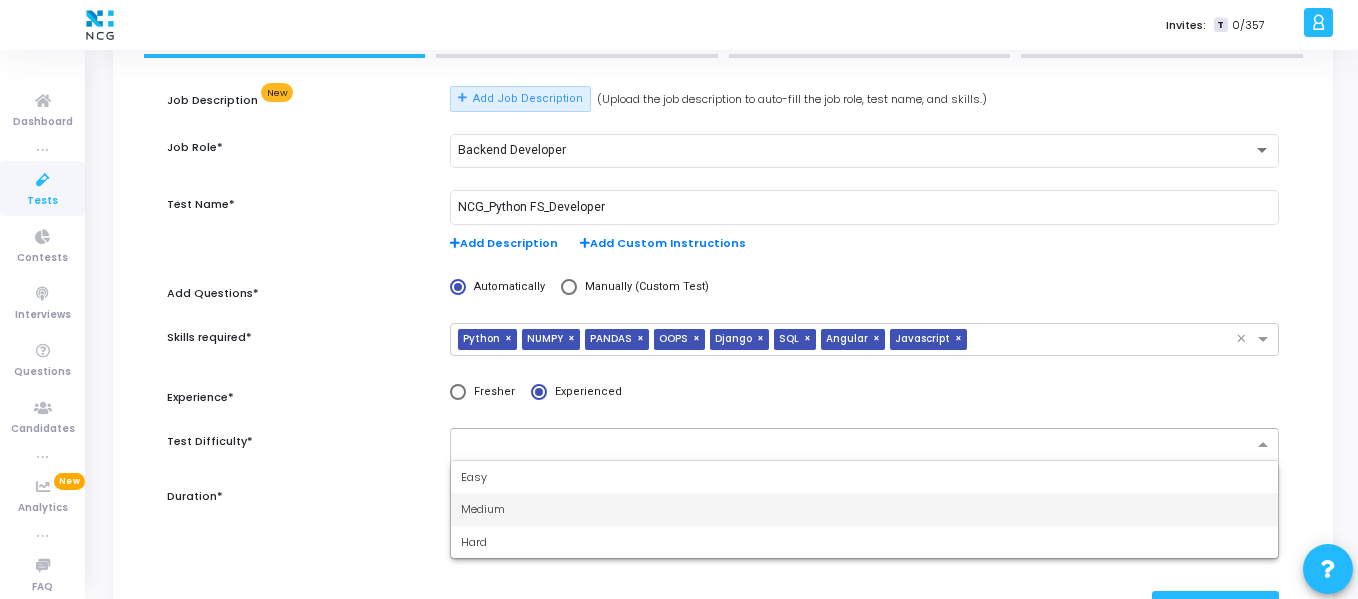 click on "Medium" at bounding box center [483, 509] 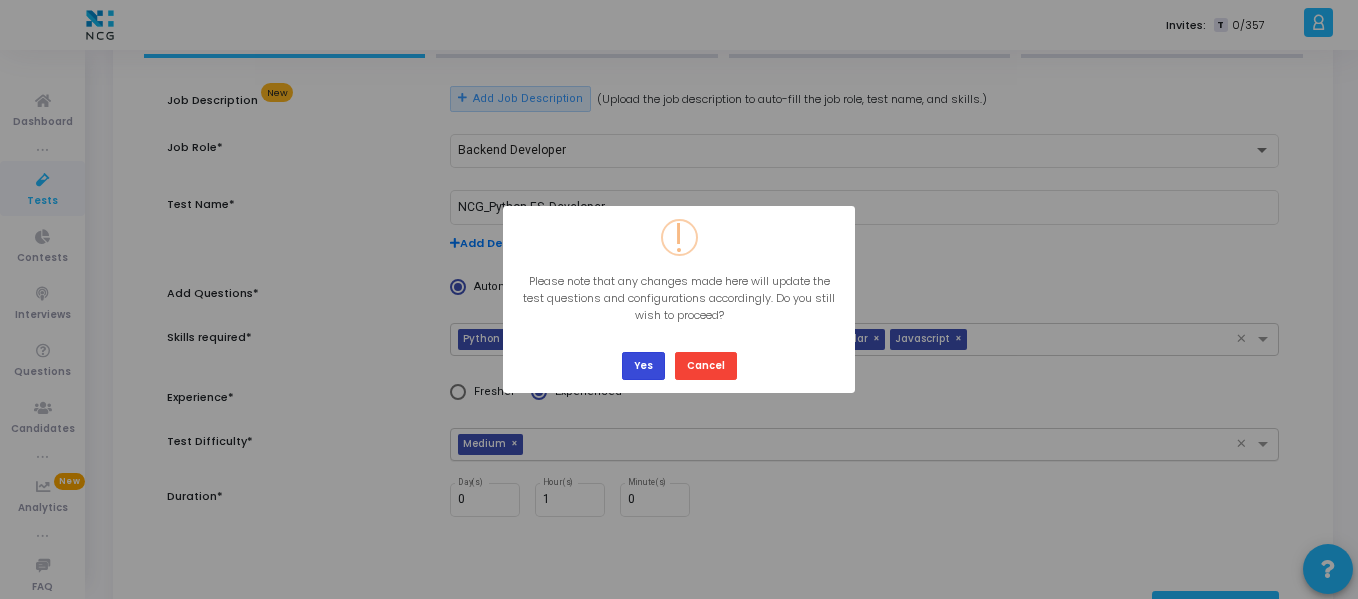 click on "Yes" at bounding box center [643, 365] 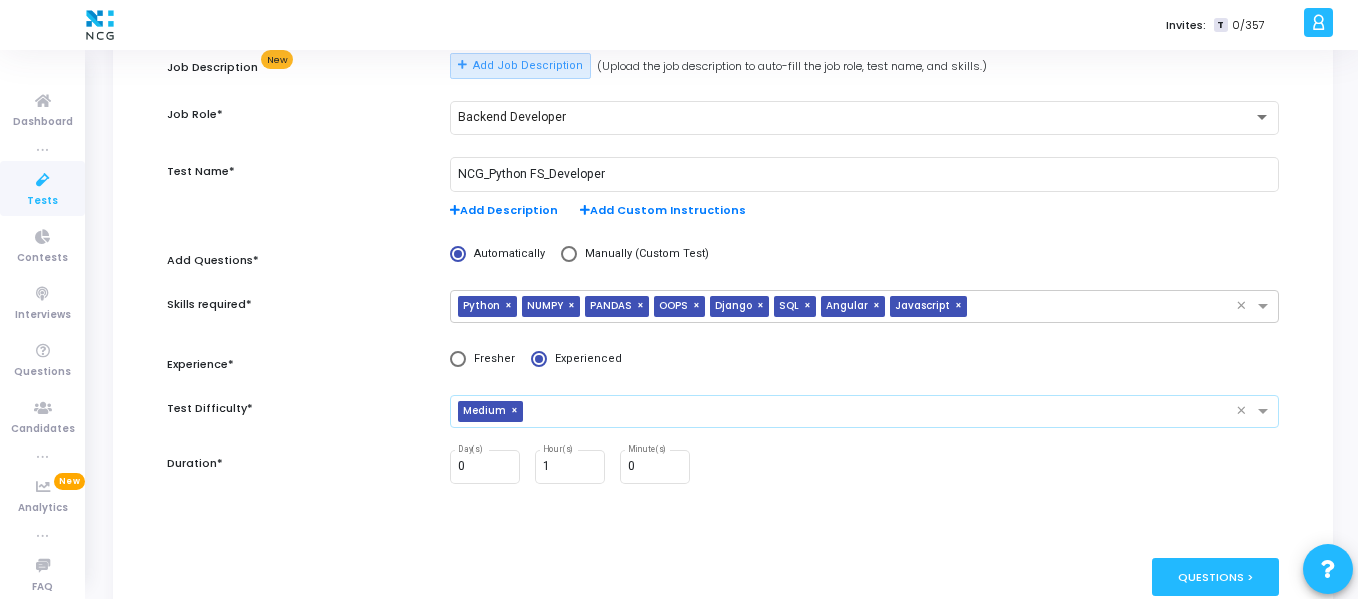 scroll, scrollTop: 188, scrollLeft: 0, axis: vertical 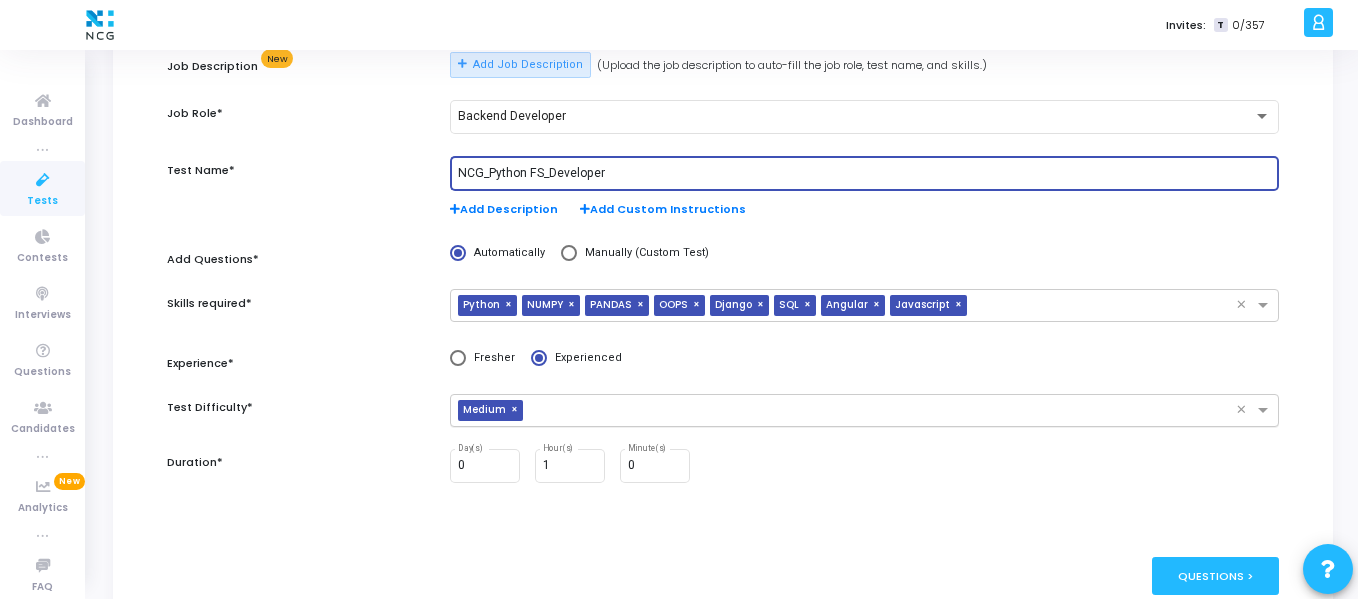 click on "NCG_Python FS_Developer" at bounding box center [864, 174] 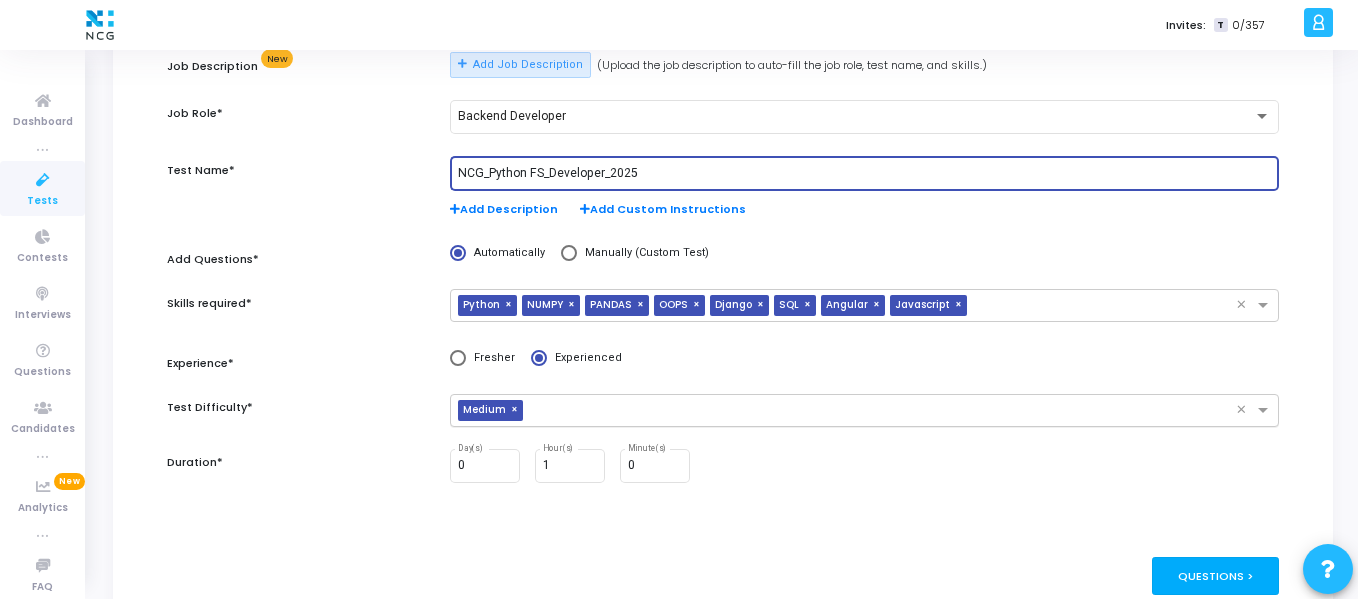 type on "NCG_Python FS_Developer_2025" 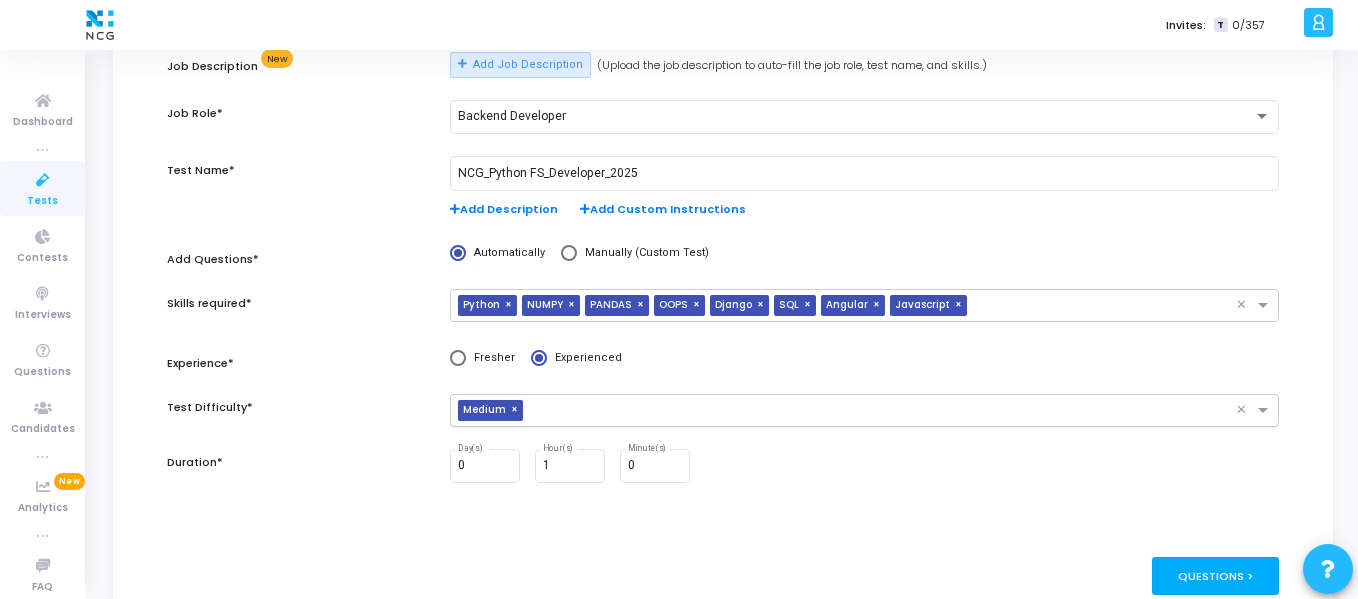 click on "Questions >" at bounding box center (1215, 575) 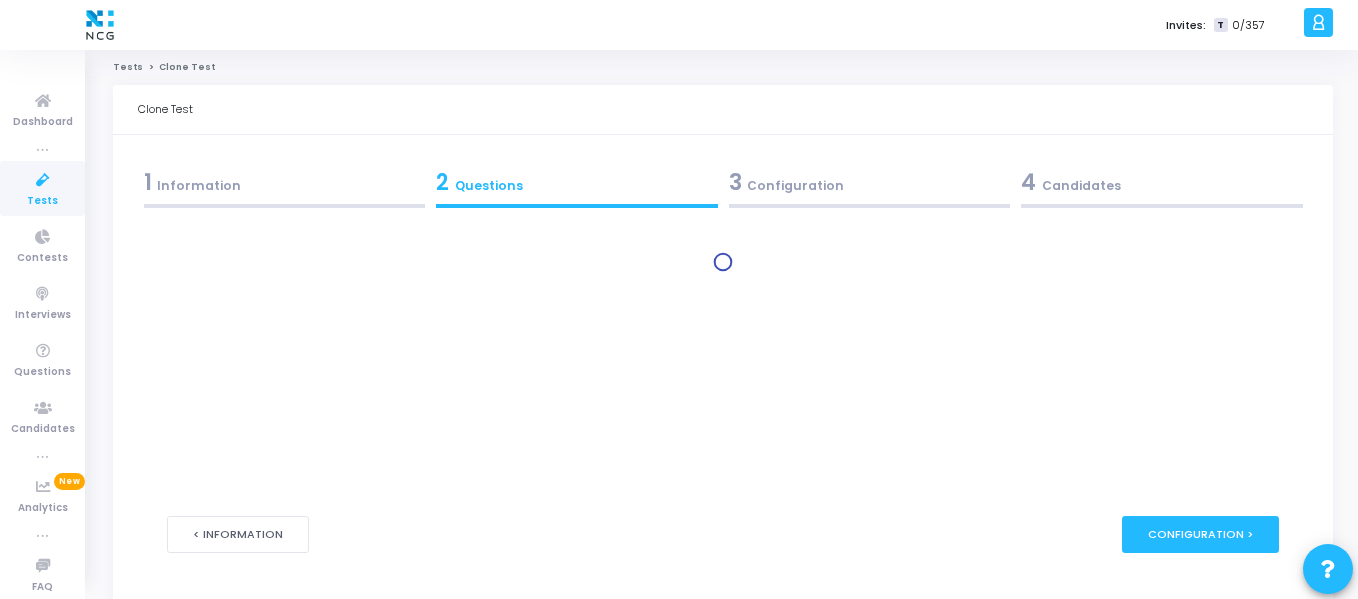 scroll, scrollTop: 0, scrollLeft: 0, axis: both 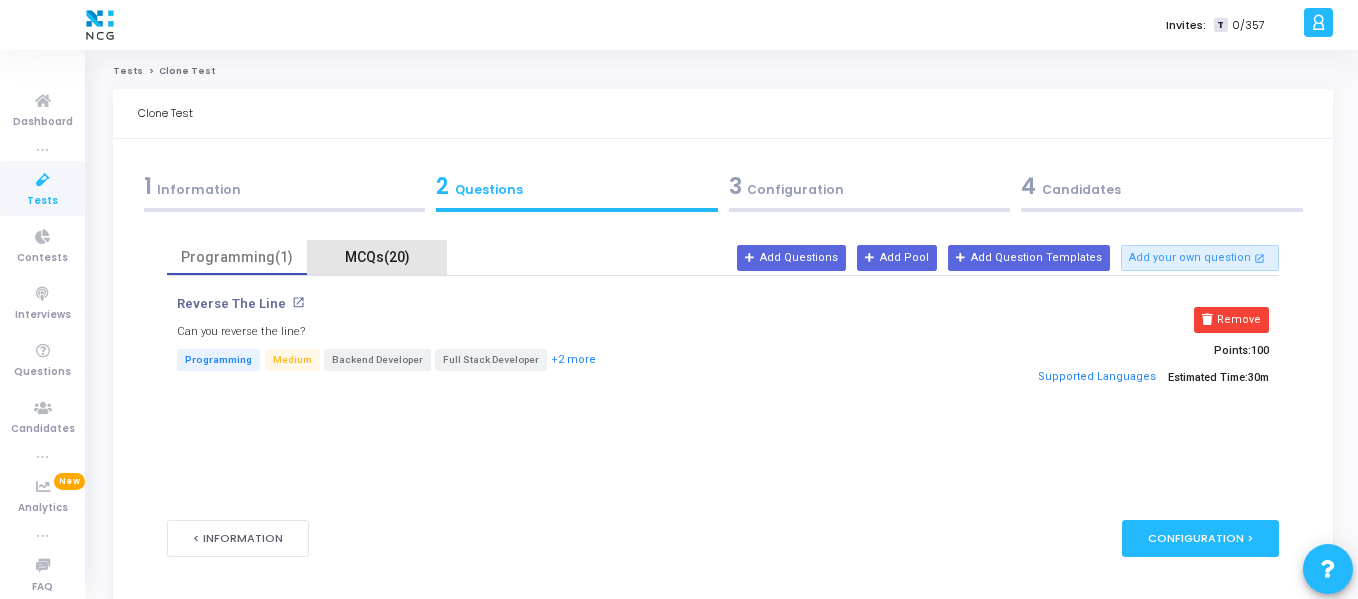 click on "MCQs(20)" at bounding box center (377, 257) 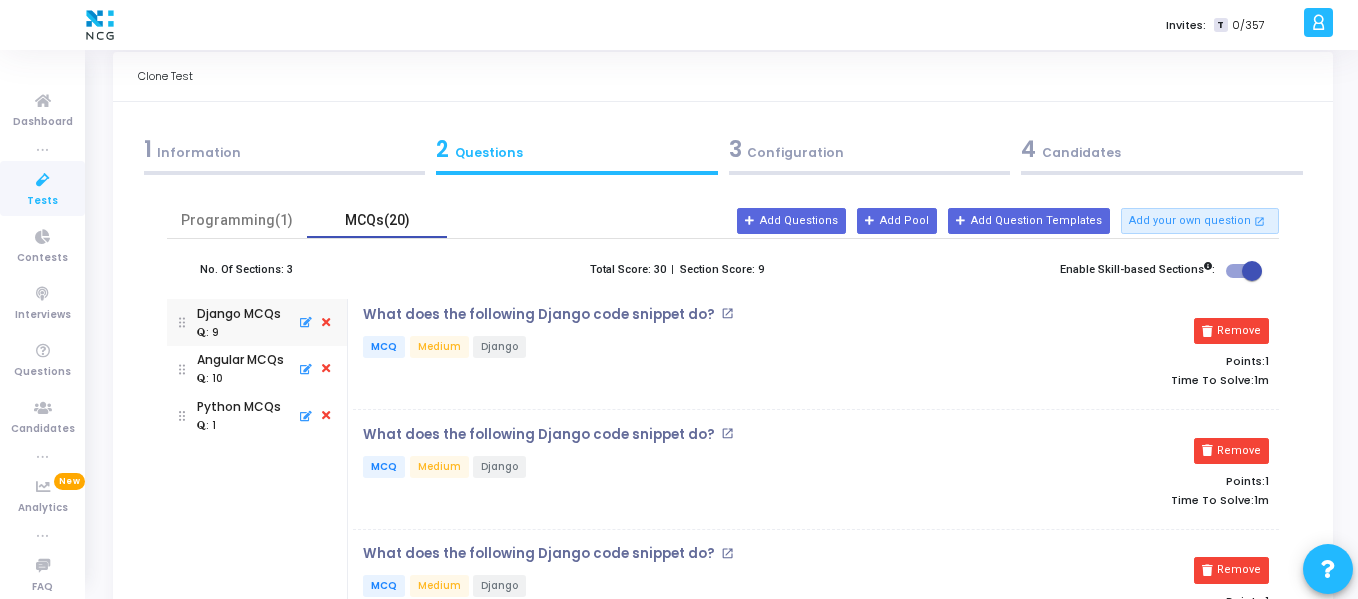 scroll, scrollTop: 38, scrollLeft: 0, axis: vertical 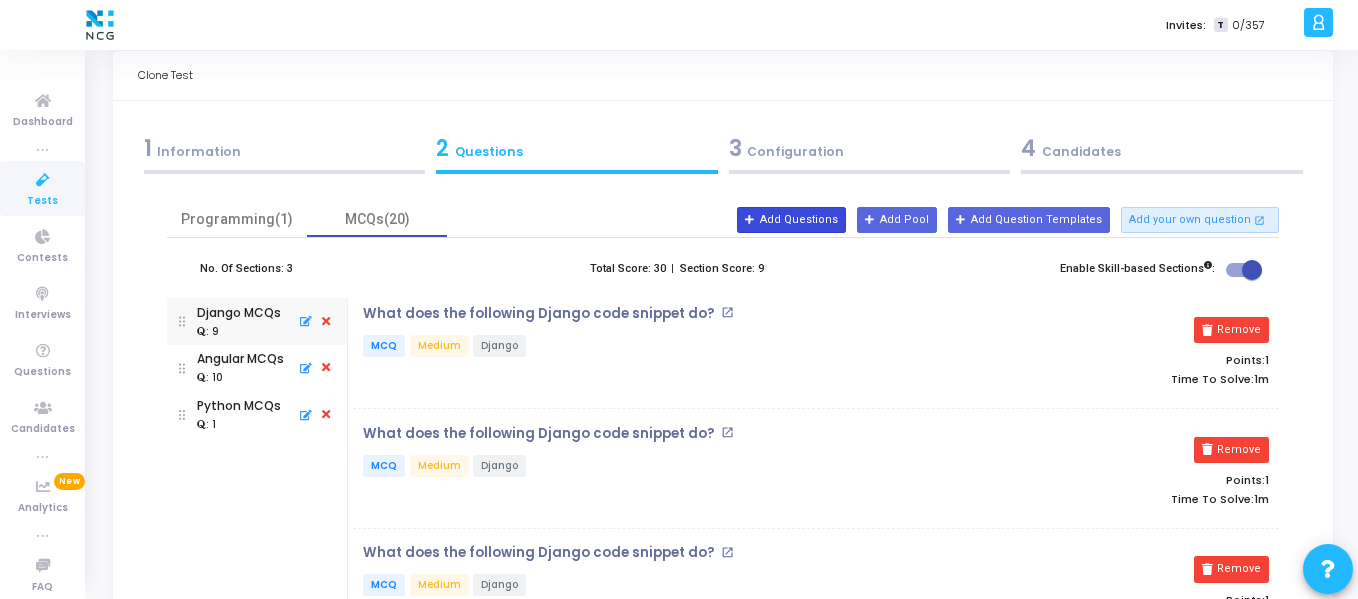 click on "Add Questions" at bounding box center (791, 220) 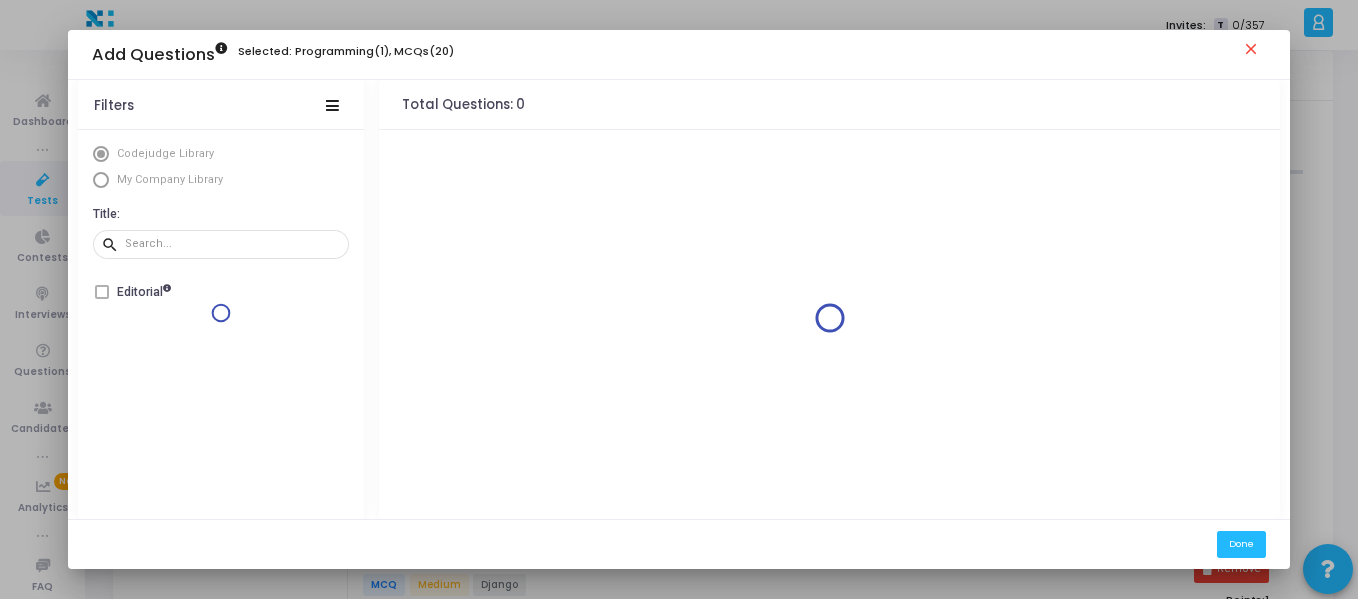 scroll, scrollTop: 0, scrollLeft: 0, axis: both 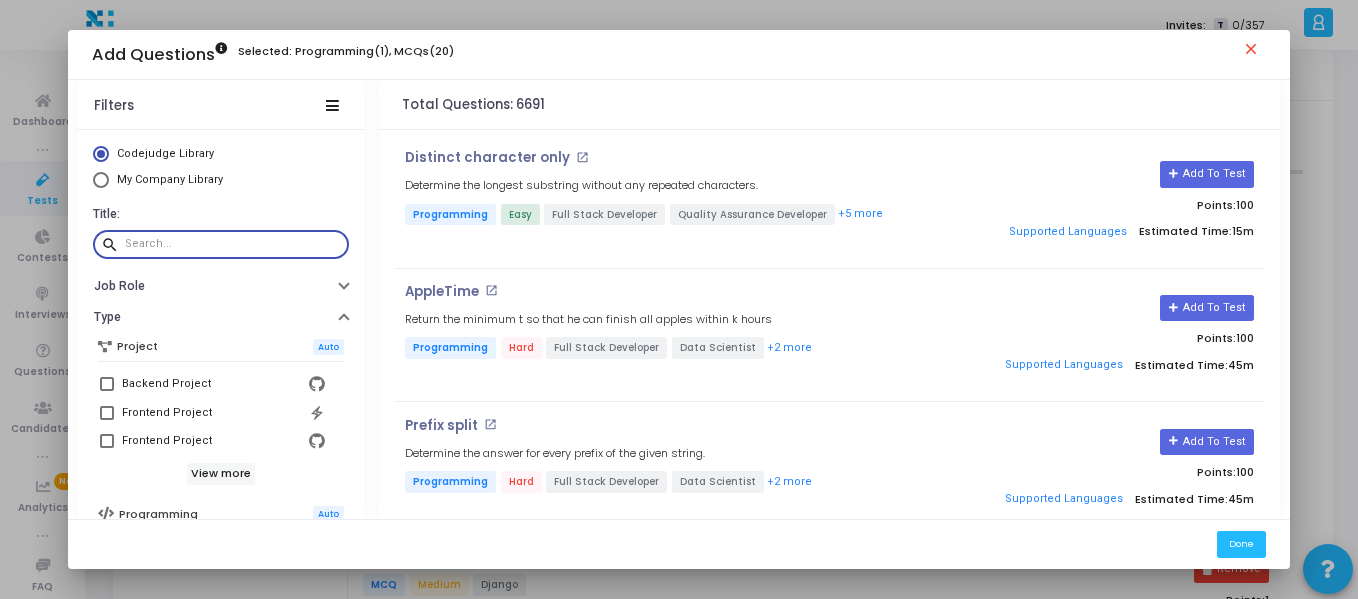 click at bounding box center (233, 244) 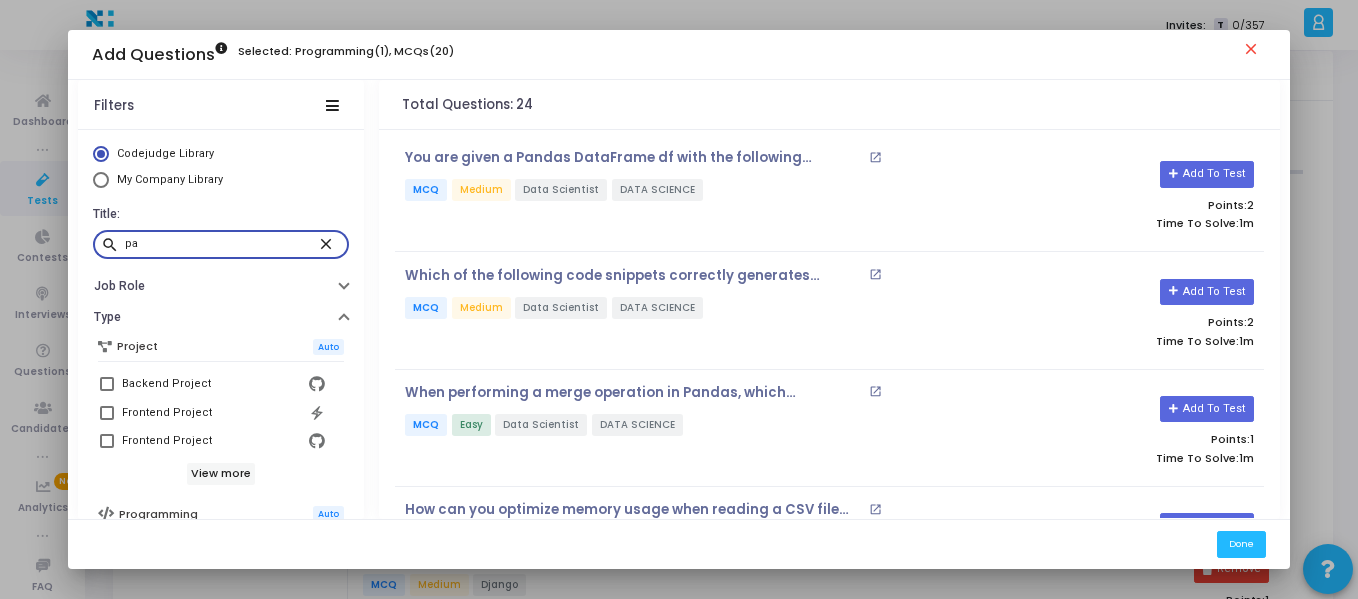 type on "p" 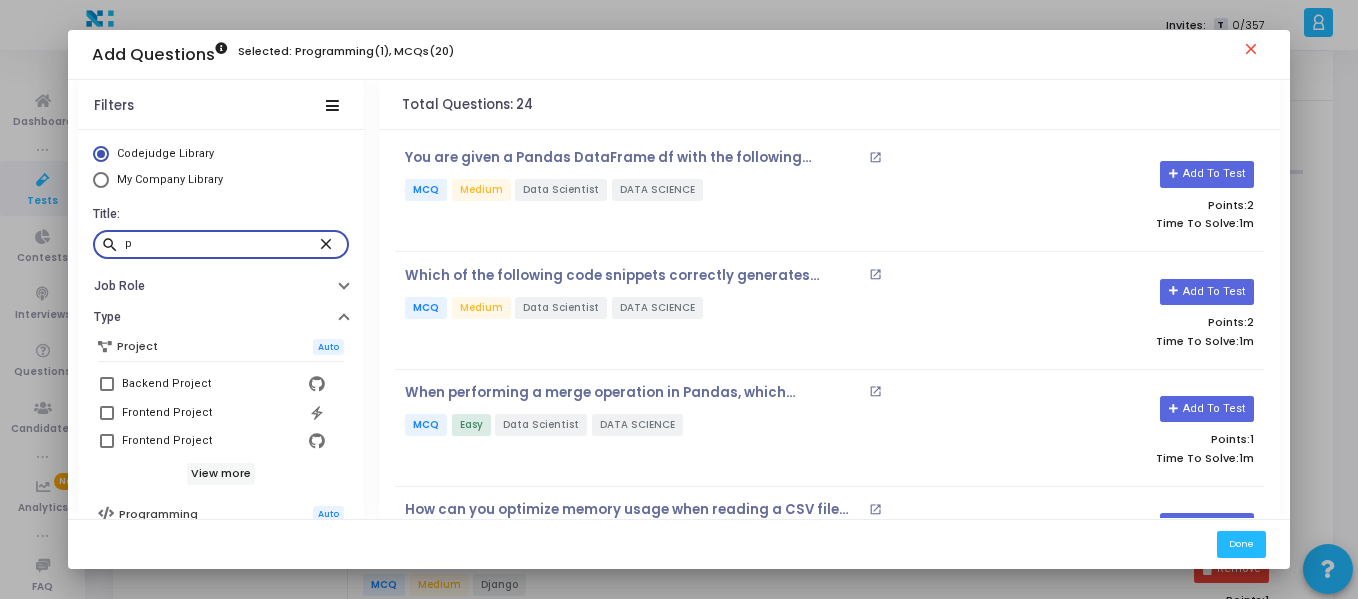 type 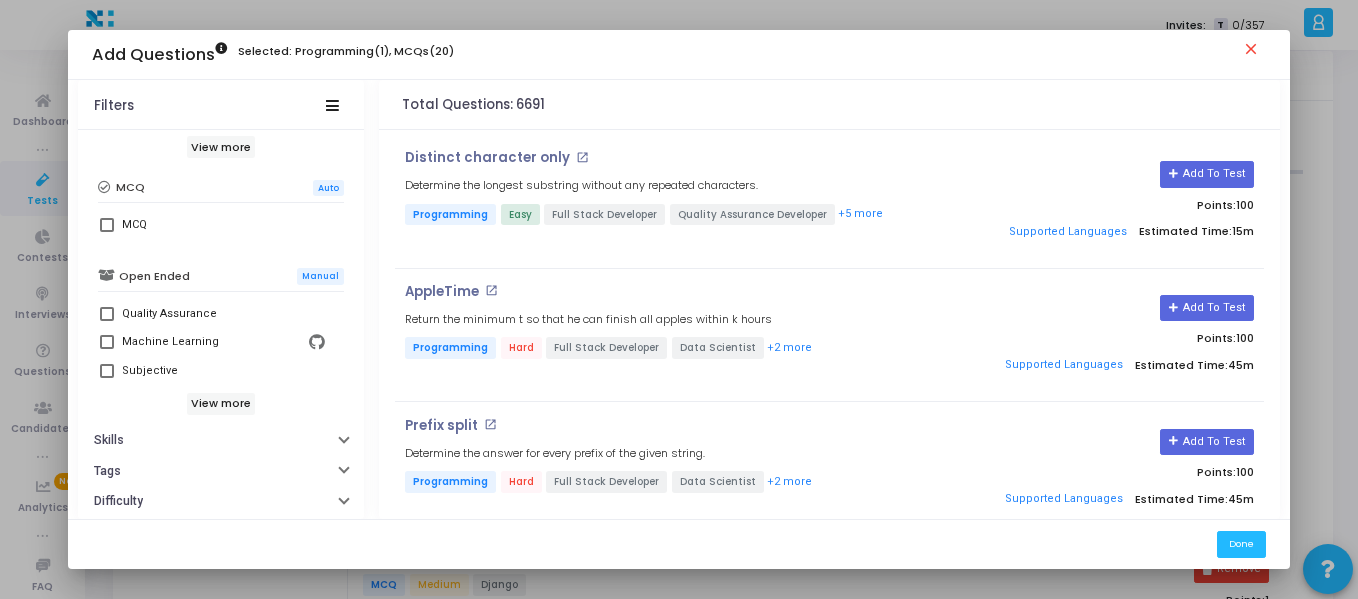 scroll, scrollTop: 533, scrollLeft: 0, axis: vertical 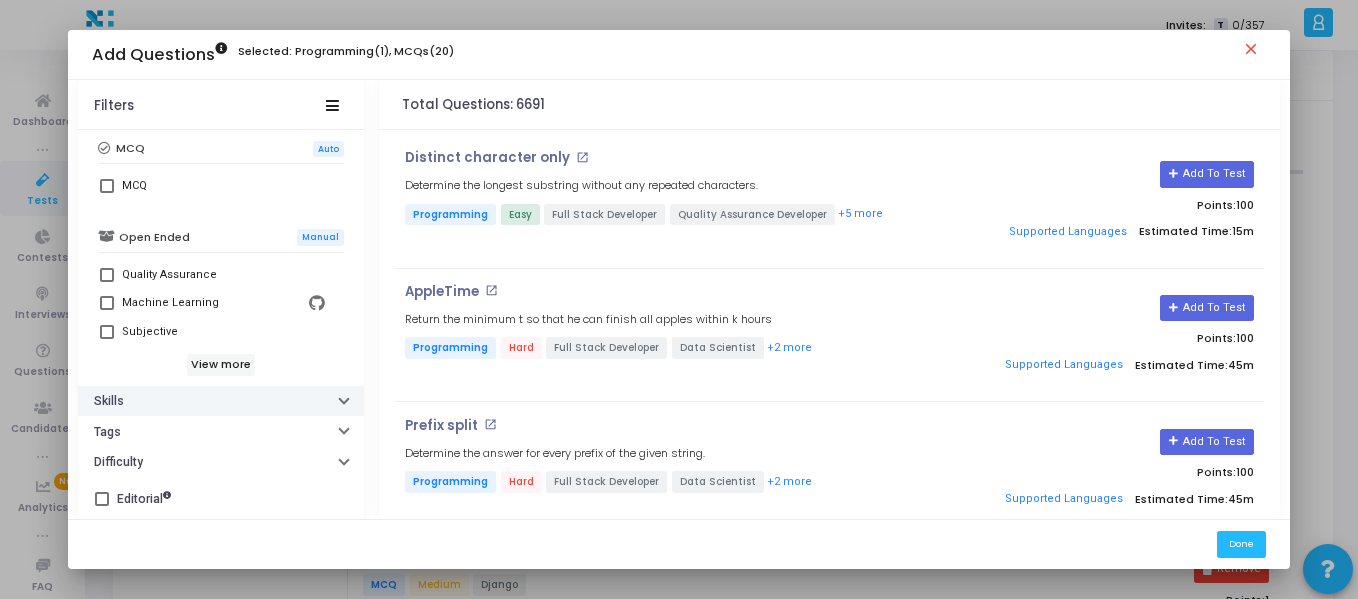 click on "Skills" at bounding box center (221, 401) 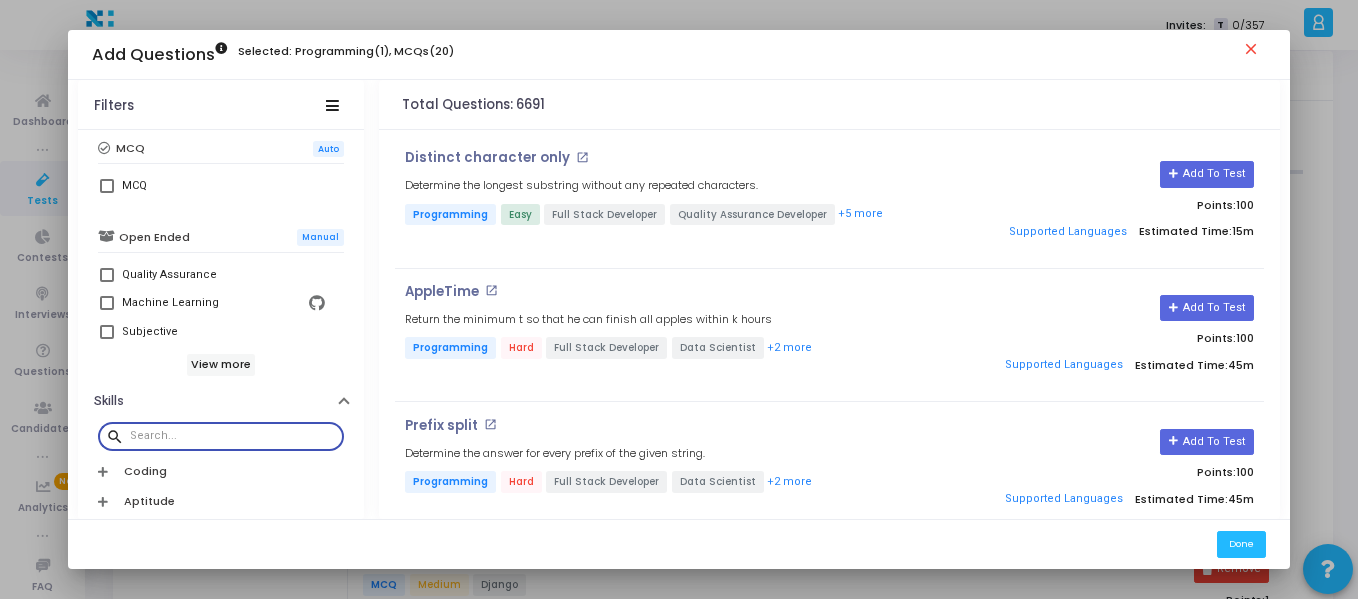 click at bounding box center (233, 436) 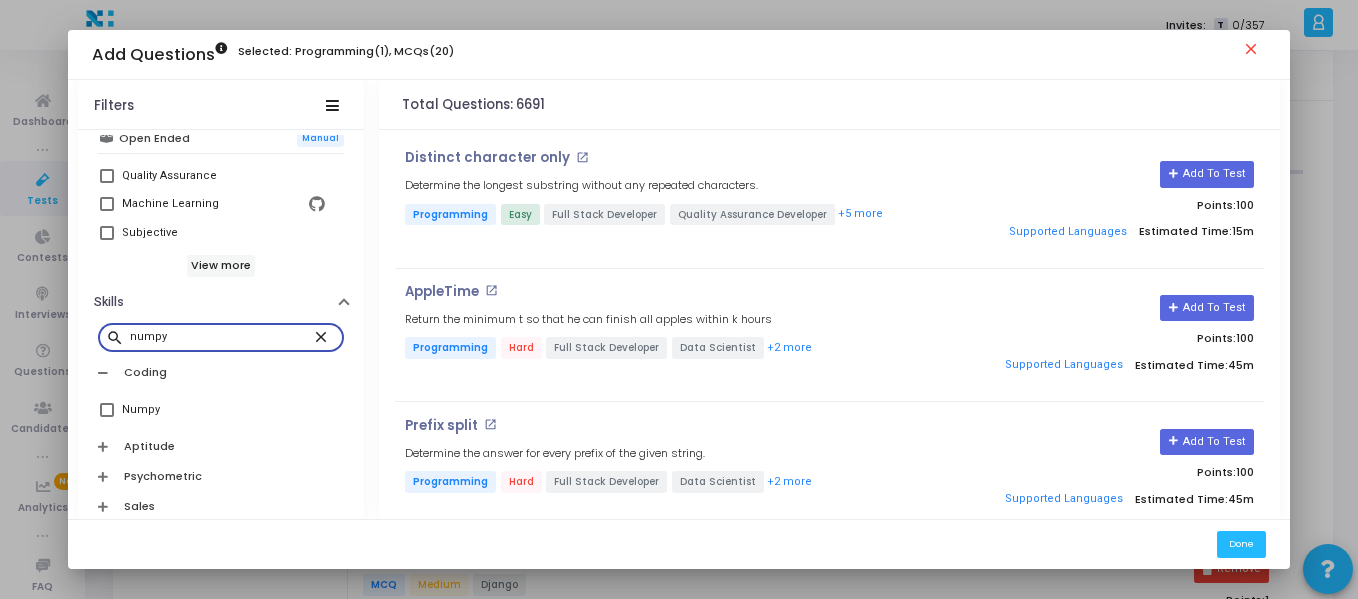 scroll, scrollTop: 633, scrollLeft: 0, axis: vertical 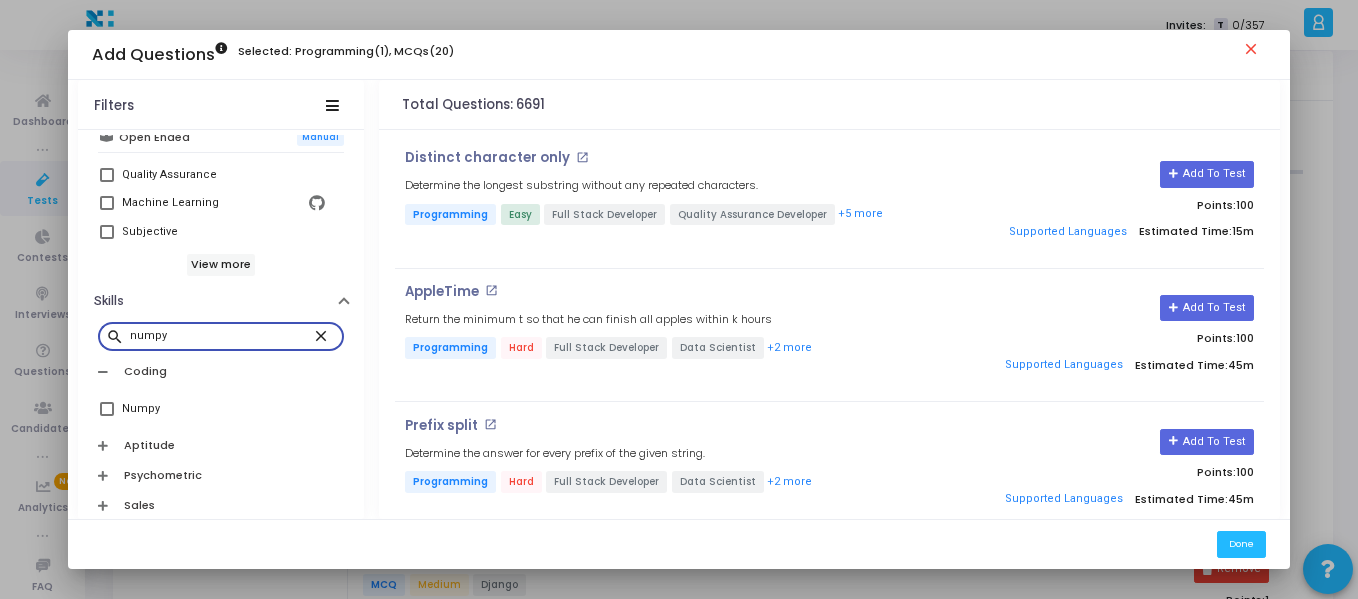 type on "numpy" 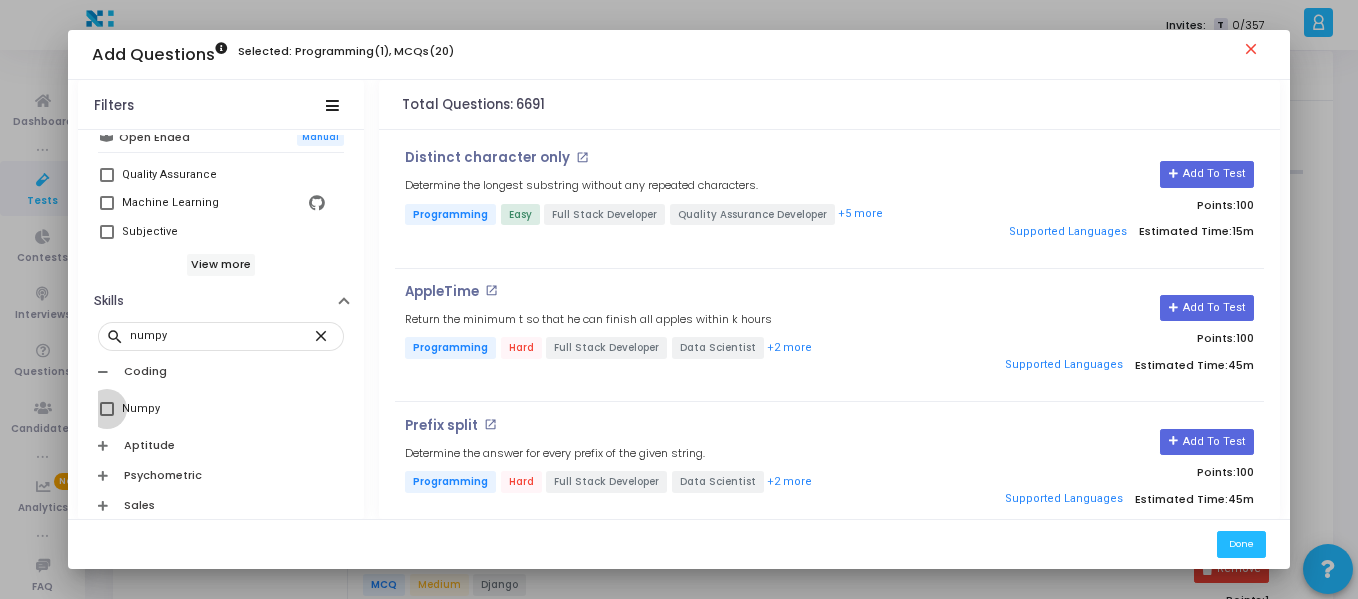 click at bounding box center [107, 409] 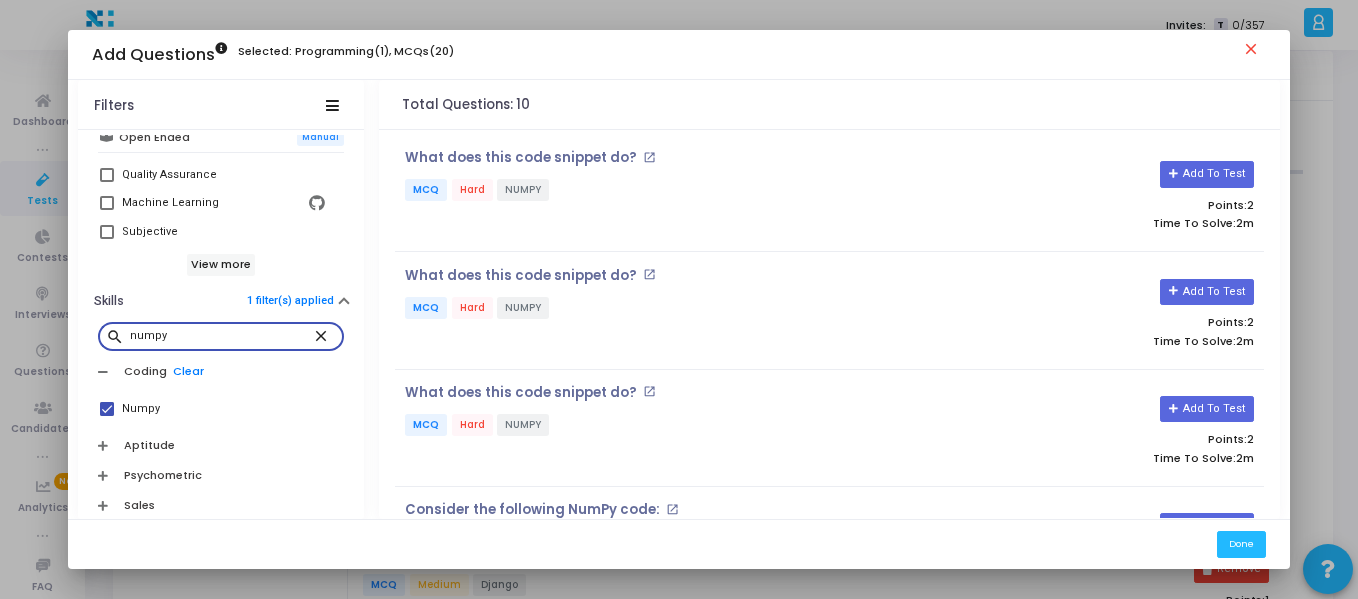 click on "numpy" at bounding box center [221, 336] 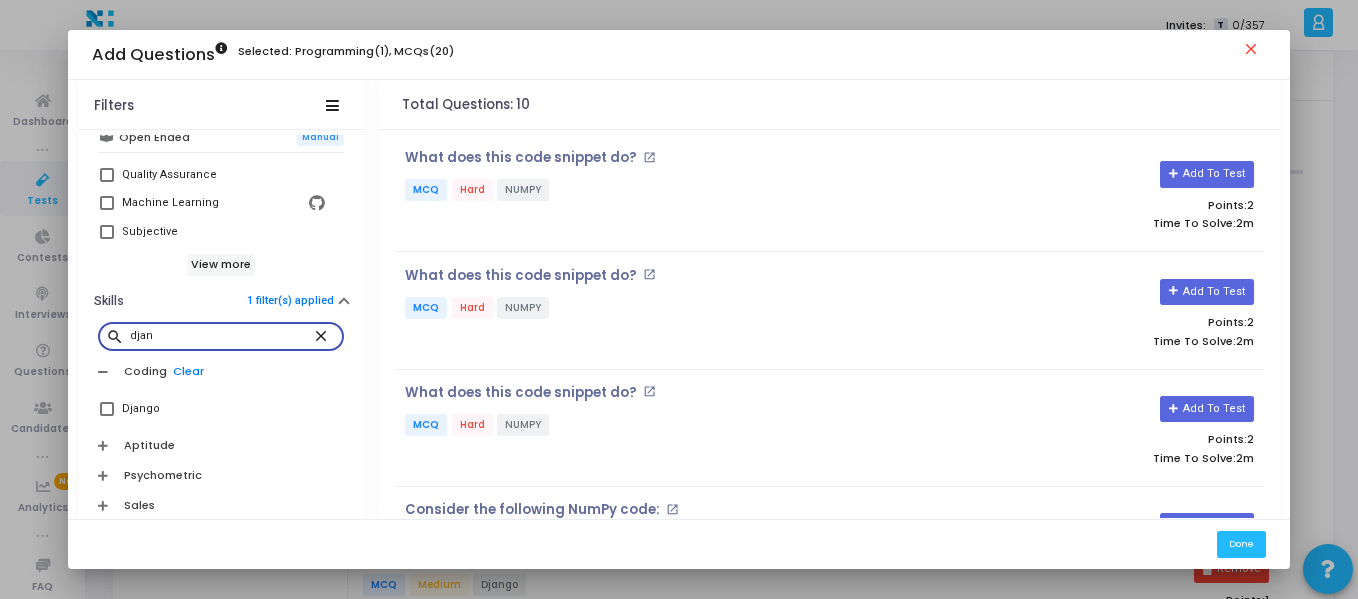 type on "djan" 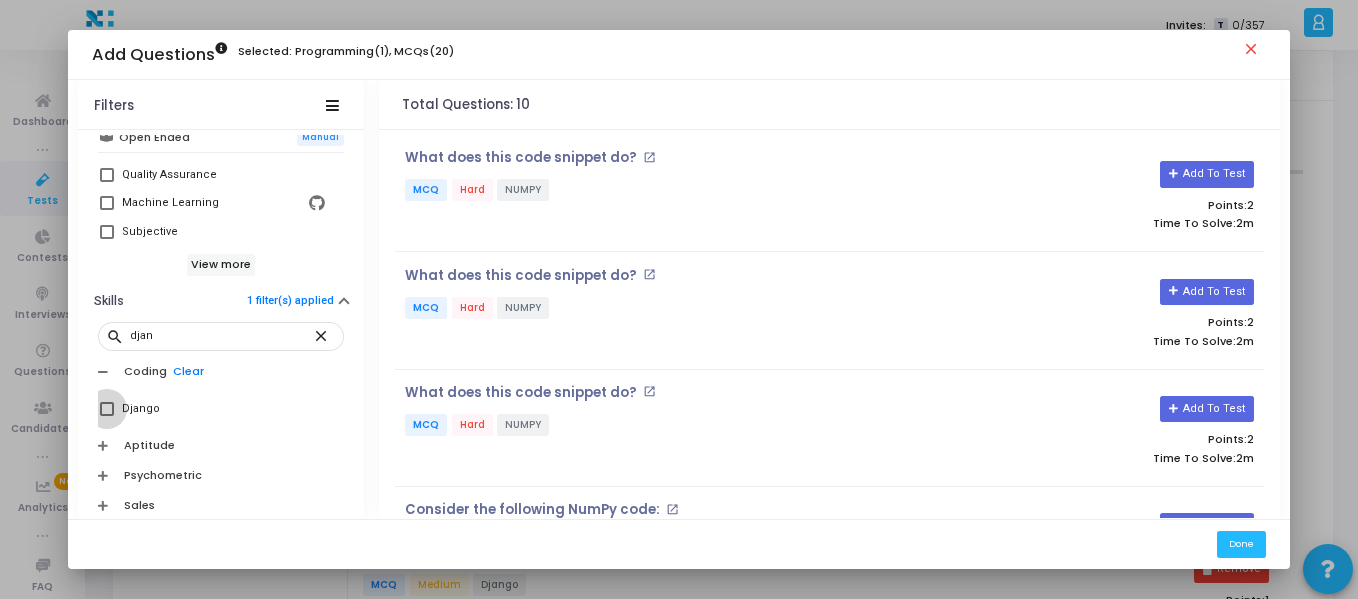 click at bounding box center (107, 409) 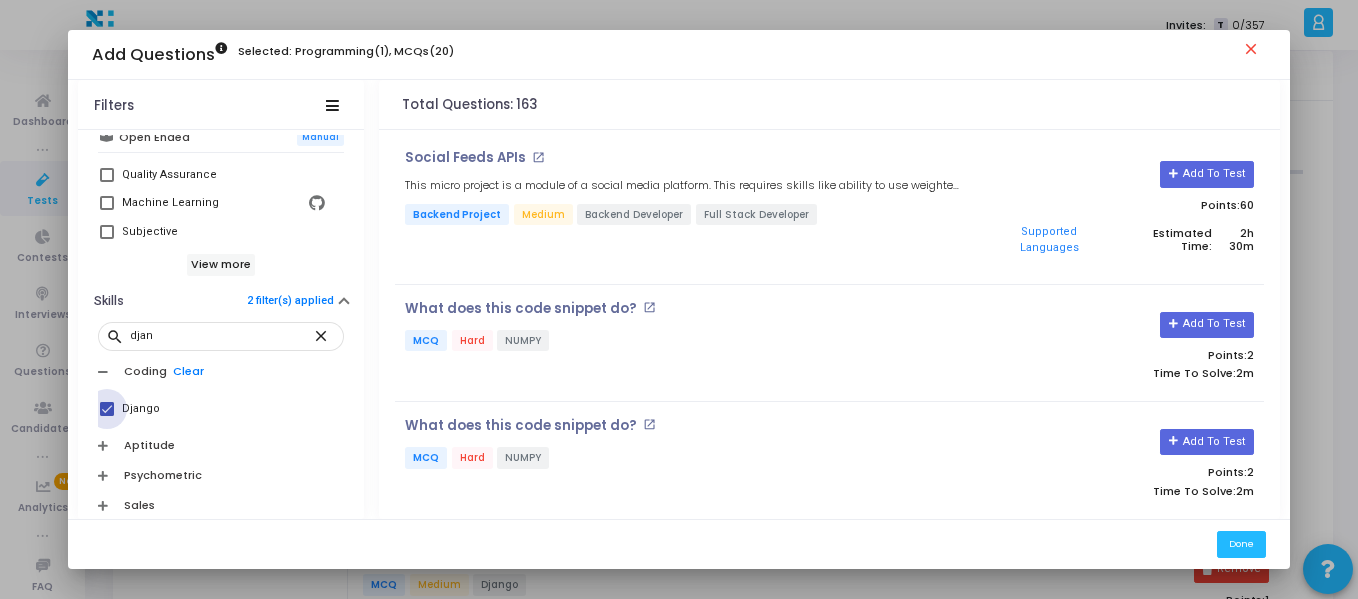 click at bounding box center [107, 409] 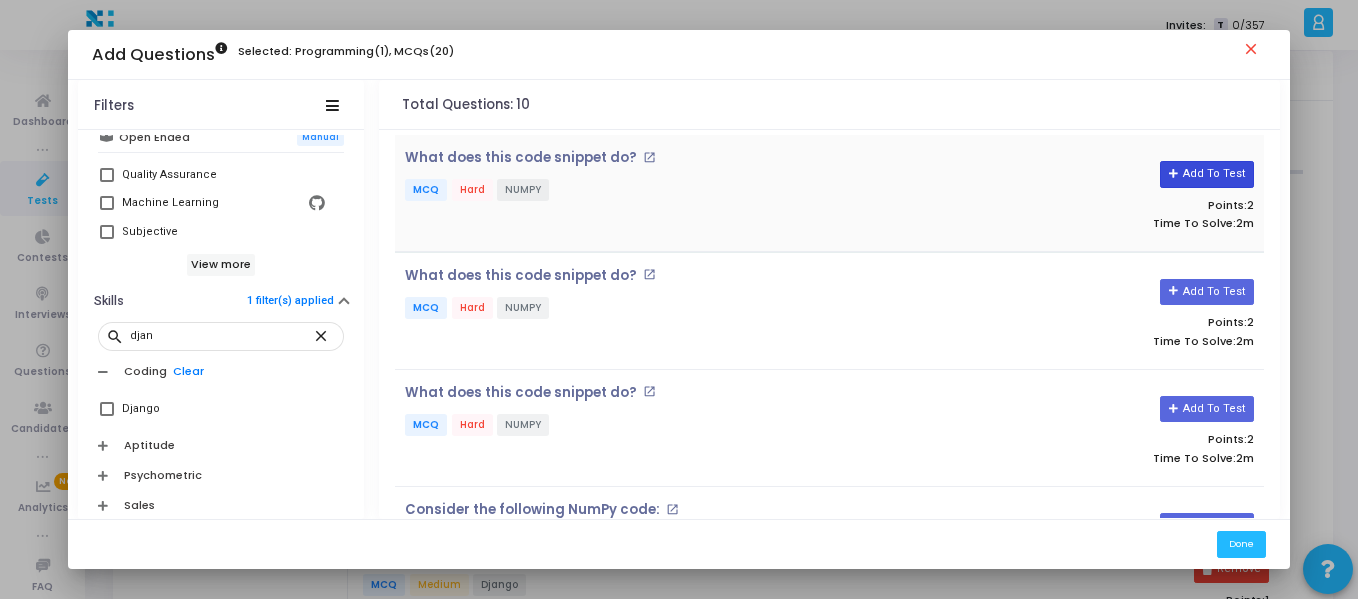 click on "Add To Test" at bounding box center (1206, 174) 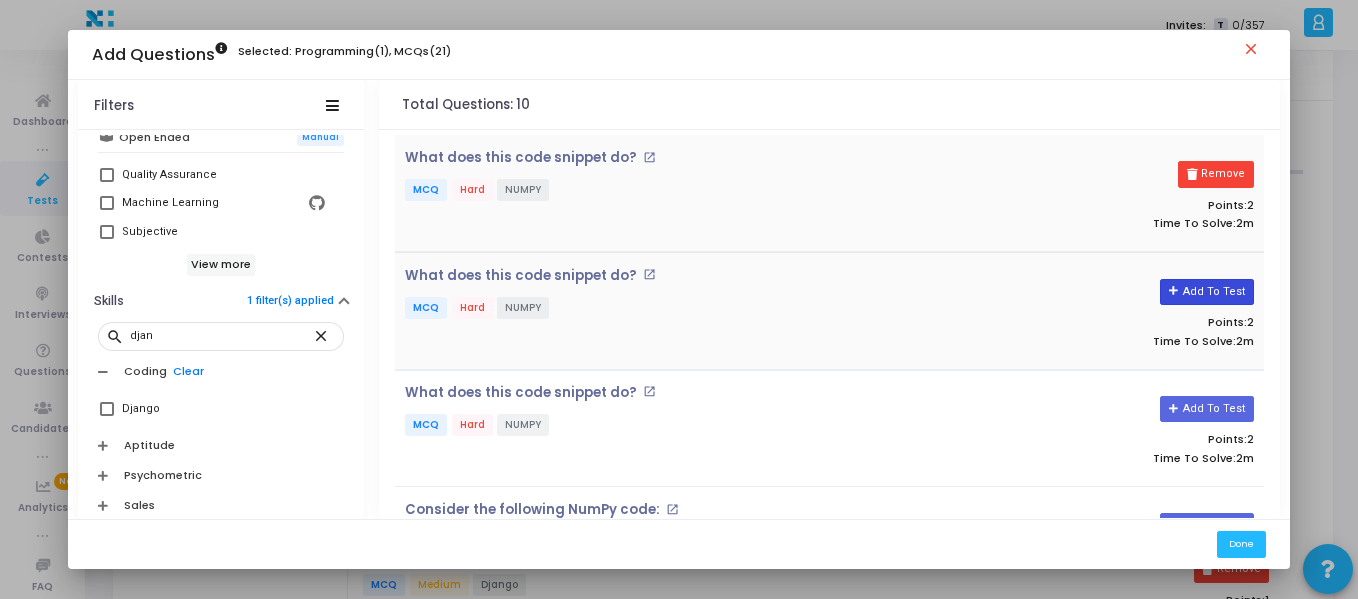 click on "Add To Test" at bounding box center (1206, 292) 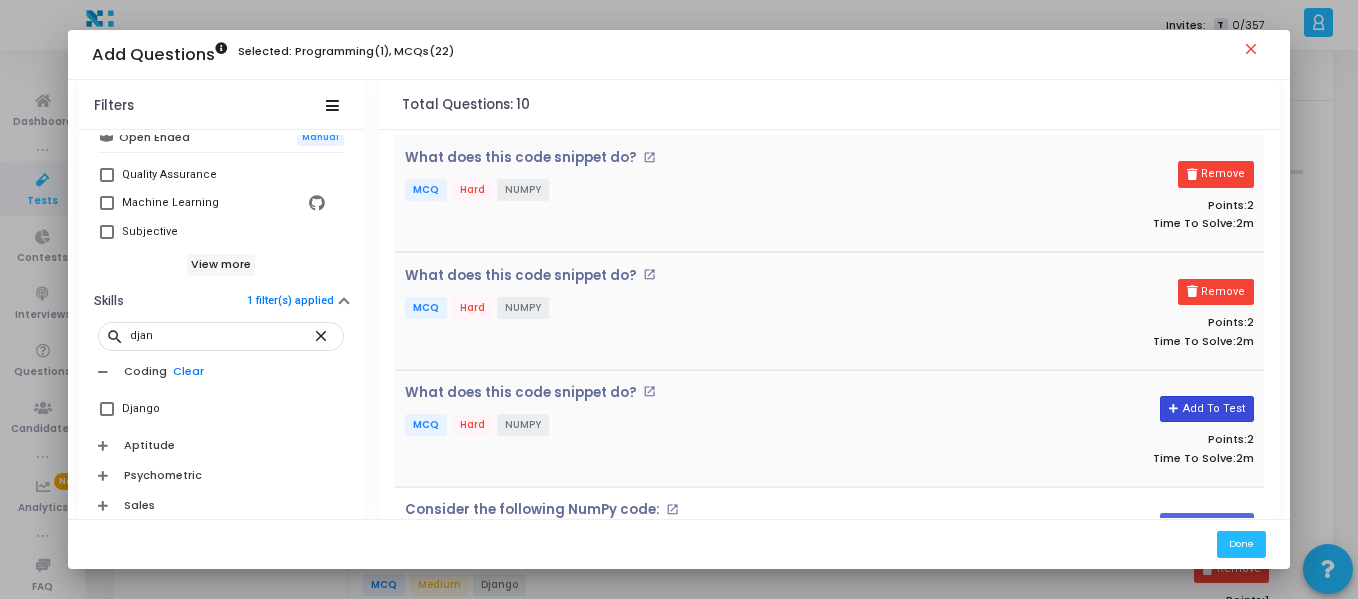 click on "Add To Test" at bounding box center (1206, 409) 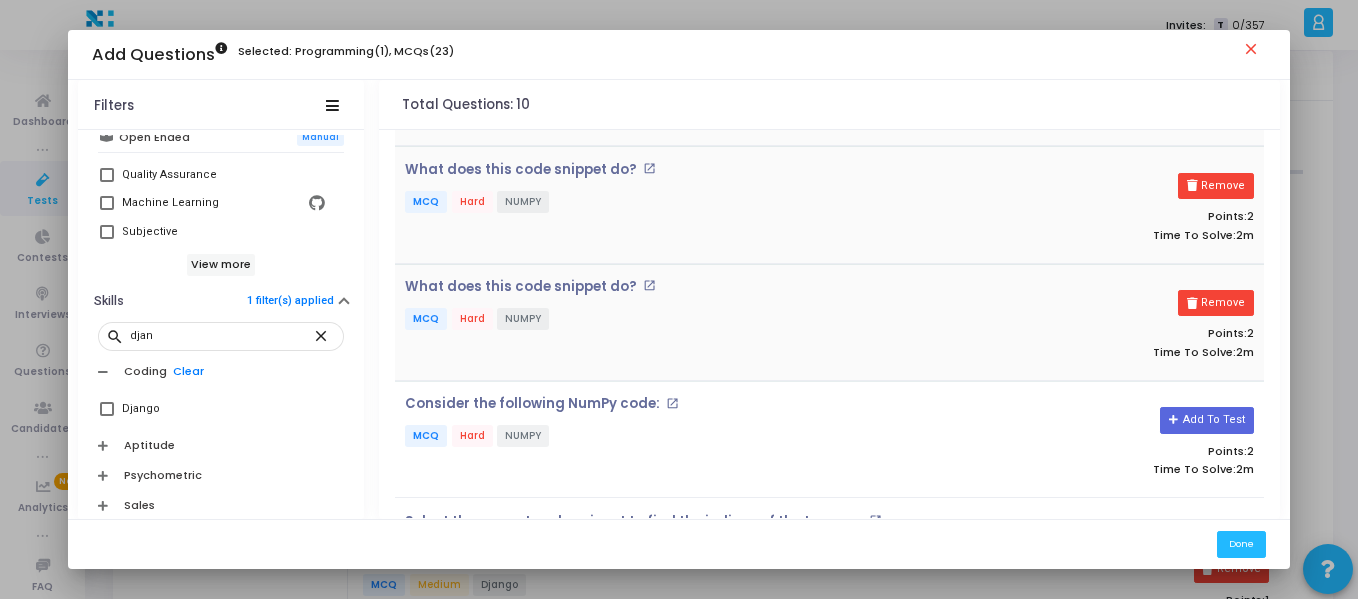 scroll, scrollTop: 115, scrollLeft: 0, axis: vertical 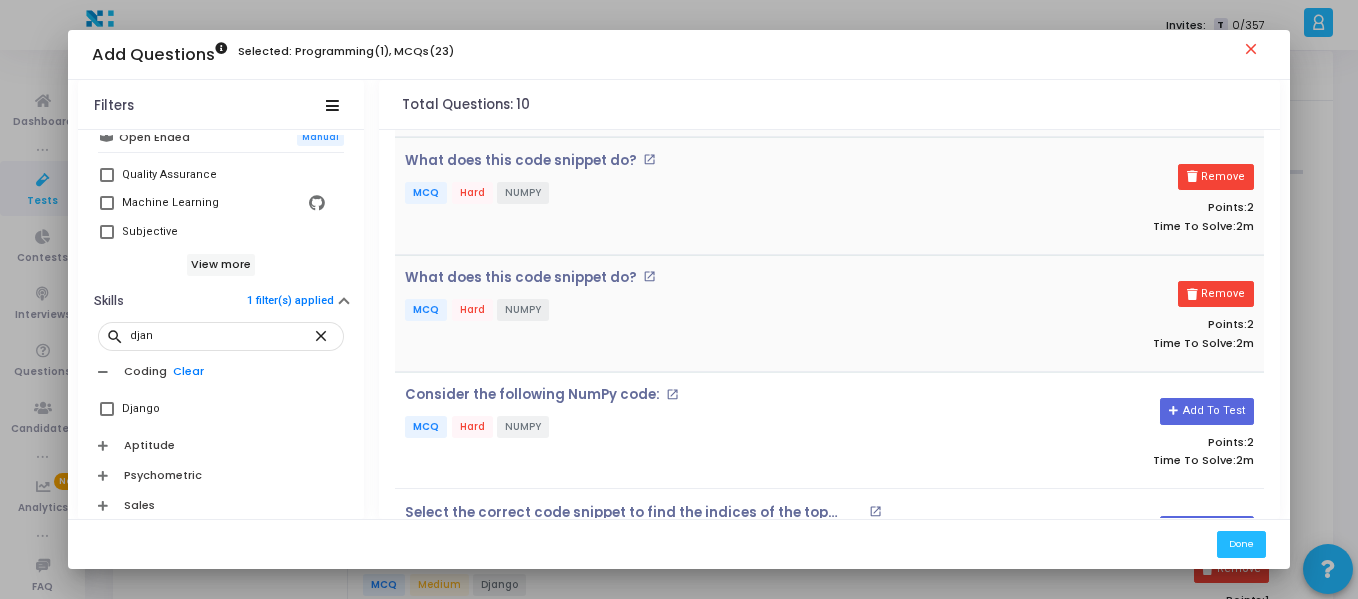 click on "Add To Test" at bounding box center [1206, 411] 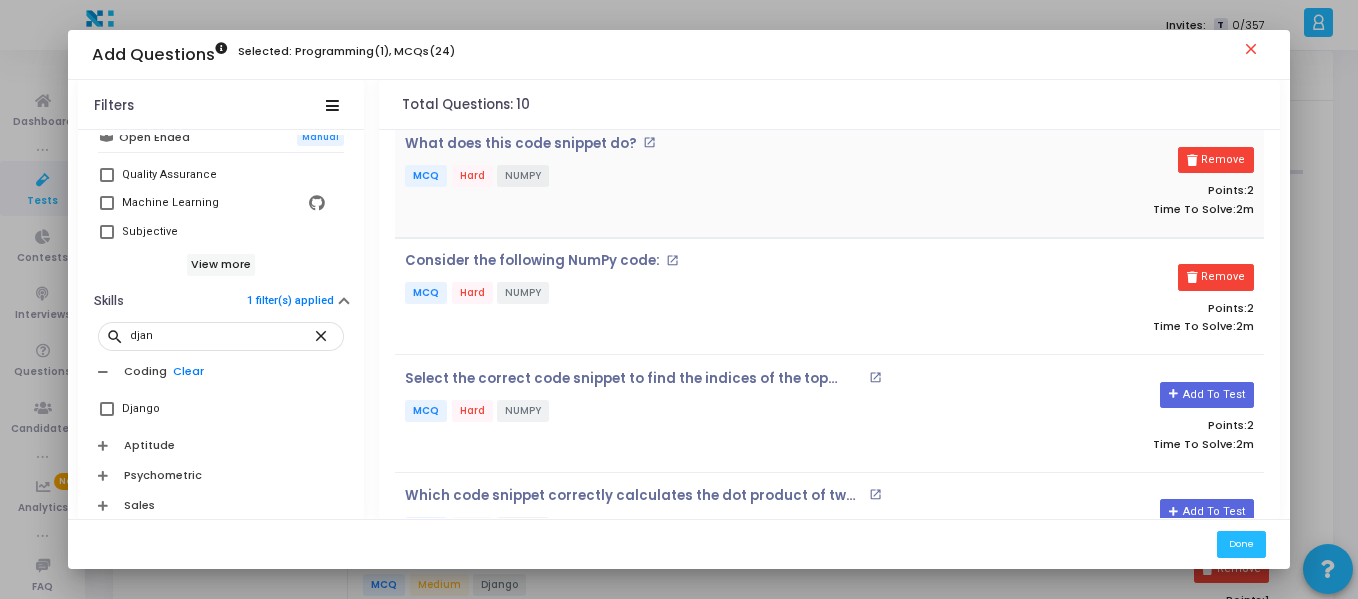 click on "Add To Test   Points:  2  Time To Solve:      2m" at bounding box center (1118, 414) 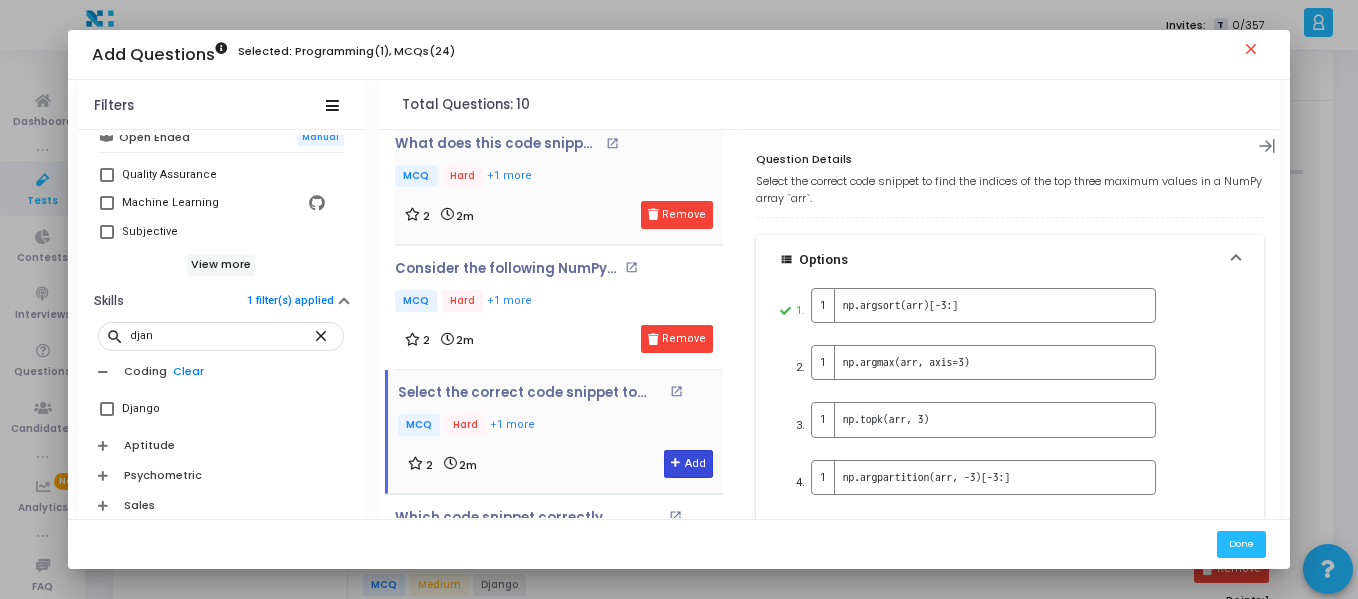 click on "Add" at bounding box center [688, 464] 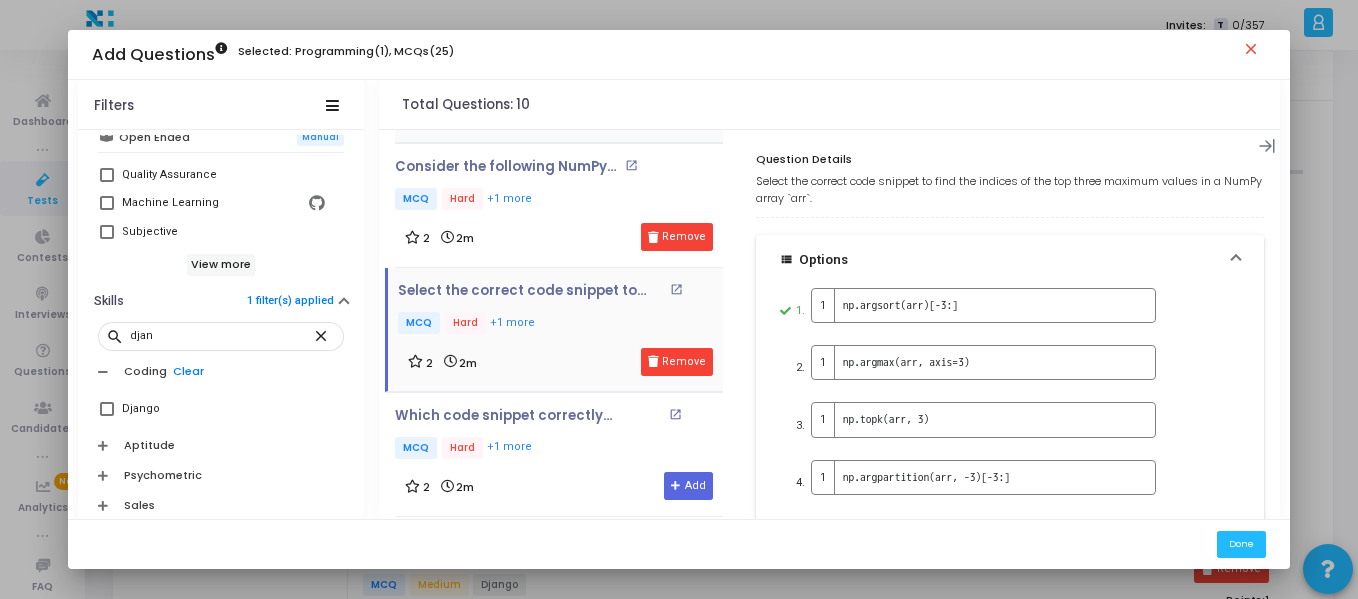 scroll, scrollTop: 366, scrollLeft: 0, axis: vertical 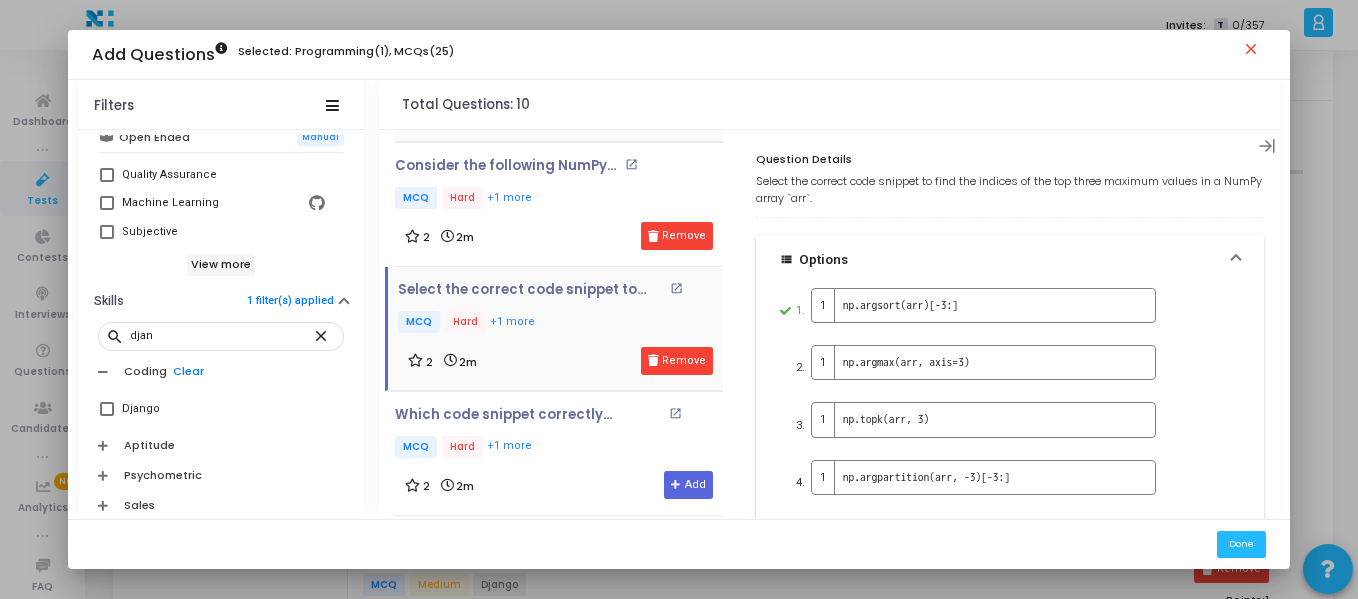 click on "Add" at bounding box center [688, 485] 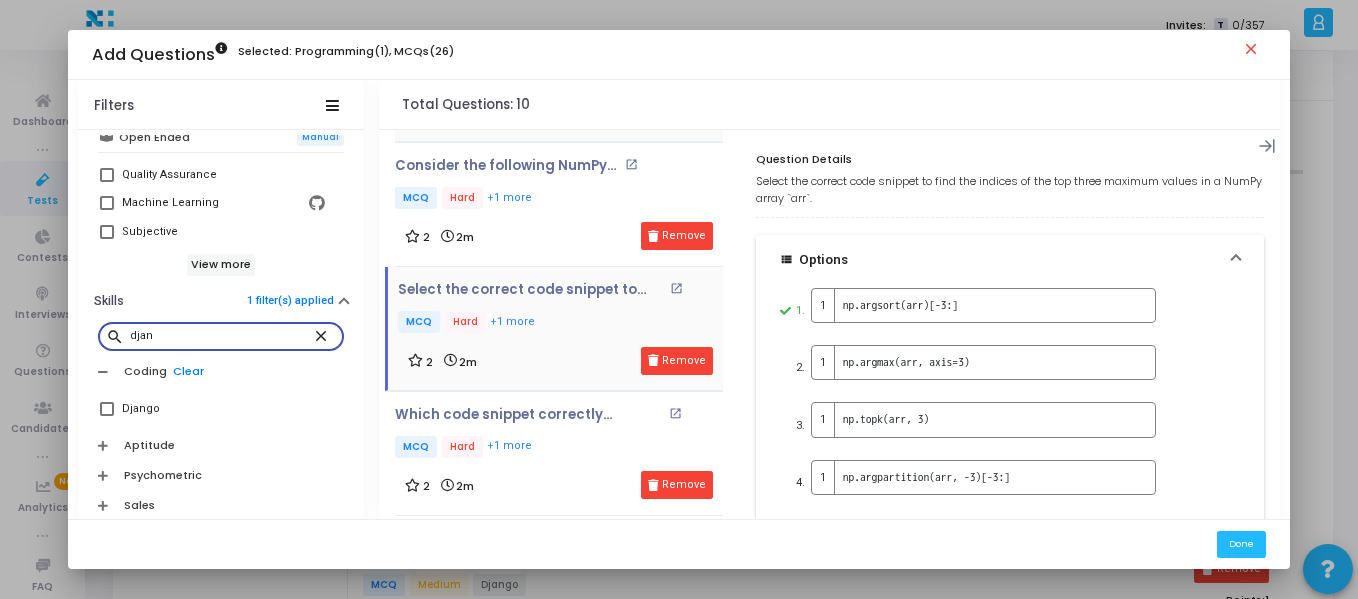 click on "djan" at bounding box center (221, 336) 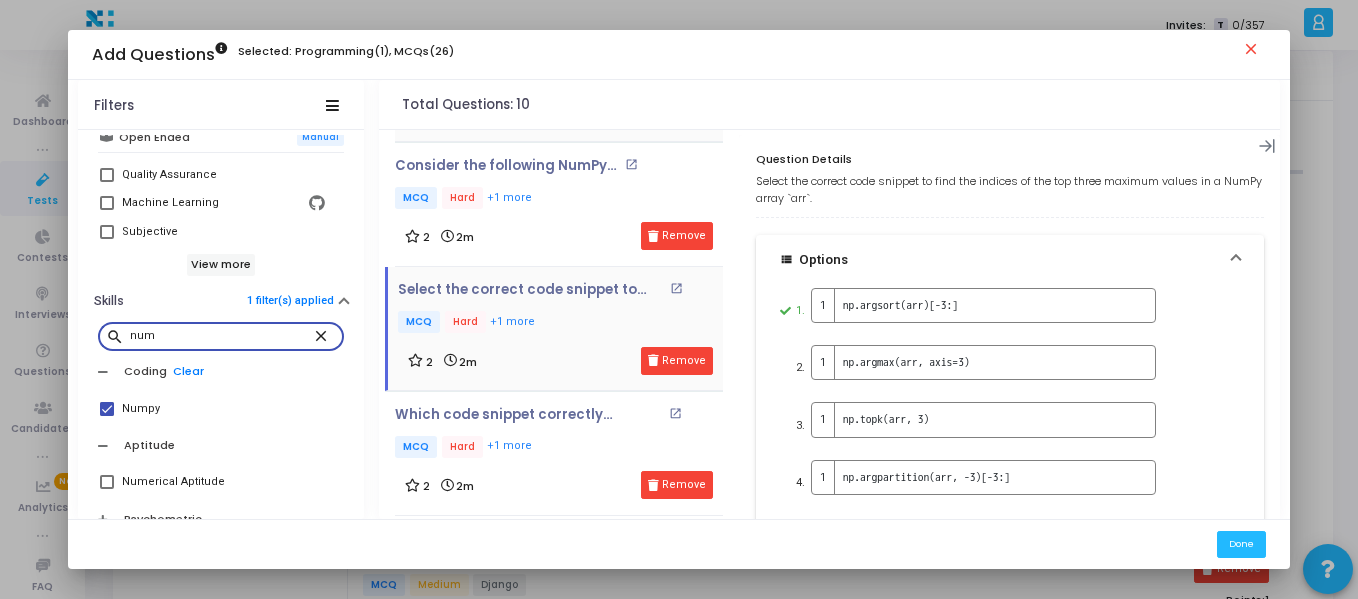type on "num" 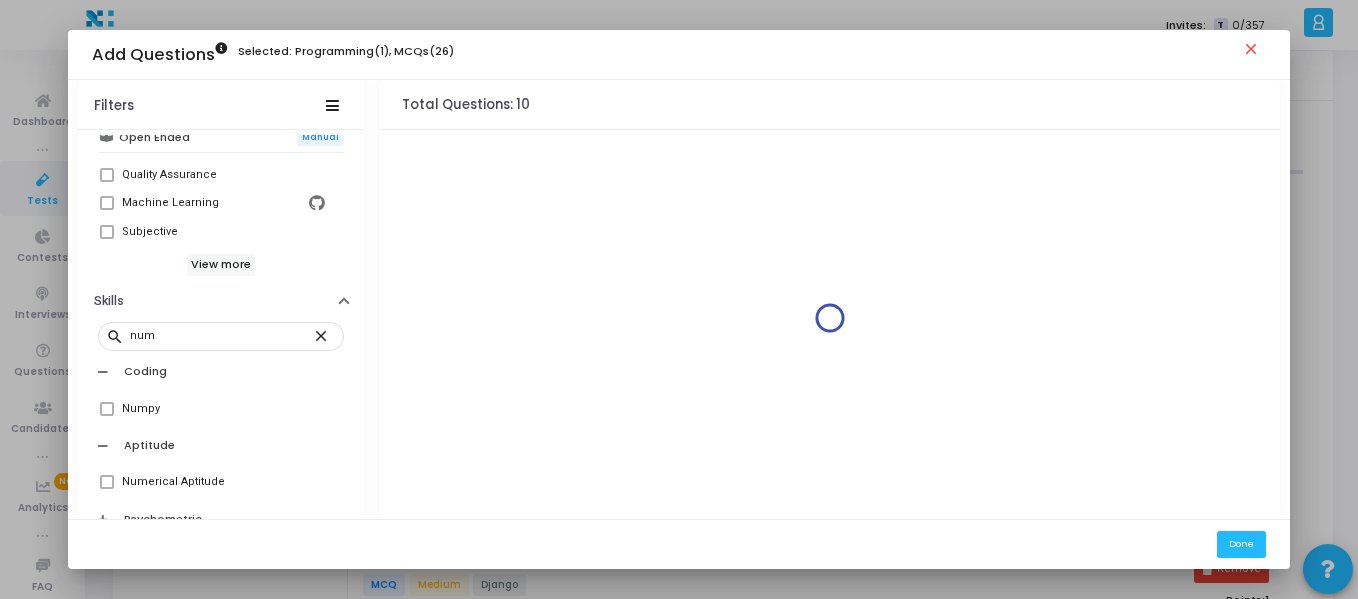 scroll, scrollTop: 0, scrollLeft: 0, axis: both 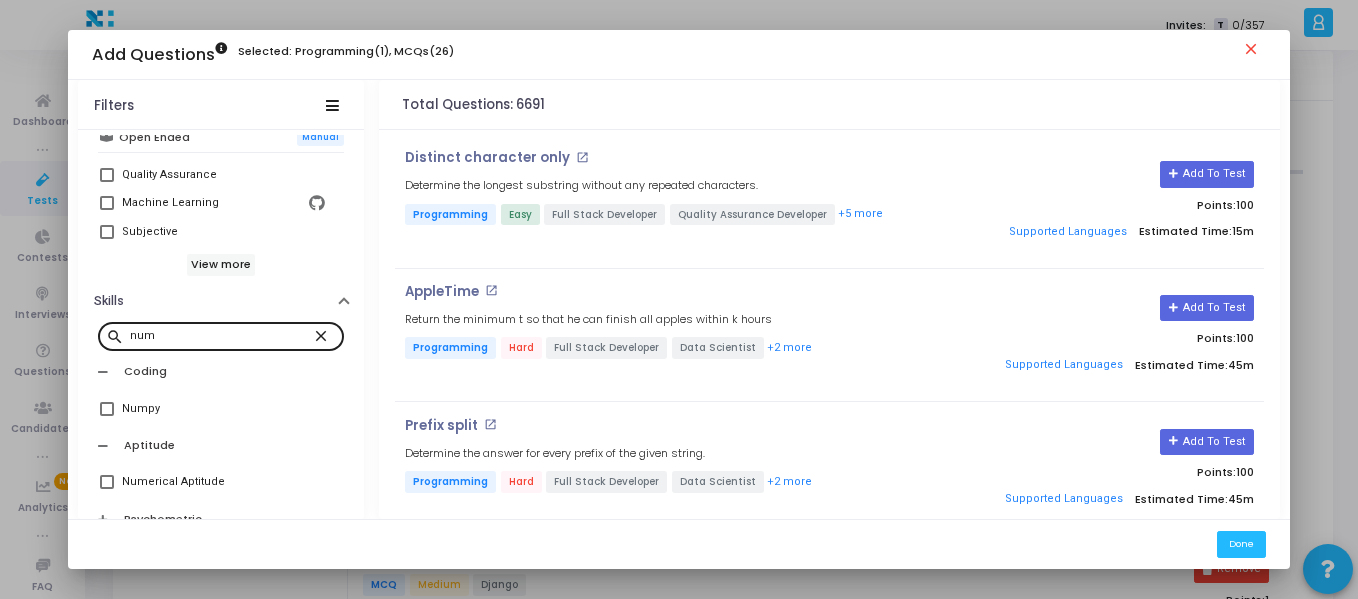 click on "num" at bounding box center (221, 335) 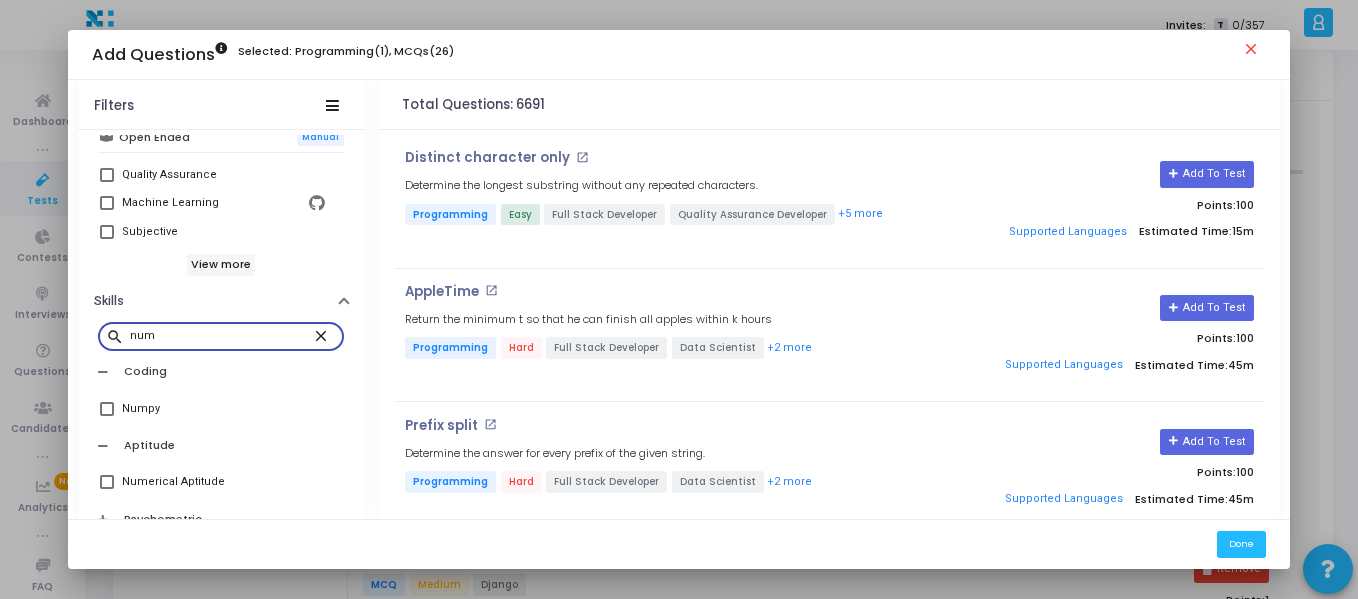 click on "num" at bounding box center (221, 335) 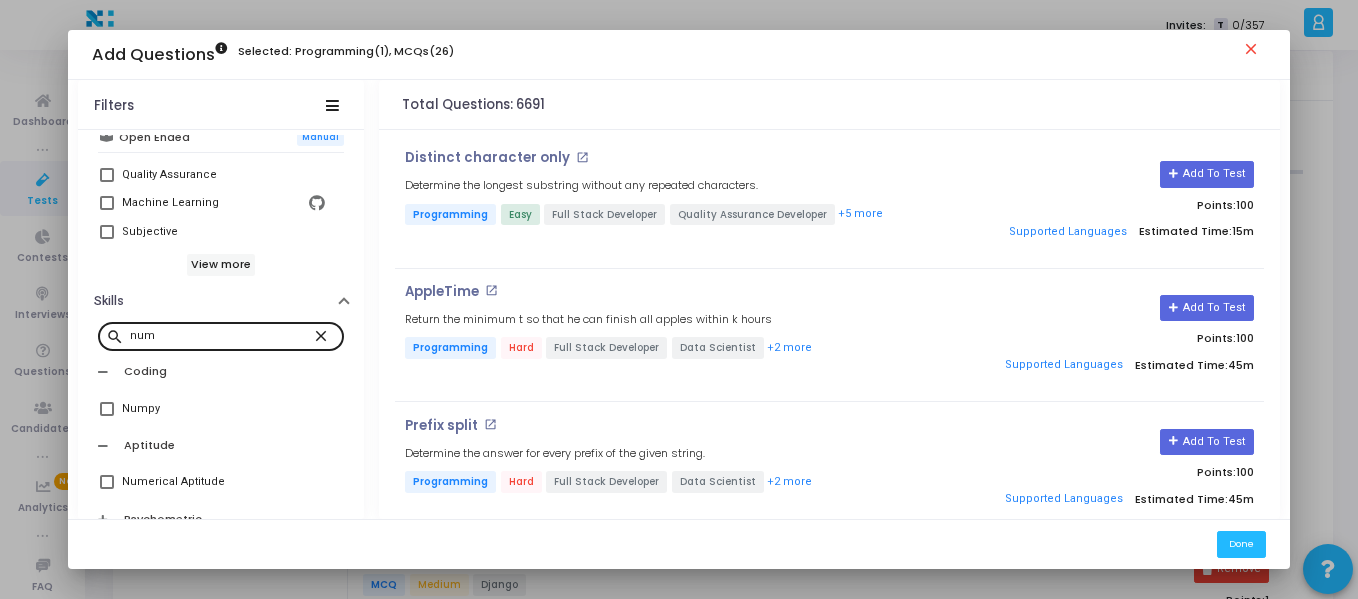 click on "num" at bounding box center (221, 335) 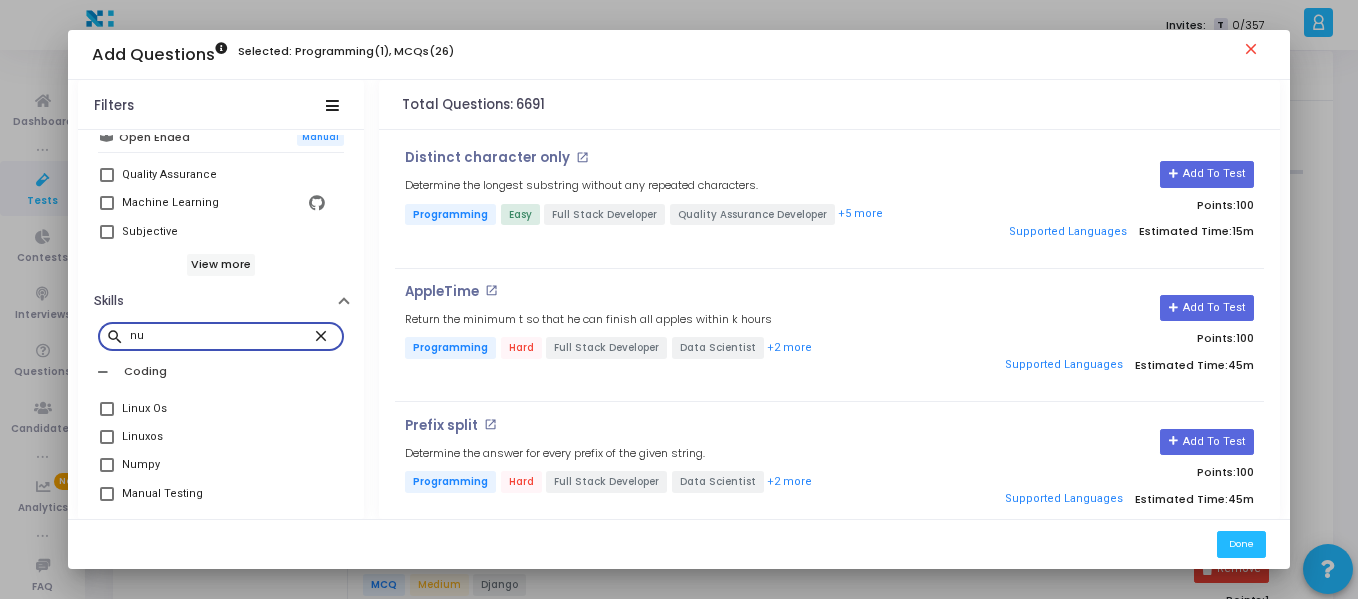 type on "n" 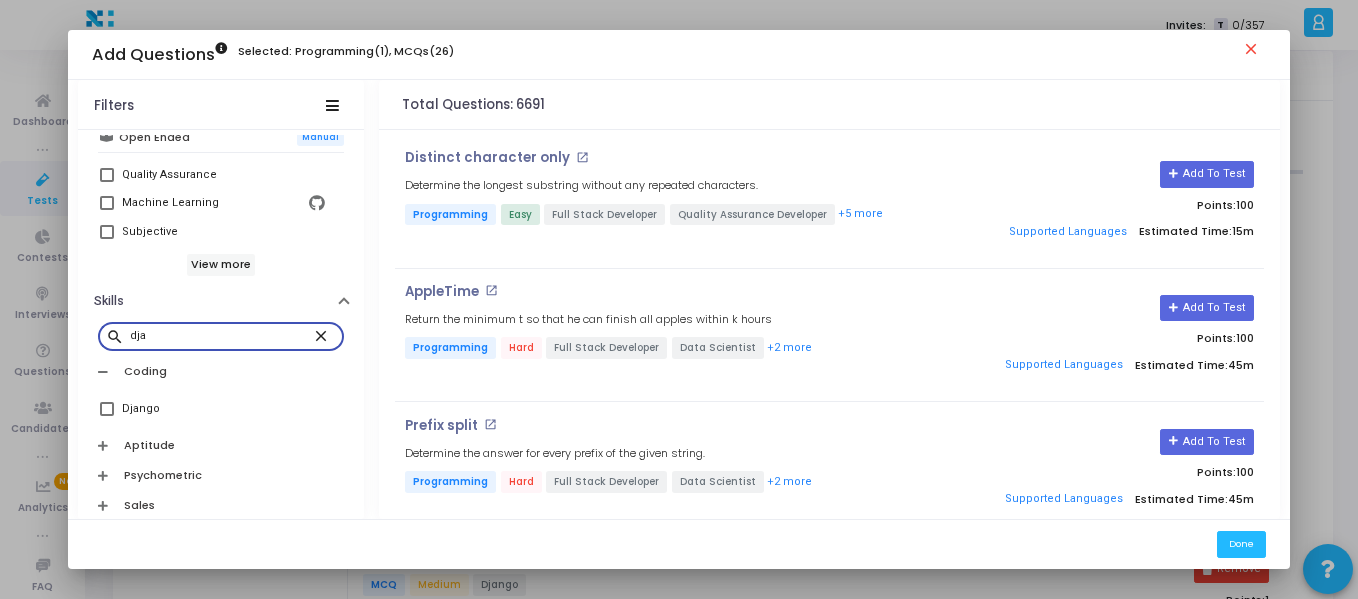 type on "dja" 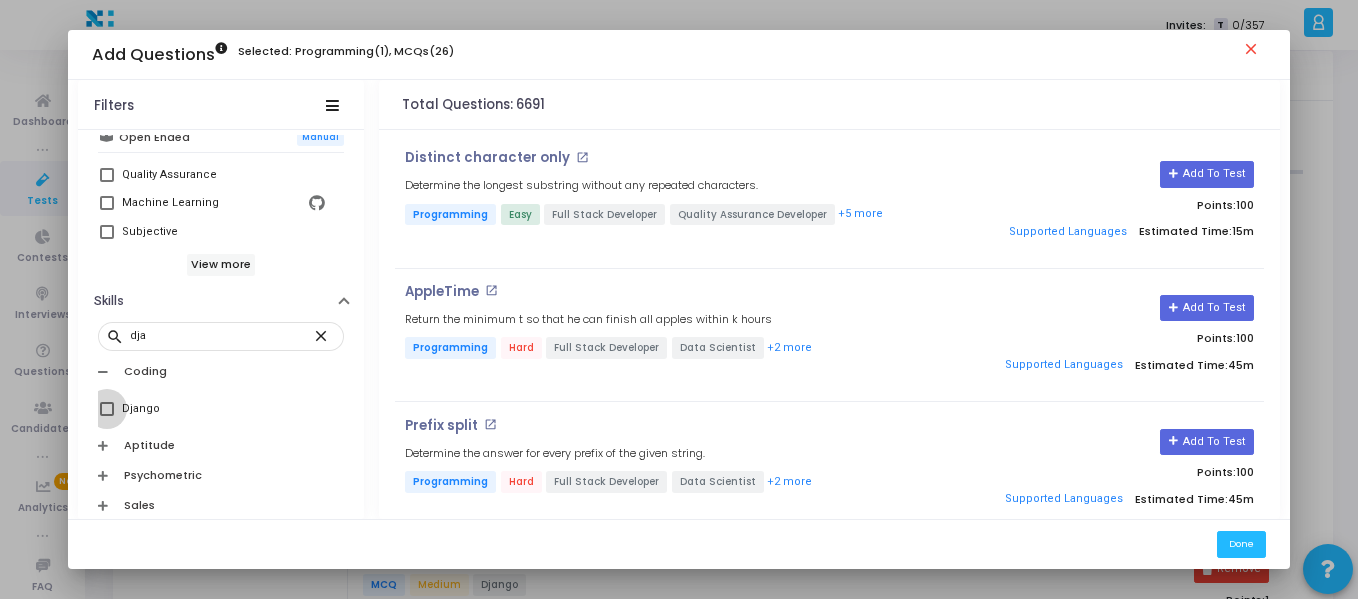 click at bounding box center (107, 409) 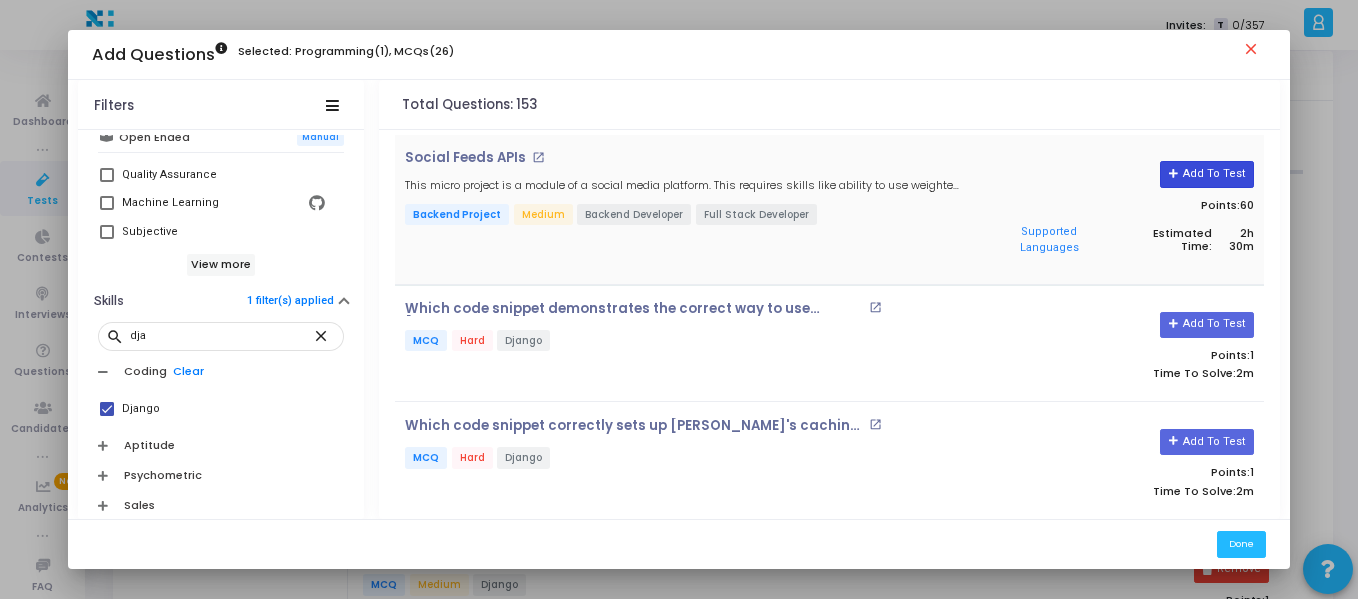 click on "Add To Test" at bounding box center [1206, 174] 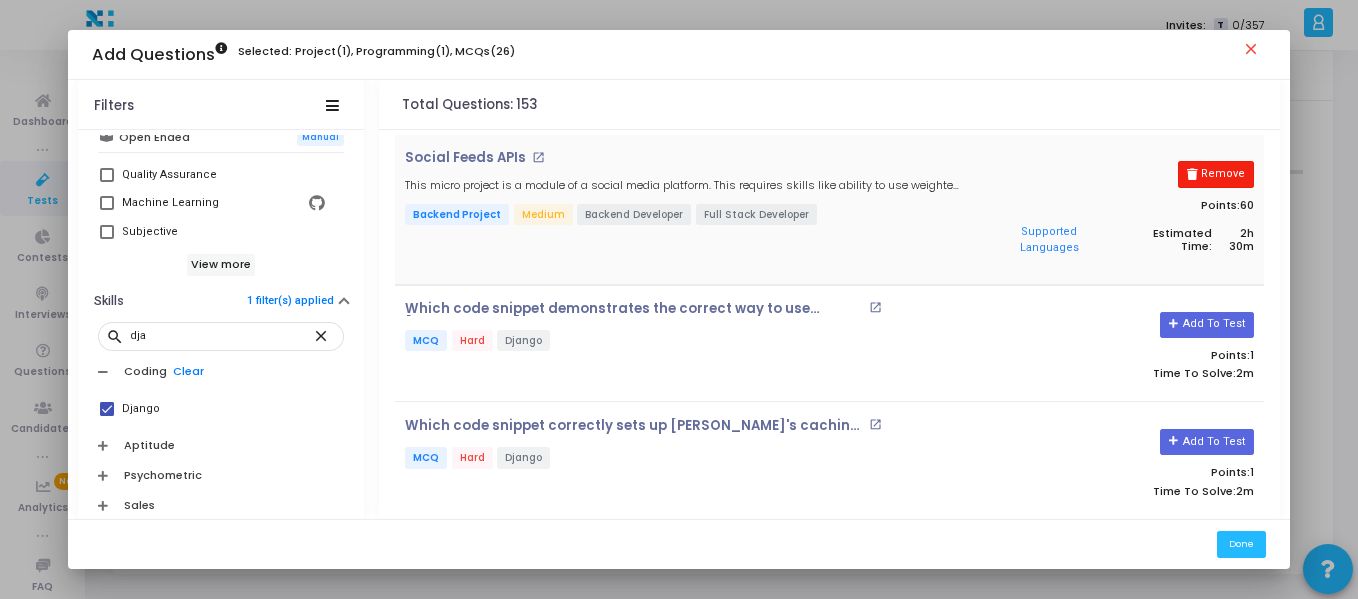 click on "Remove" at bounding box center (1215, 174) 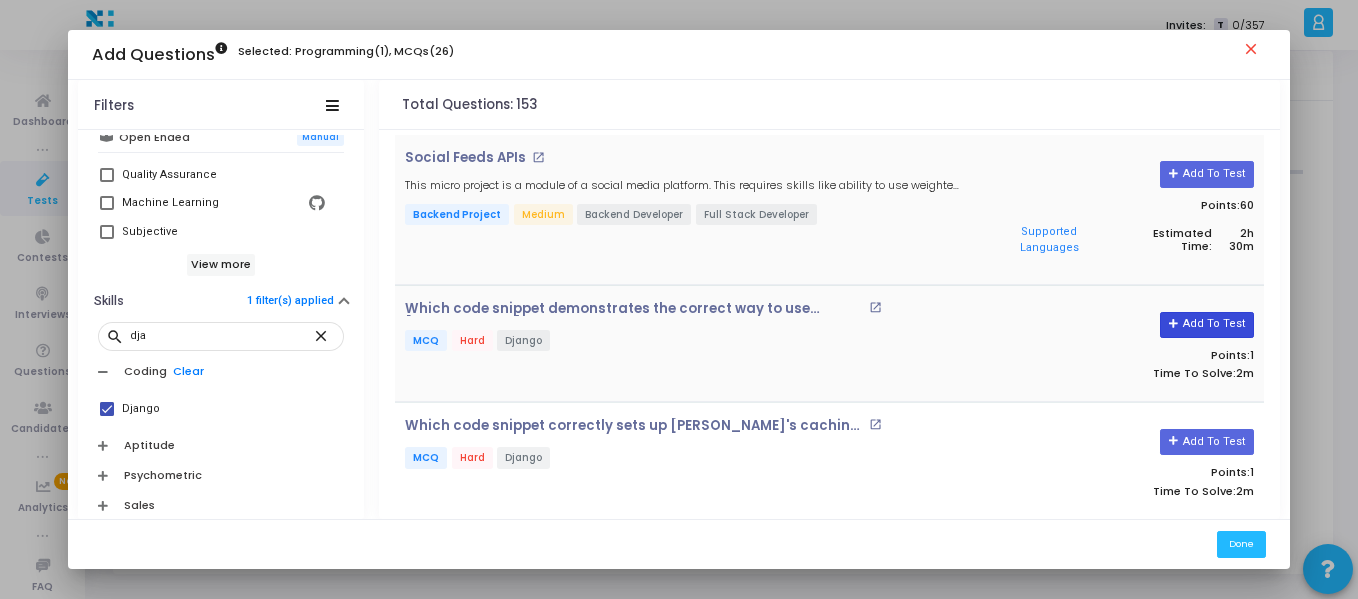 click at bounding box center (1174, 324) 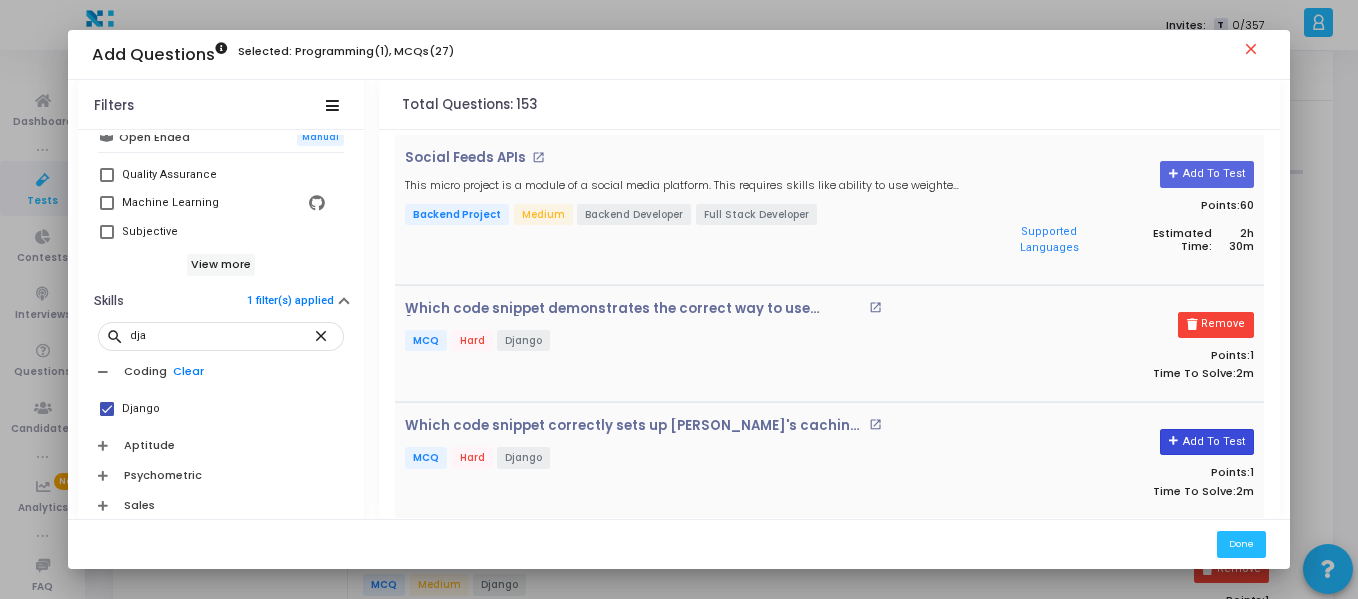 click on "Add To Test" at bounding box center [1206, 442] 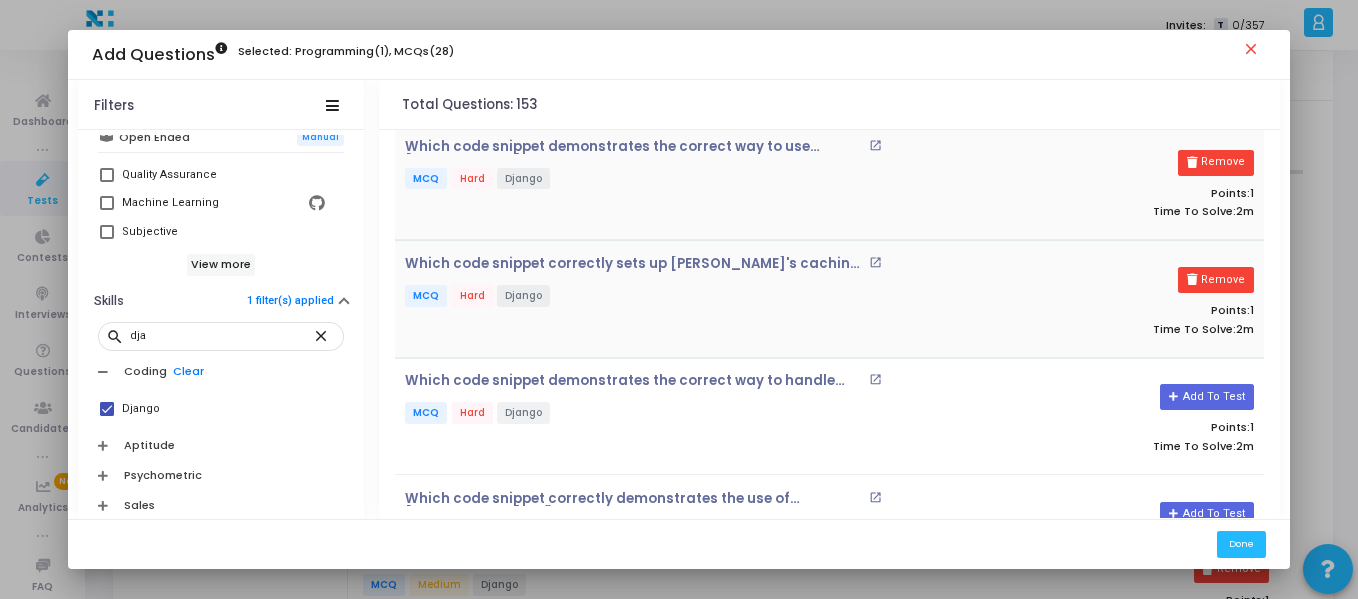 scroll, scrollTop: 163, scrollLeft: 0, axis: vertical 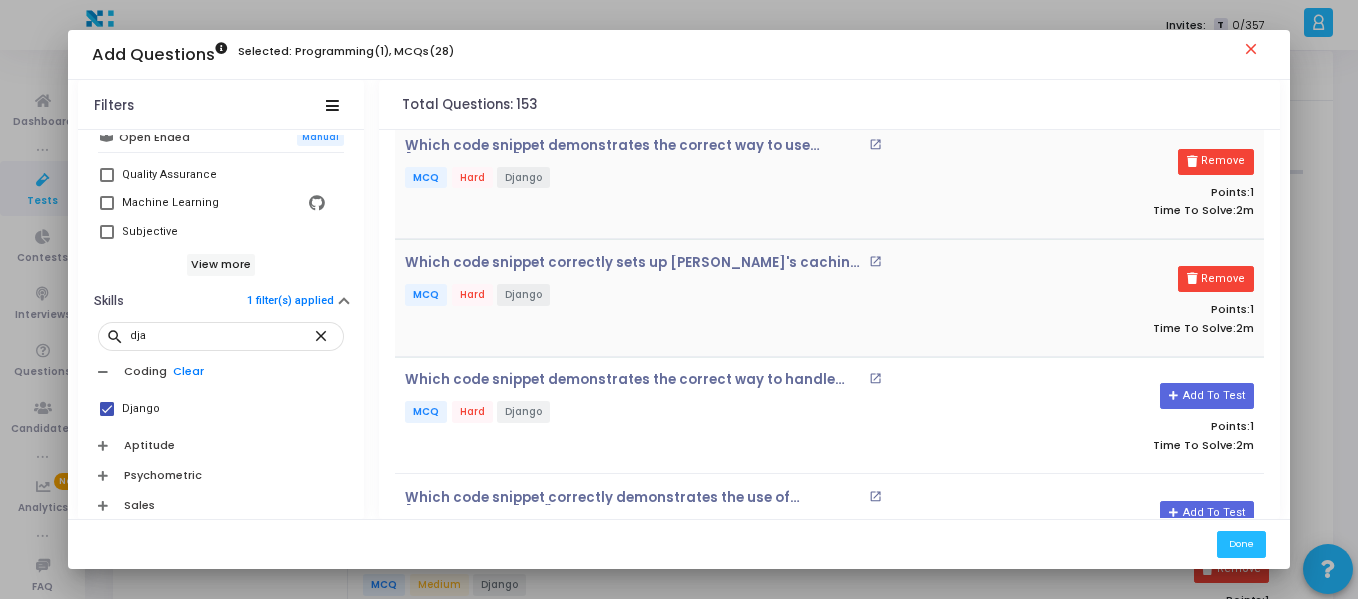 click on "Points:  1" at bounding box center [1118, 426] 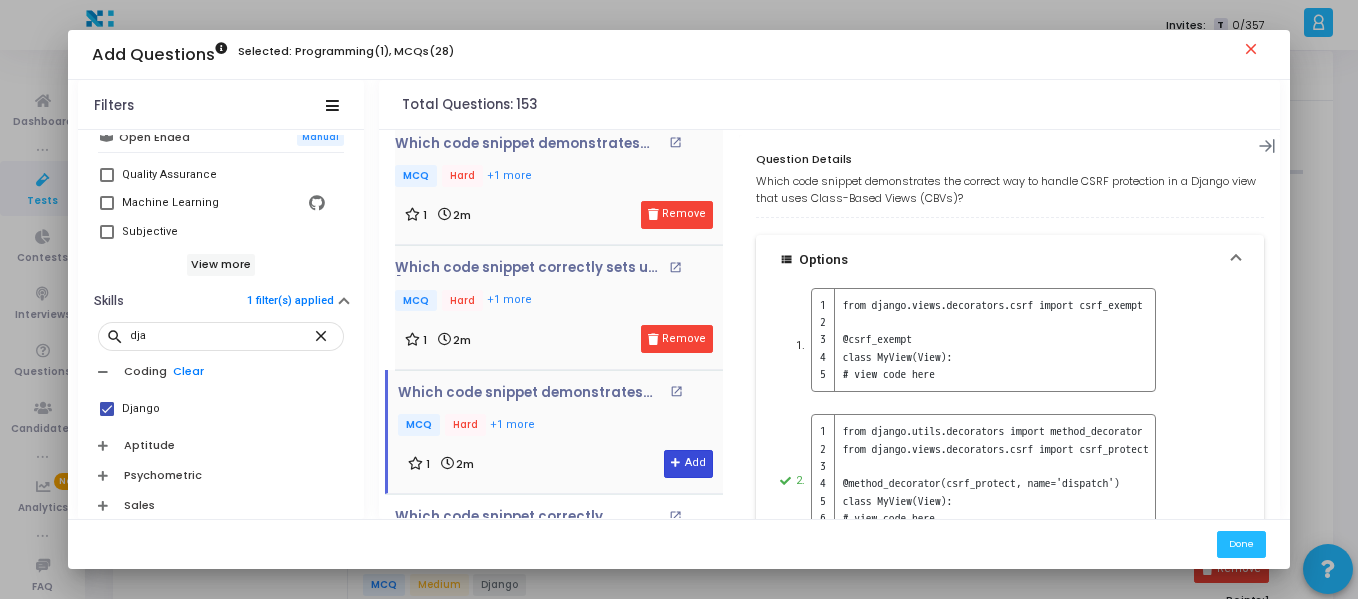 click on "Add" at bounding box center [688, 464] 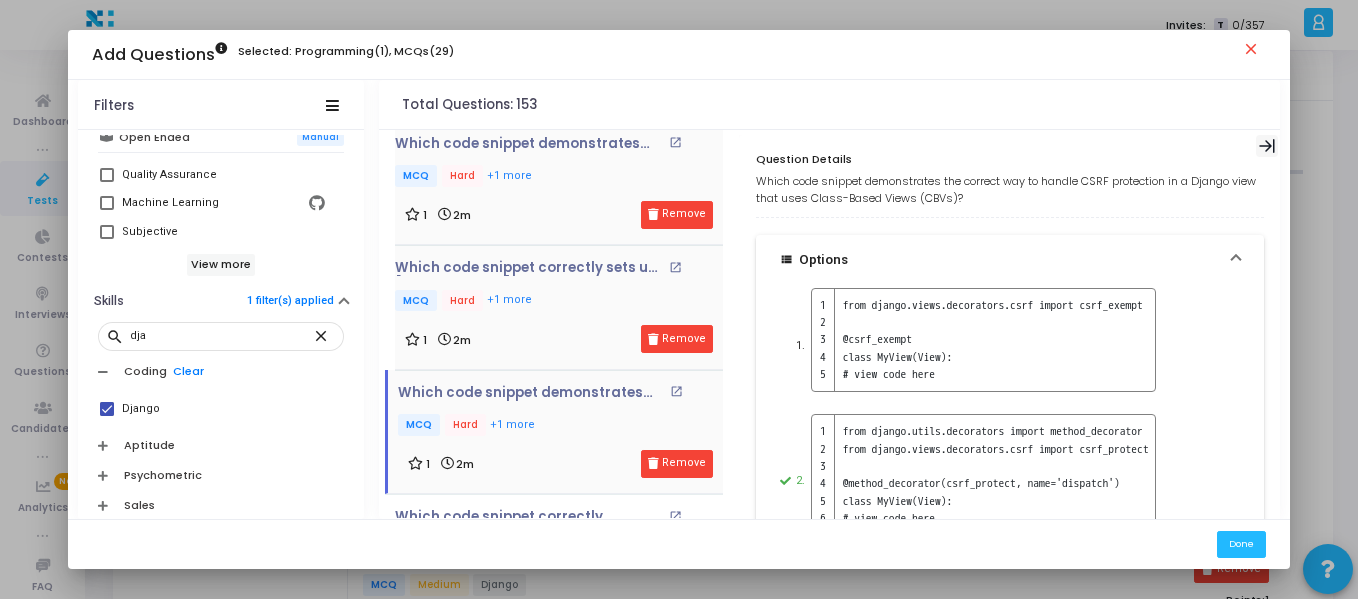 click 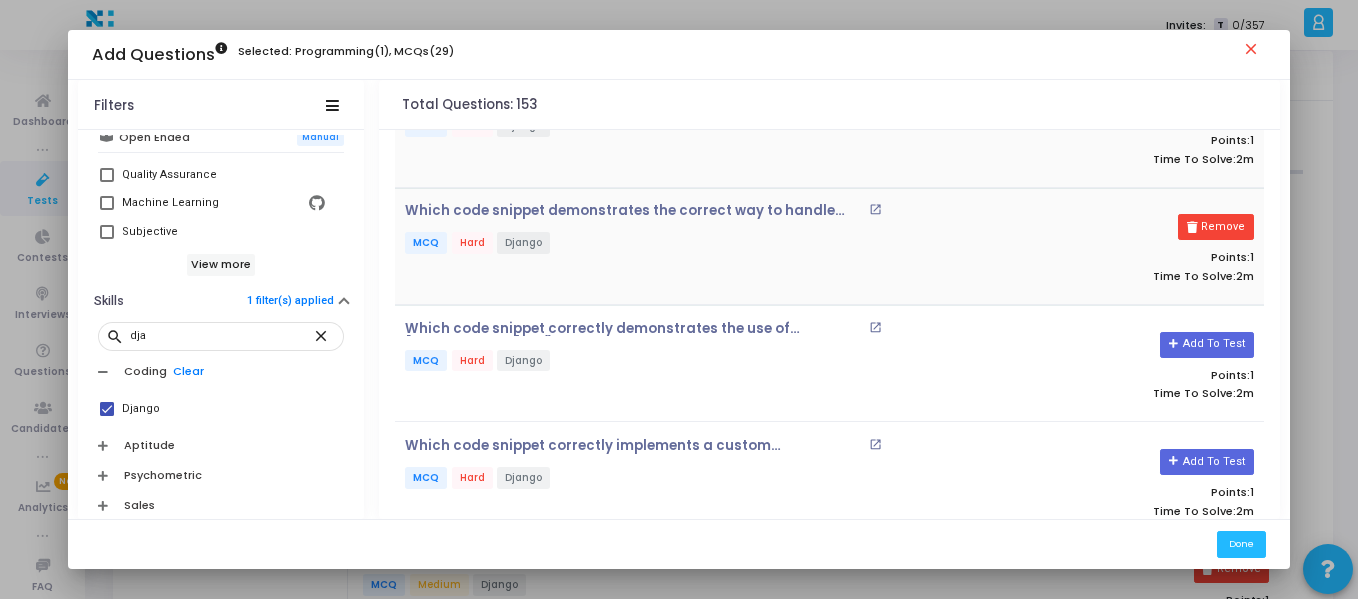 scroll, scrollTop: 333, scrollLeft: 0, axis: vertical 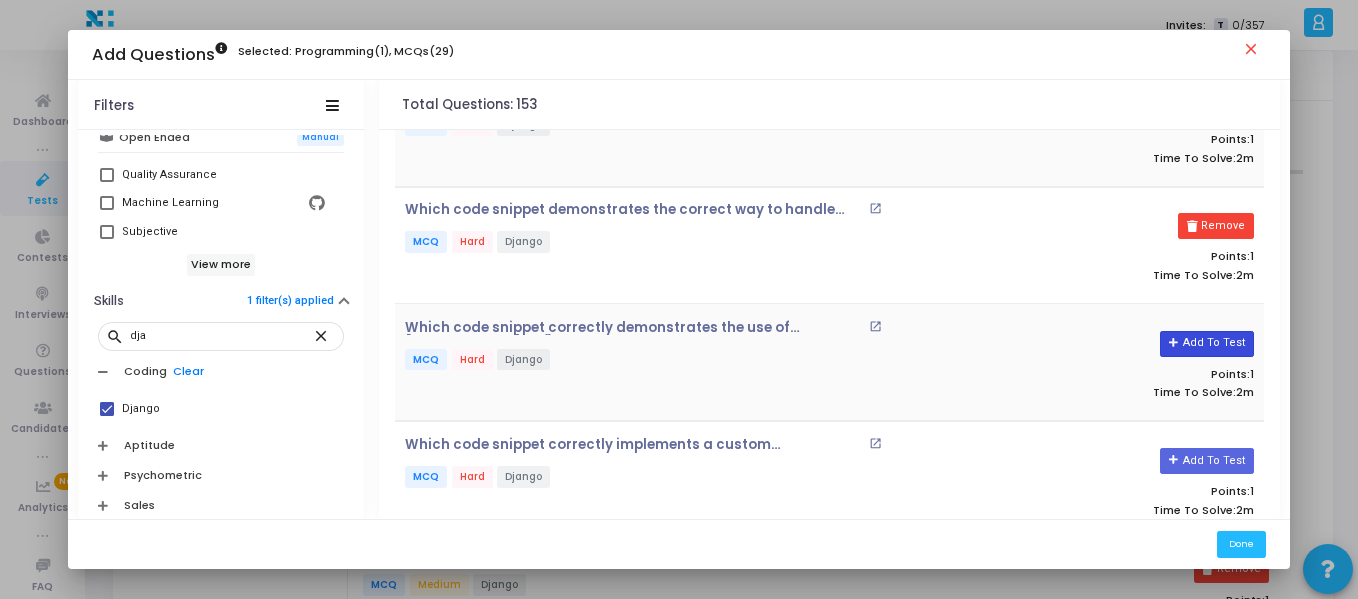 click on "Add To Test" at bounding box center (1206, 344) 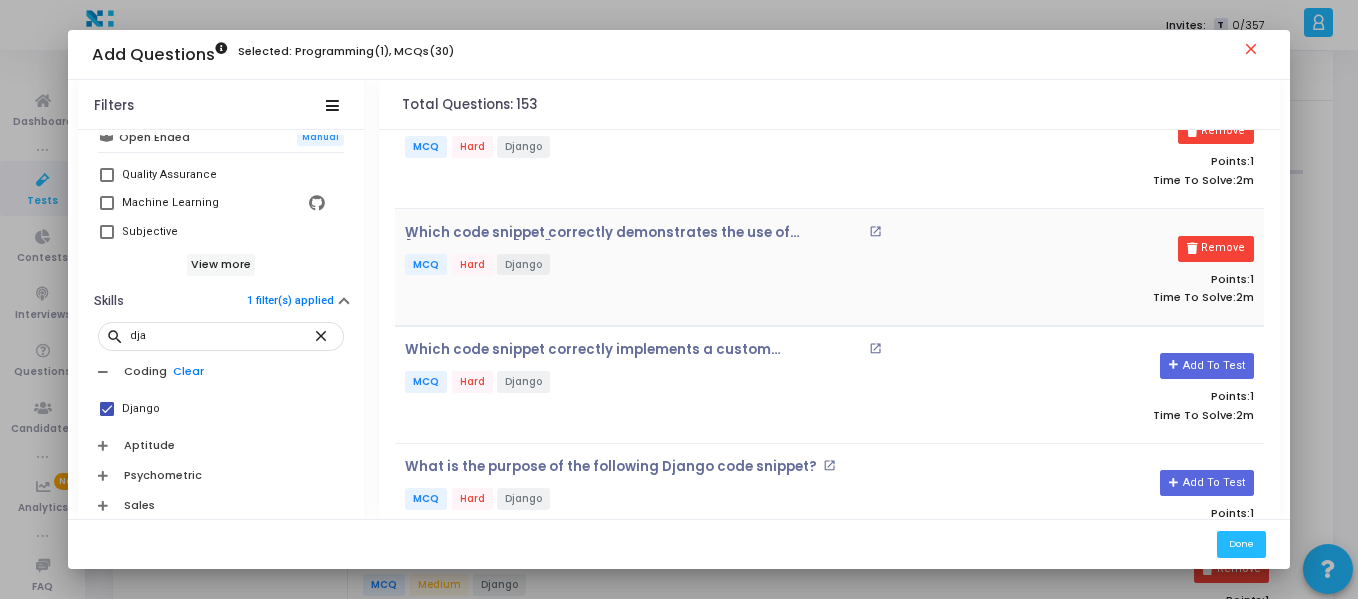 scroll, scrollTop: 457, scrollLeft: 0, axis: vertical 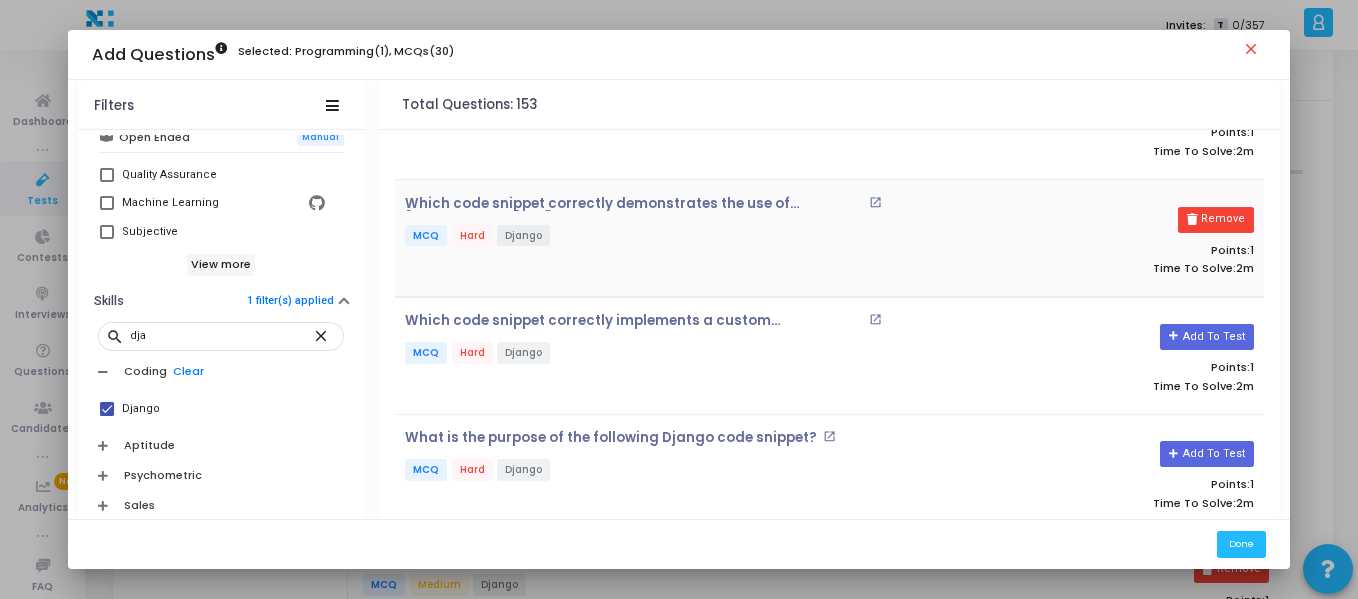 click on "Add To Test" at bounding box center [1206, 337] 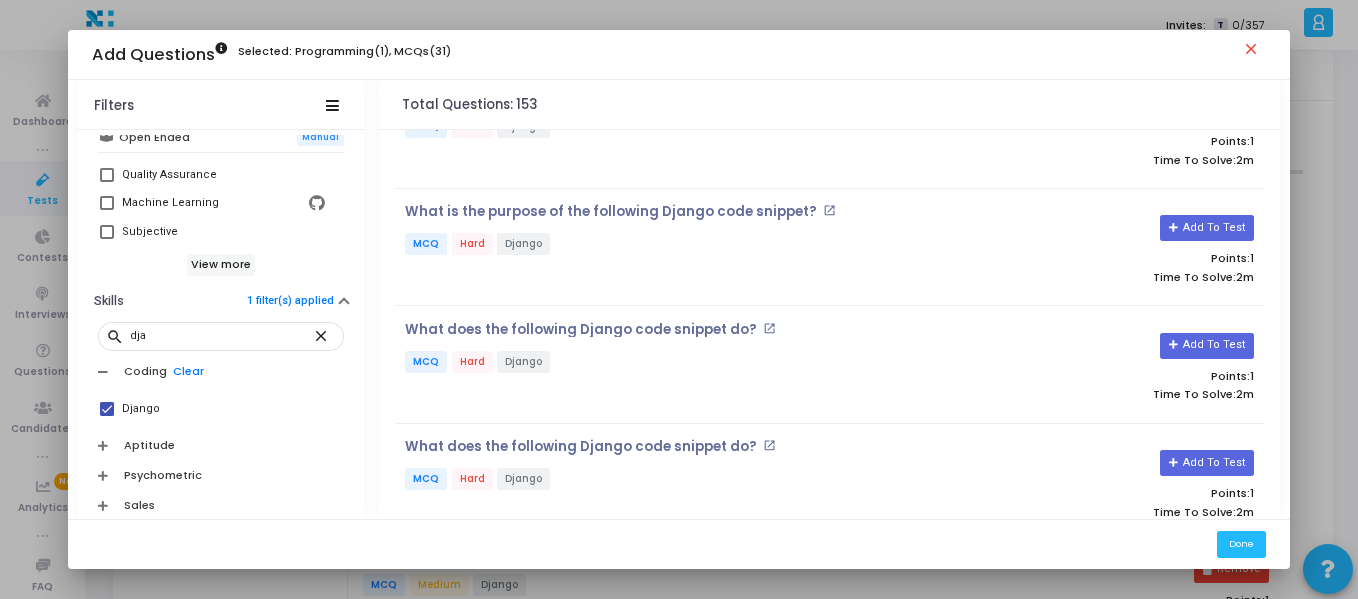 scroll, scrollTop: 683, scrollLeft: 0, axis: vertical 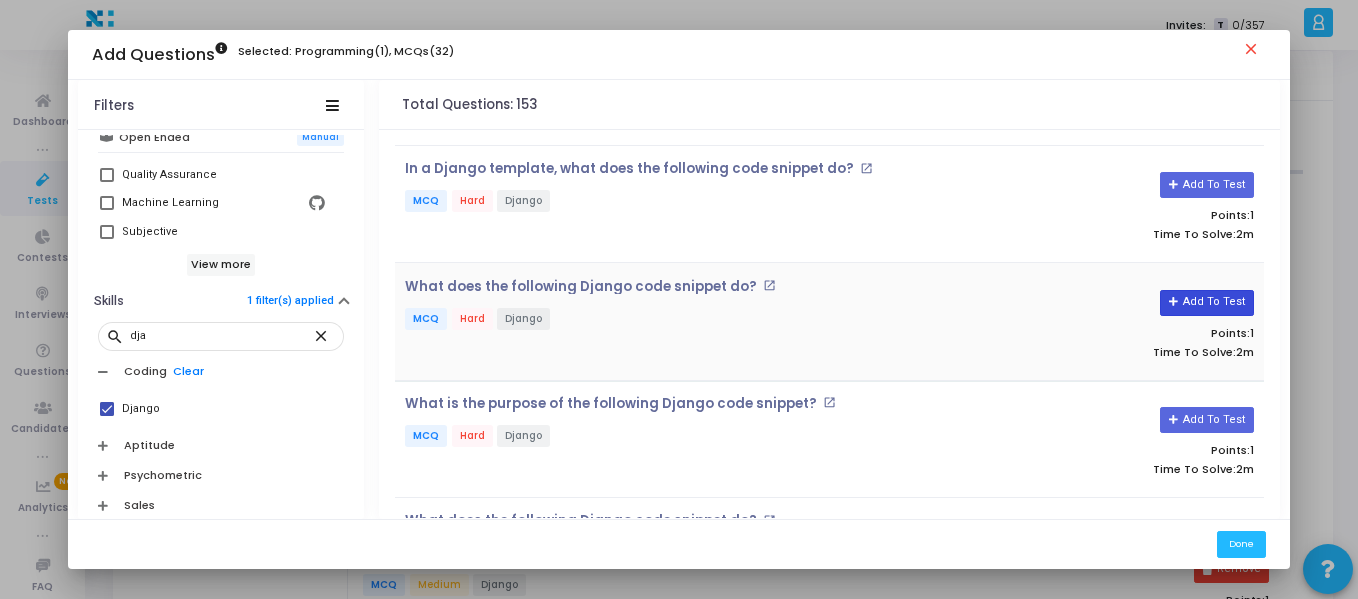 click on "Add To Test" at bounding box center (1206, 303) 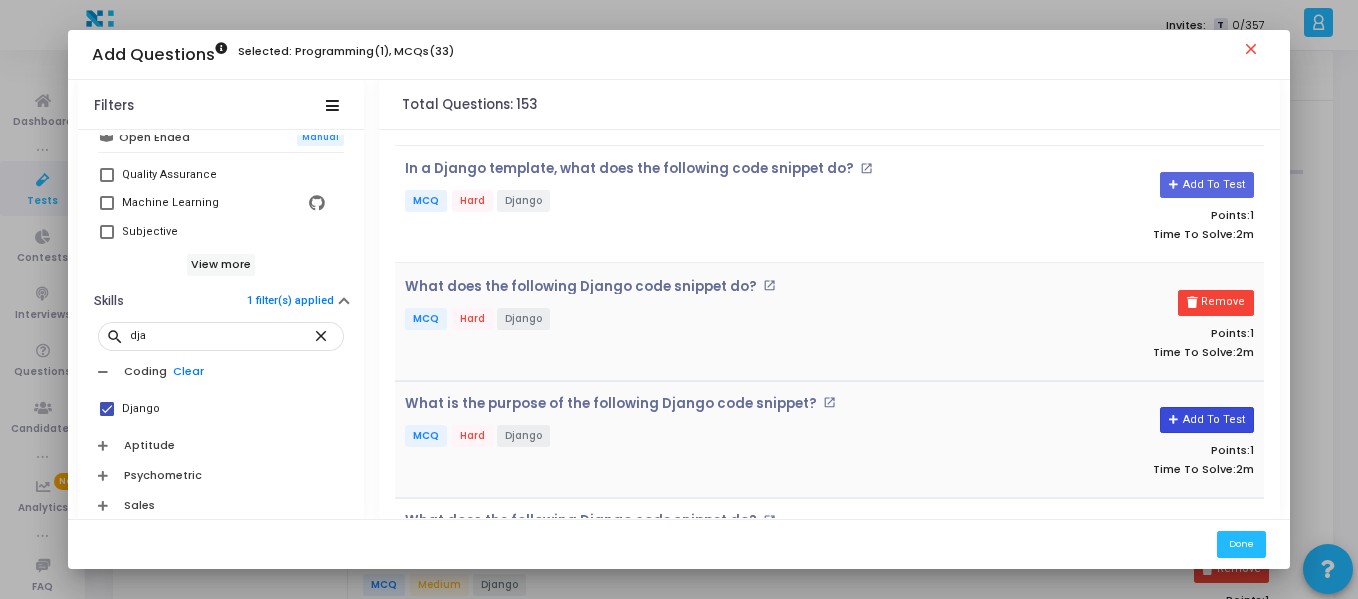 click on "Add To Test" at bounding box center [1206, 420] 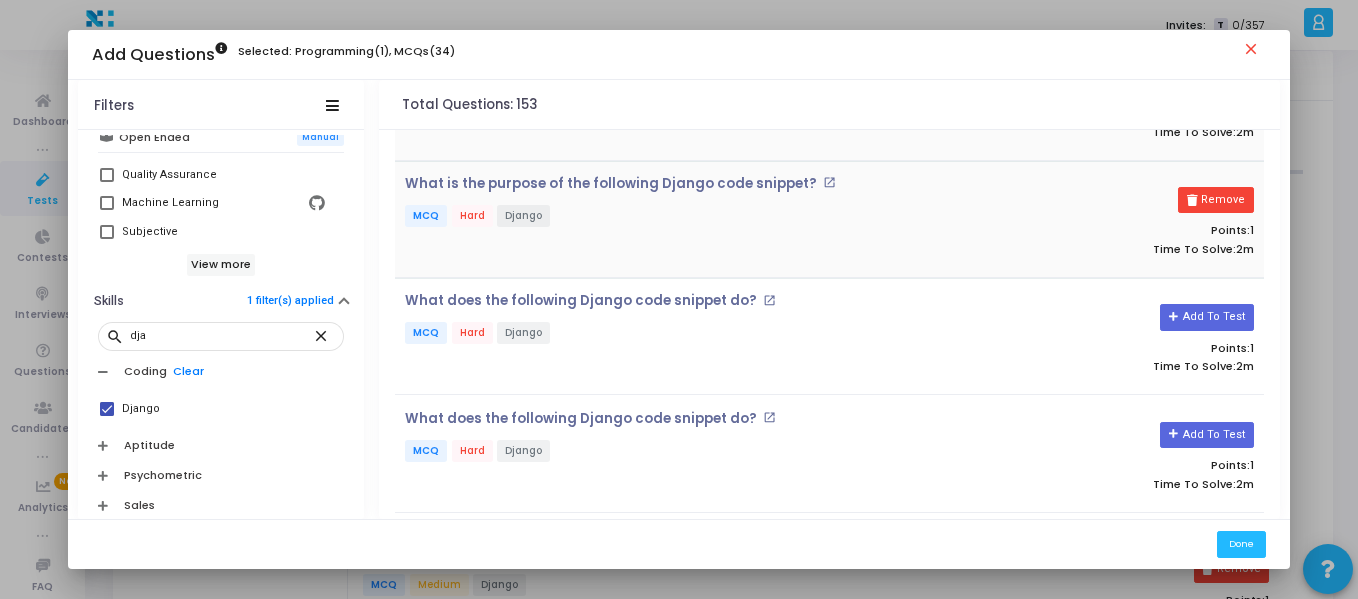click on "Add To Test   Points:  1  Time To Solve:      2m" at bounding box center (1118, 454) 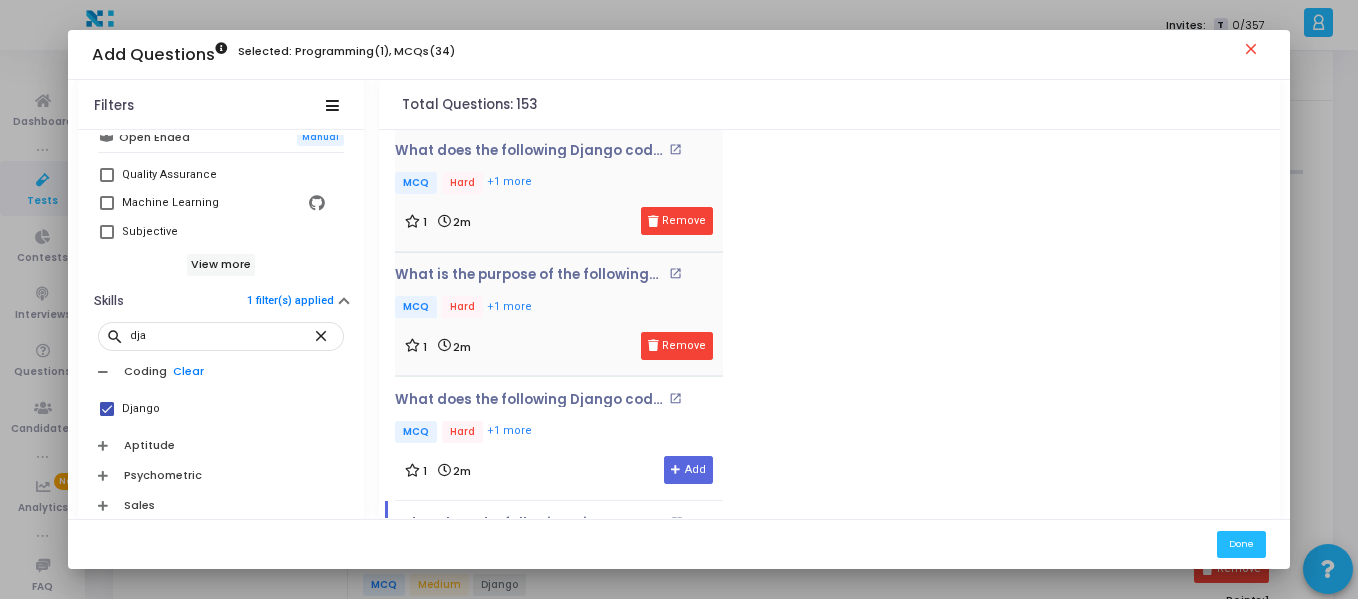 scroll, scrollTop: 1750, scrollLeft: 0, axis: vertical 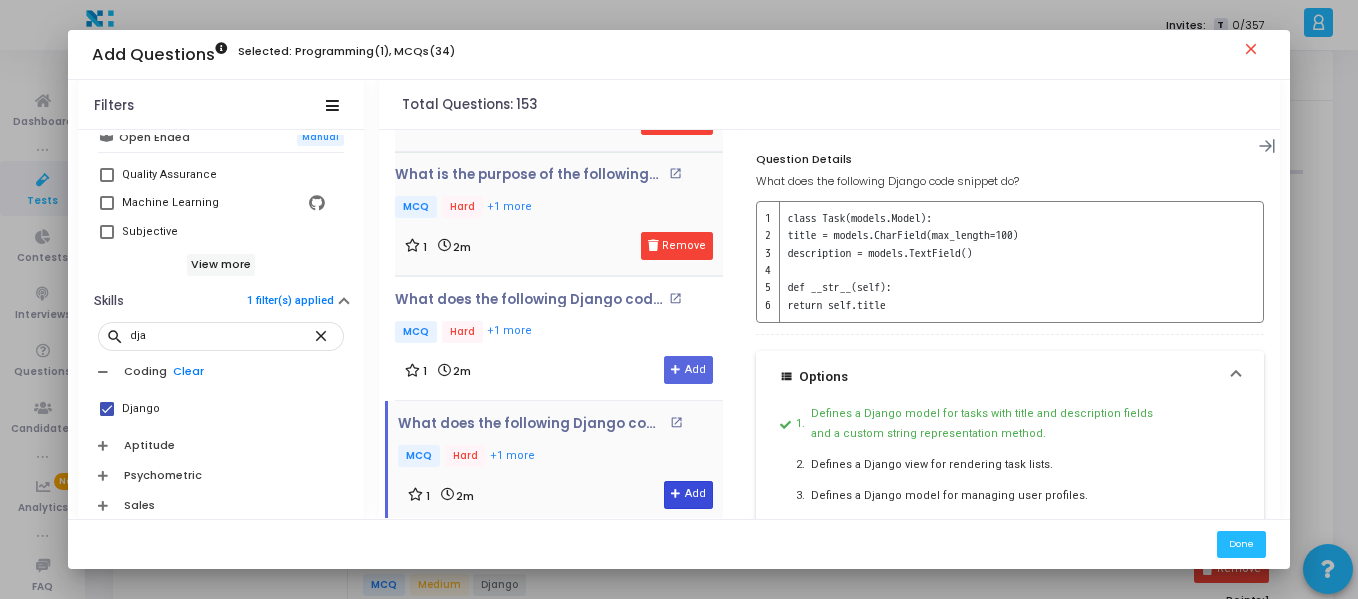 click on "Add" at bounding box center [688, 495] 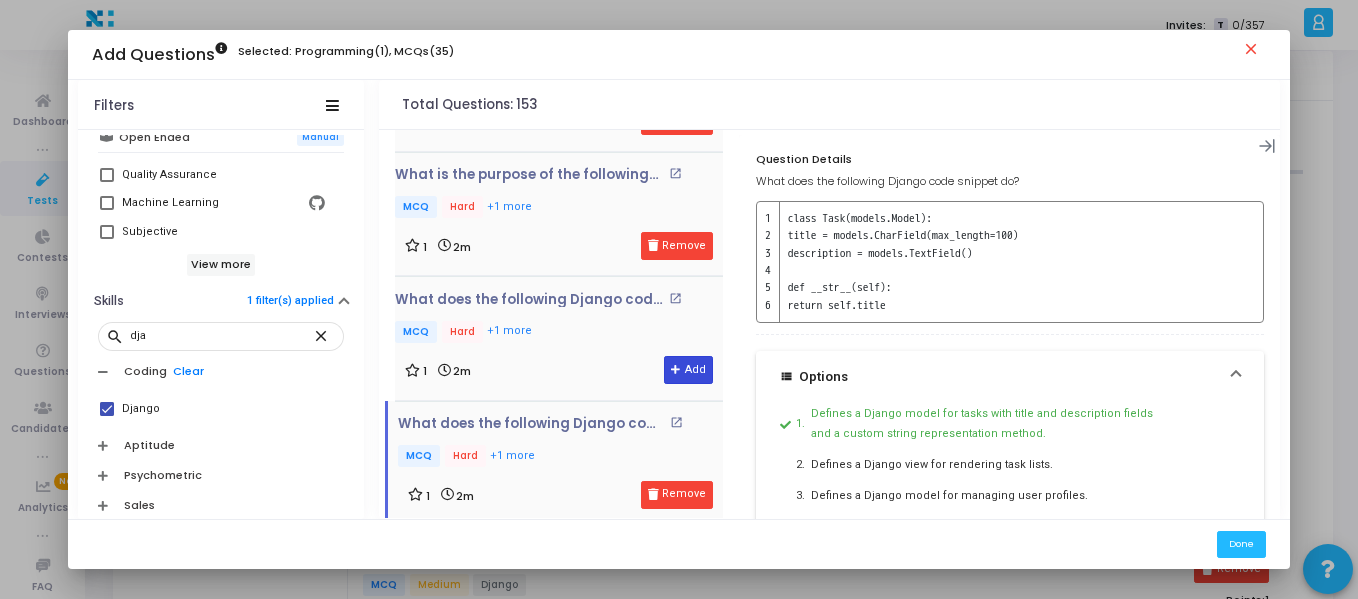 click on "Add" at bounding box center (688, 370) 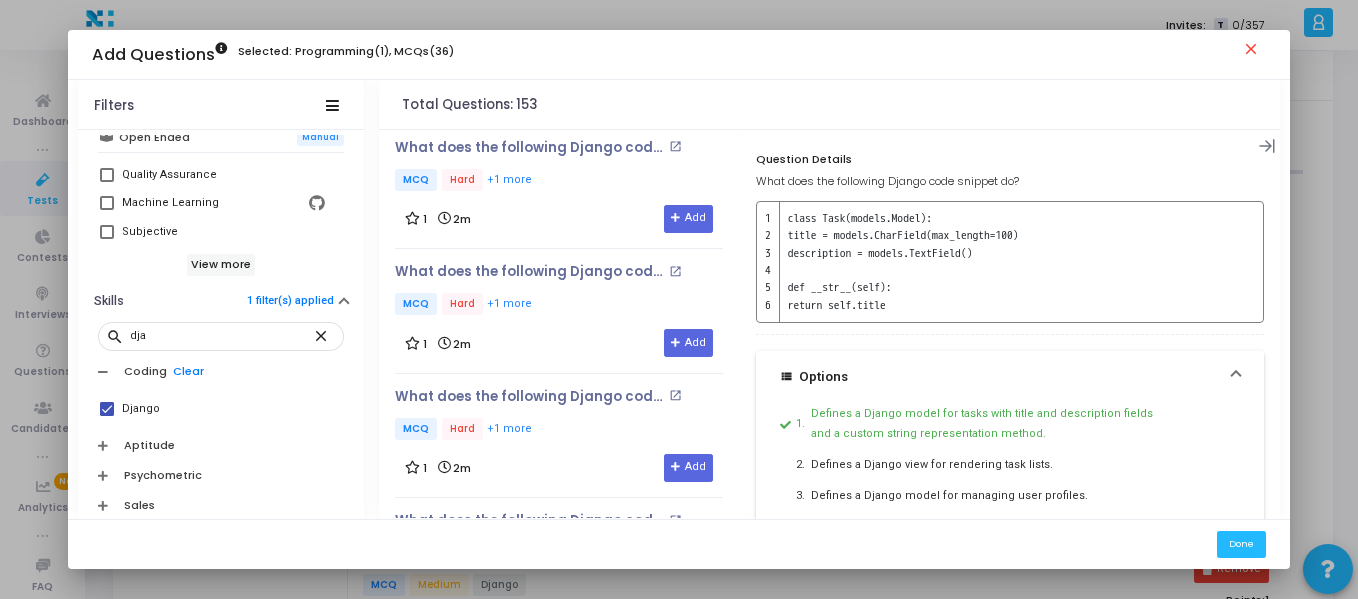 scroll, scrollTop: 2280, scrollLeft: 0, axis: vertical 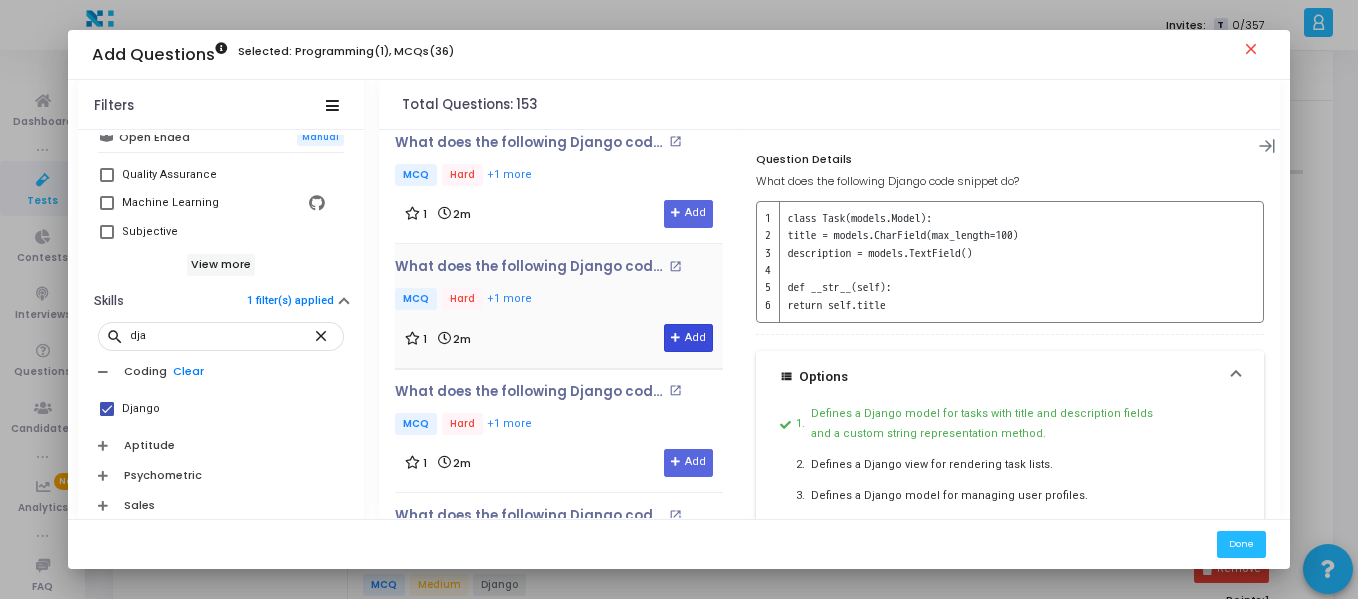 click on "Add" at bounding box center (688, 338) 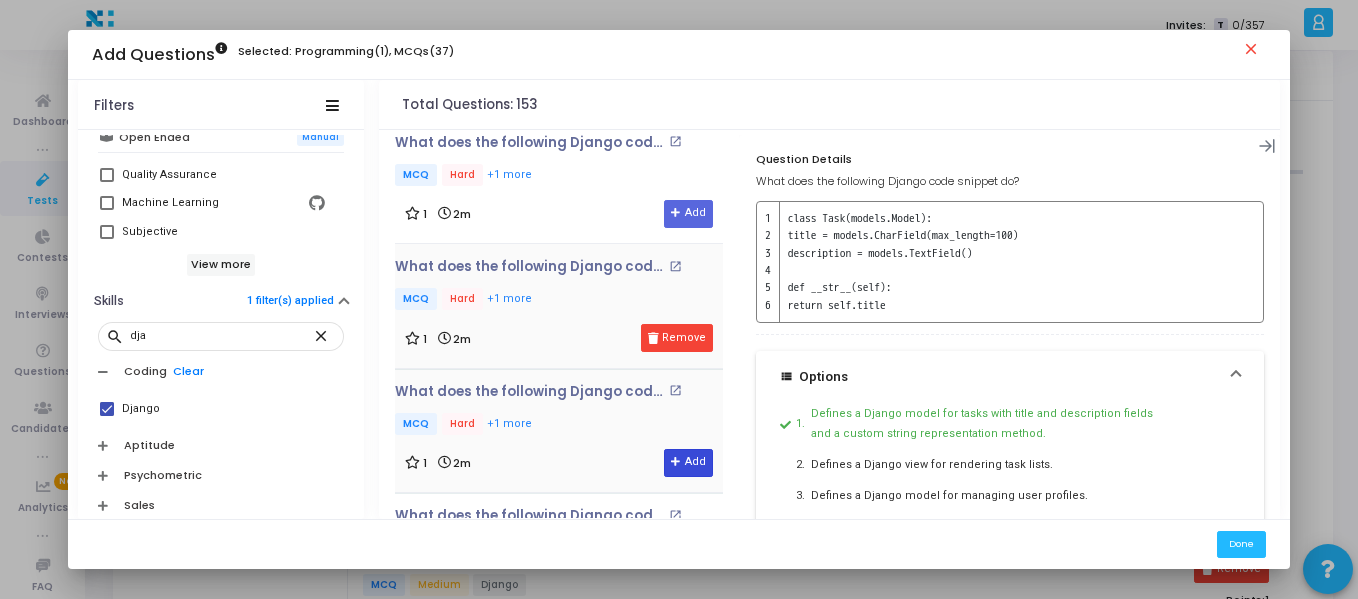 click on "Add" at bounding box center (688, 463) 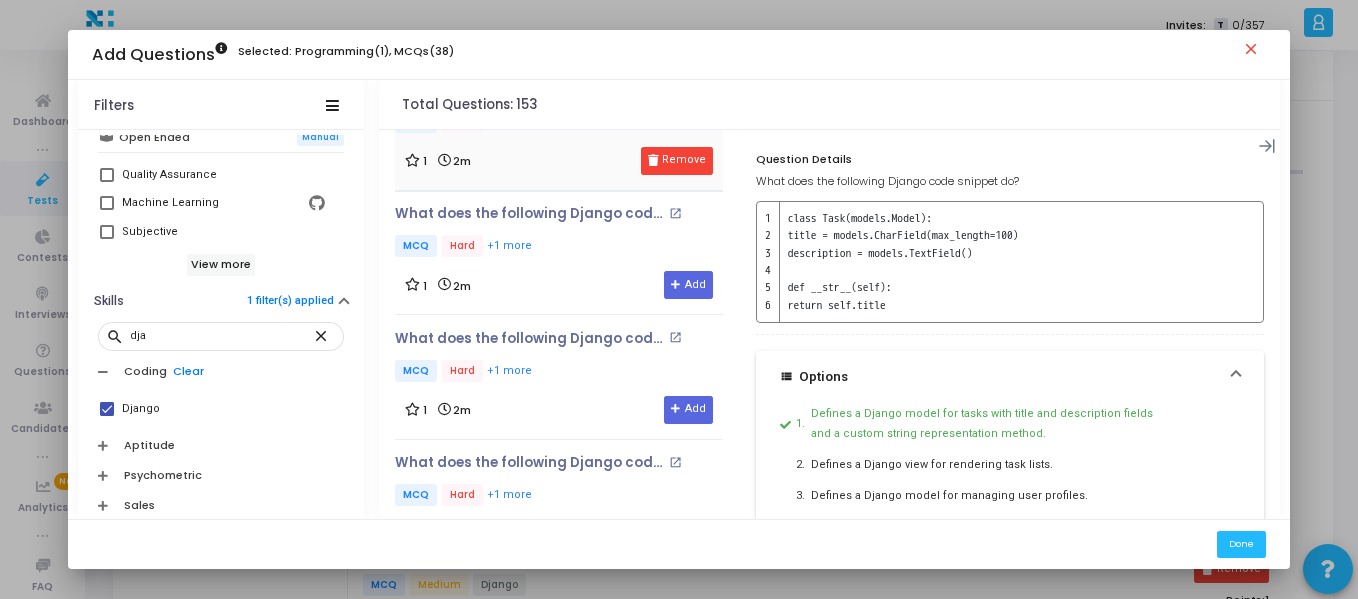 scroll, scrollTop: 2582, scrollLeft: 0, axis: vertical 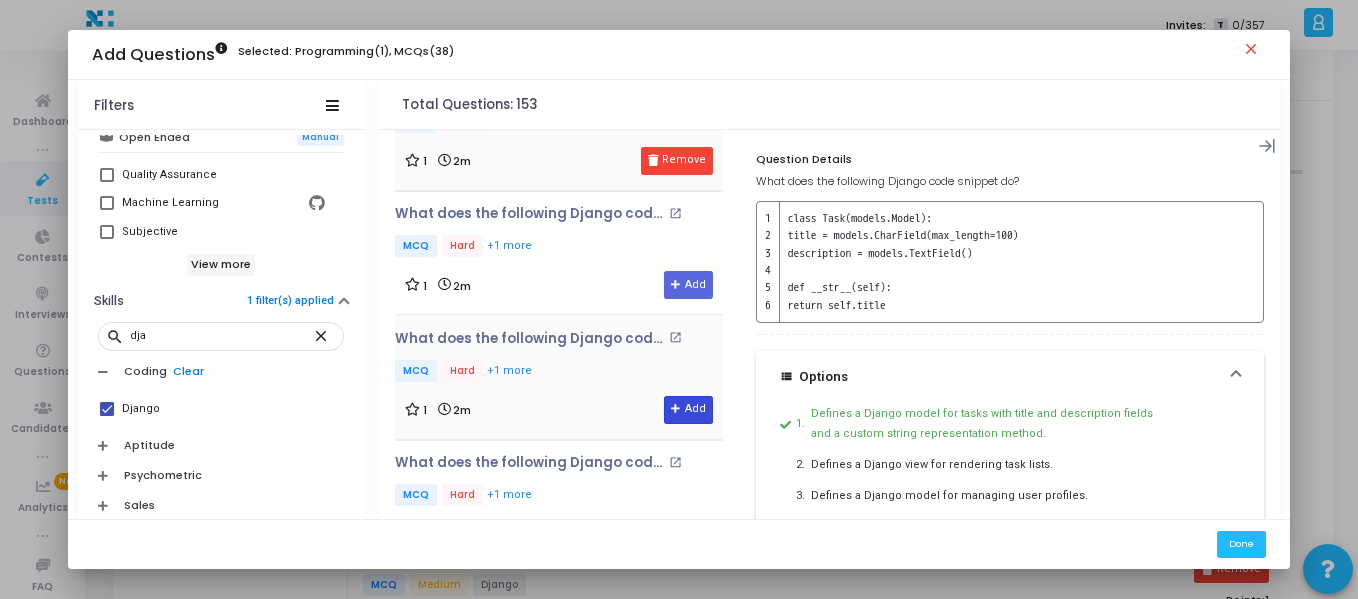 click on "Add" at bounding box center (688, 410) 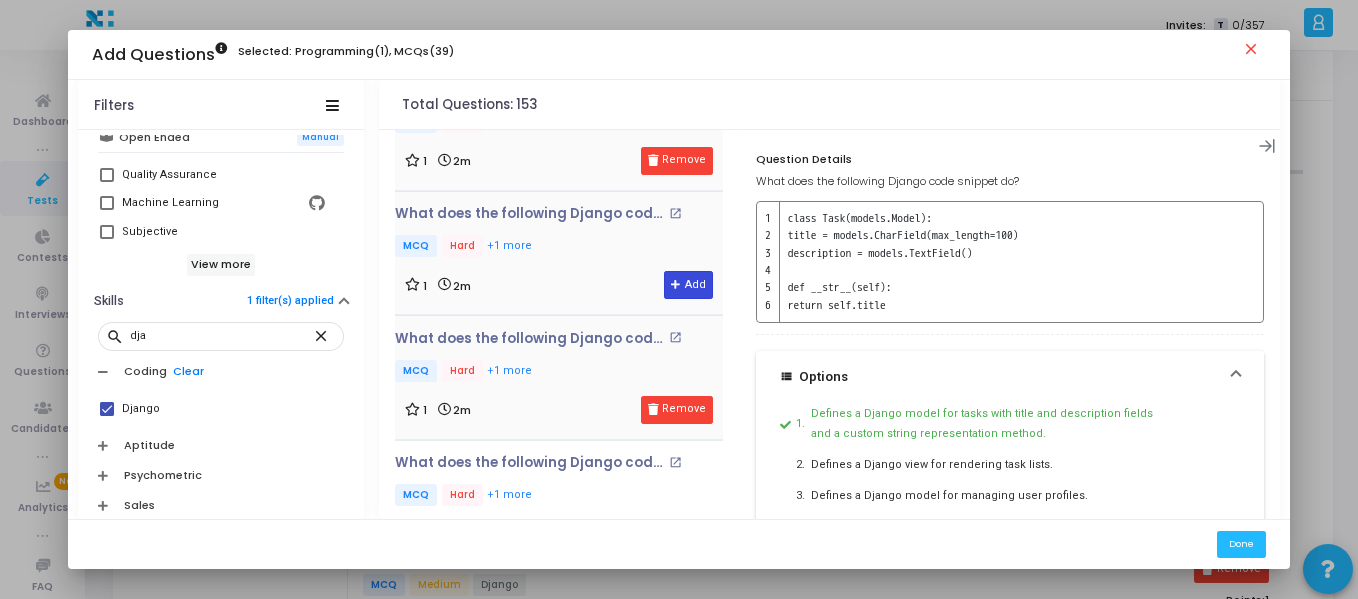 click on "Add" at bounding box center [688, 285] 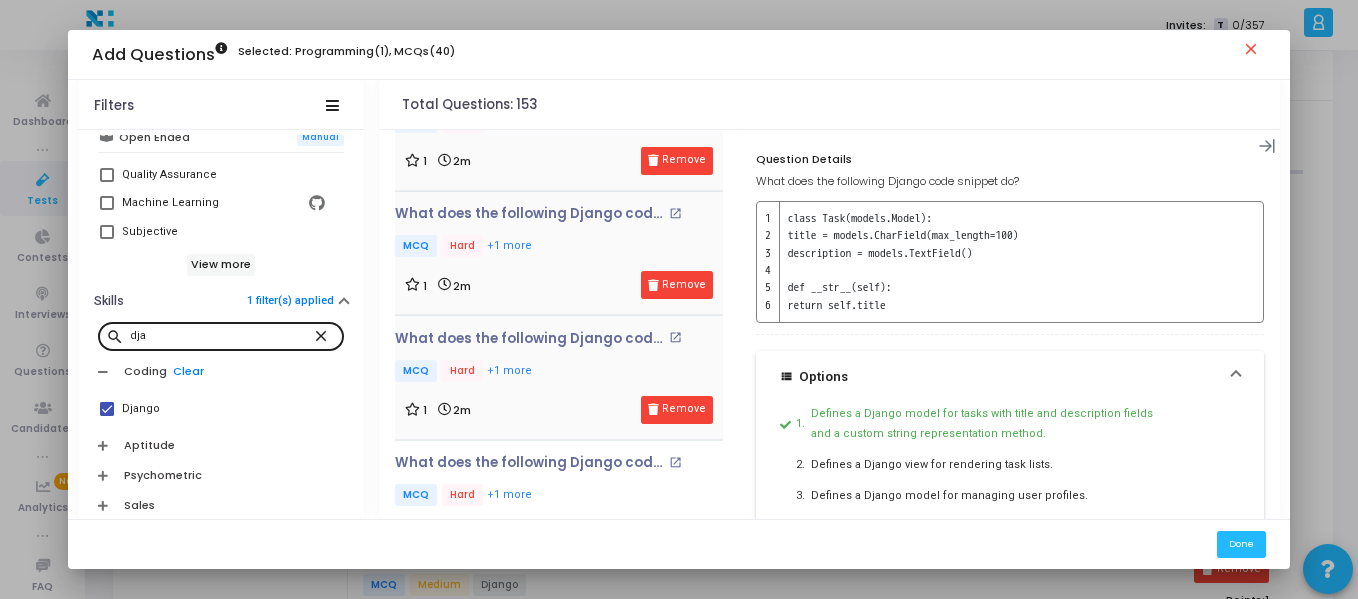 click on "dja" at bounding box center [221, 336] 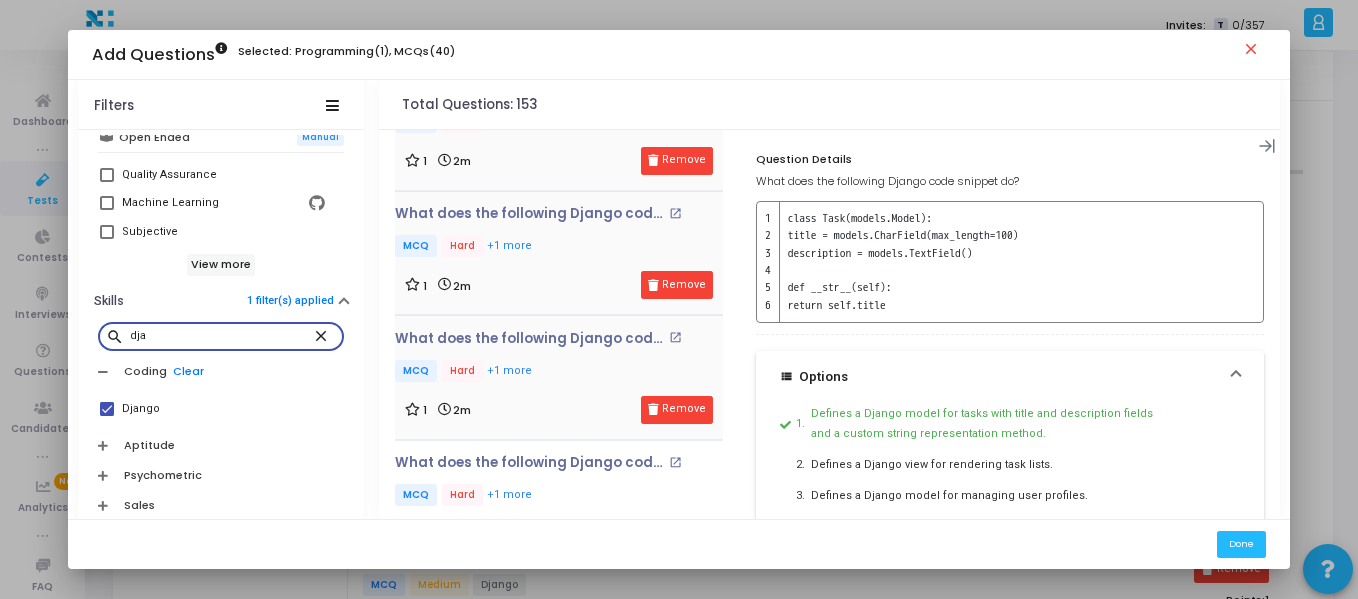 click on "dja" at bounding box center [221, 336] 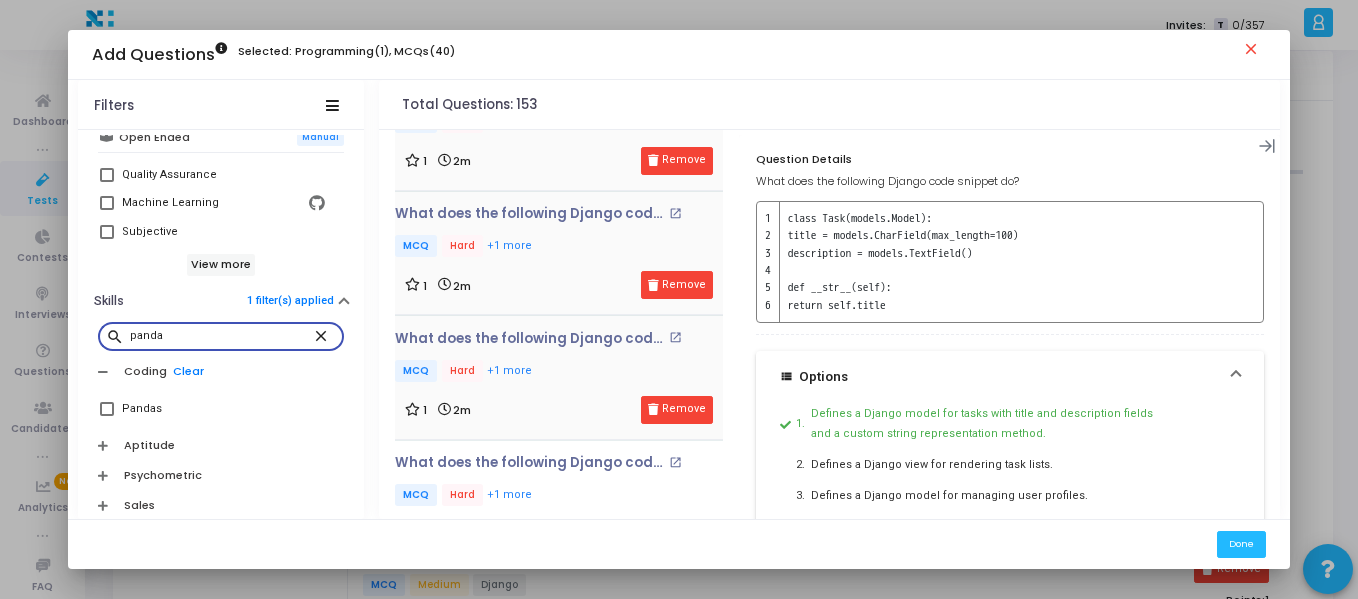 type on "panda" 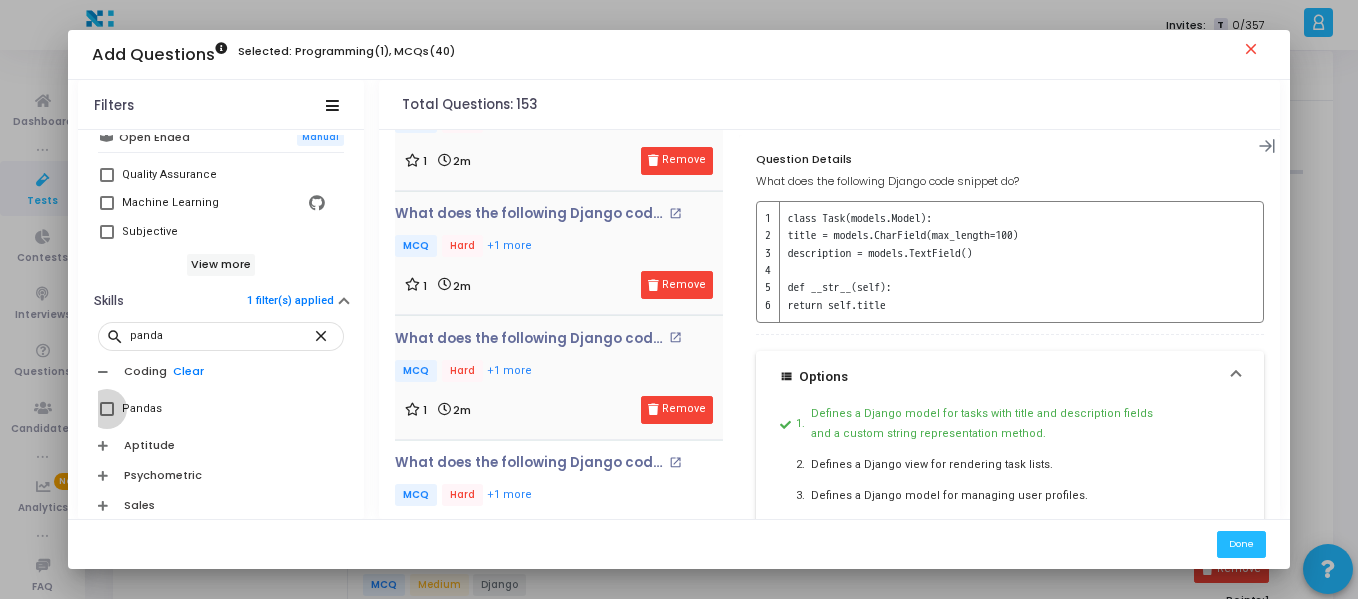 click at bounding box center [107, 409] 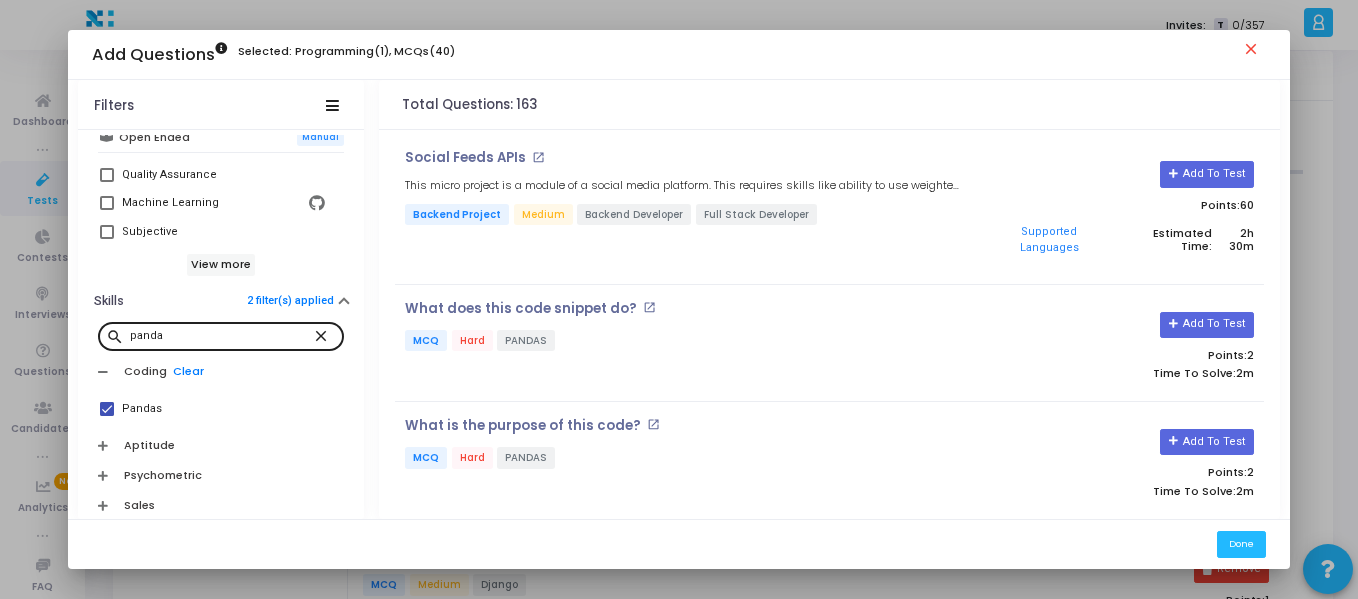 click on "panda" at bounding box center (221, 336) 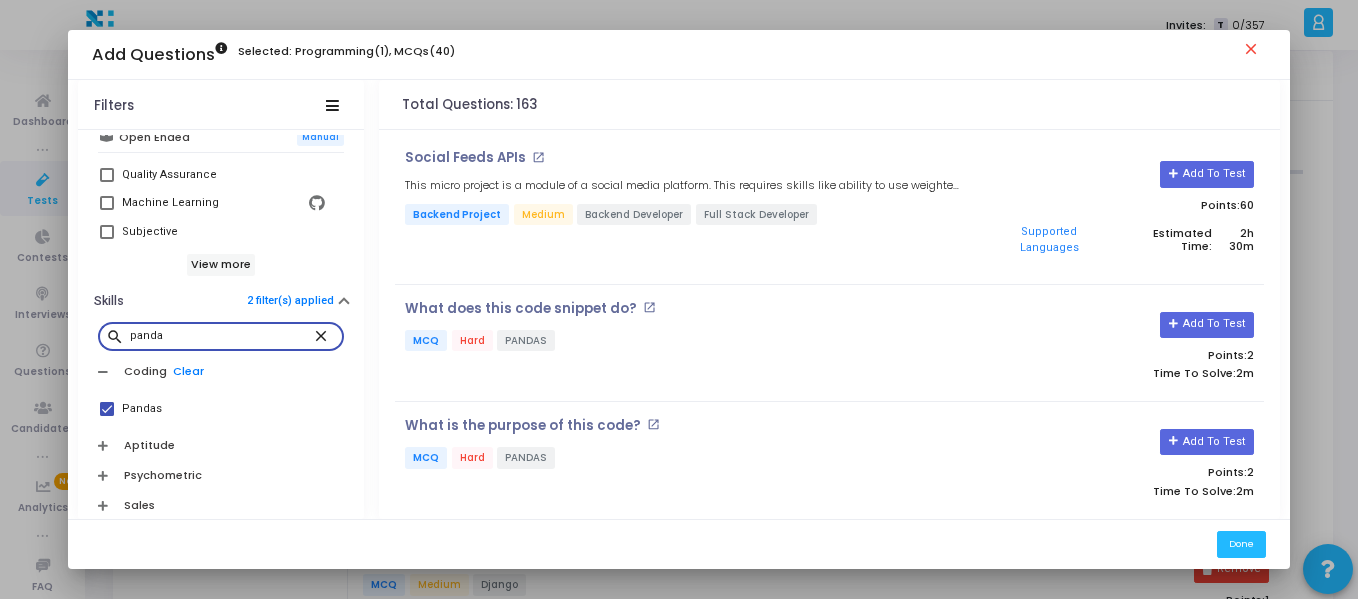 click on "panda" at bounding box center (221, 336) 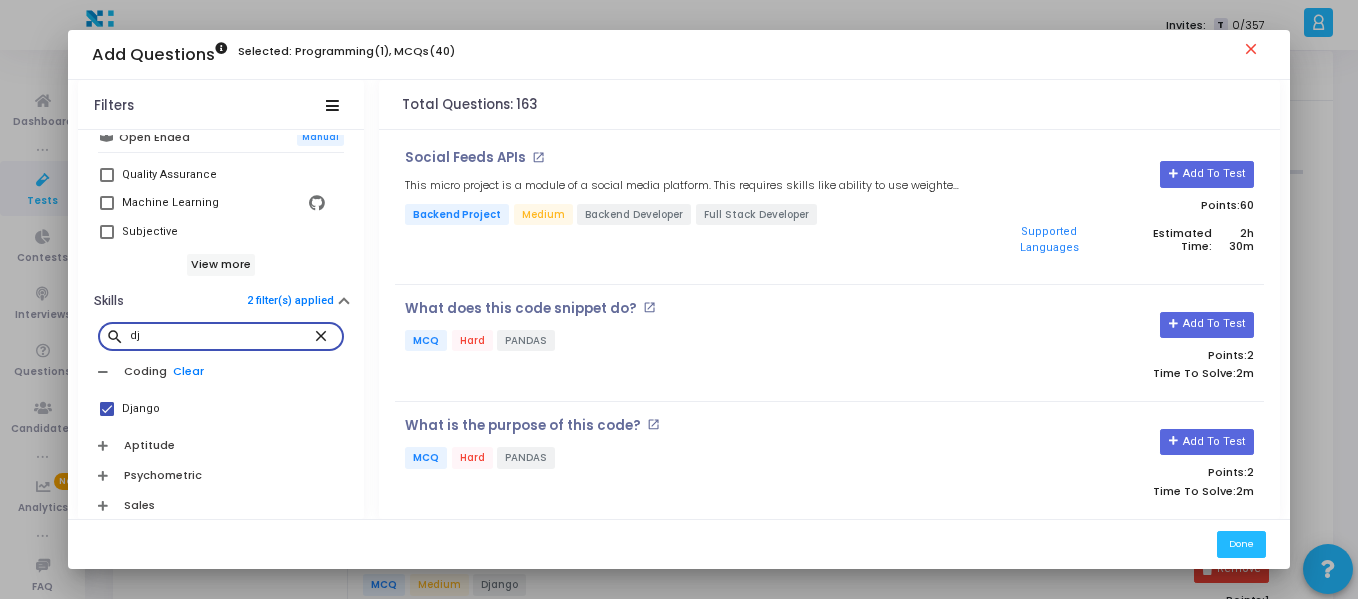 type on "dj" 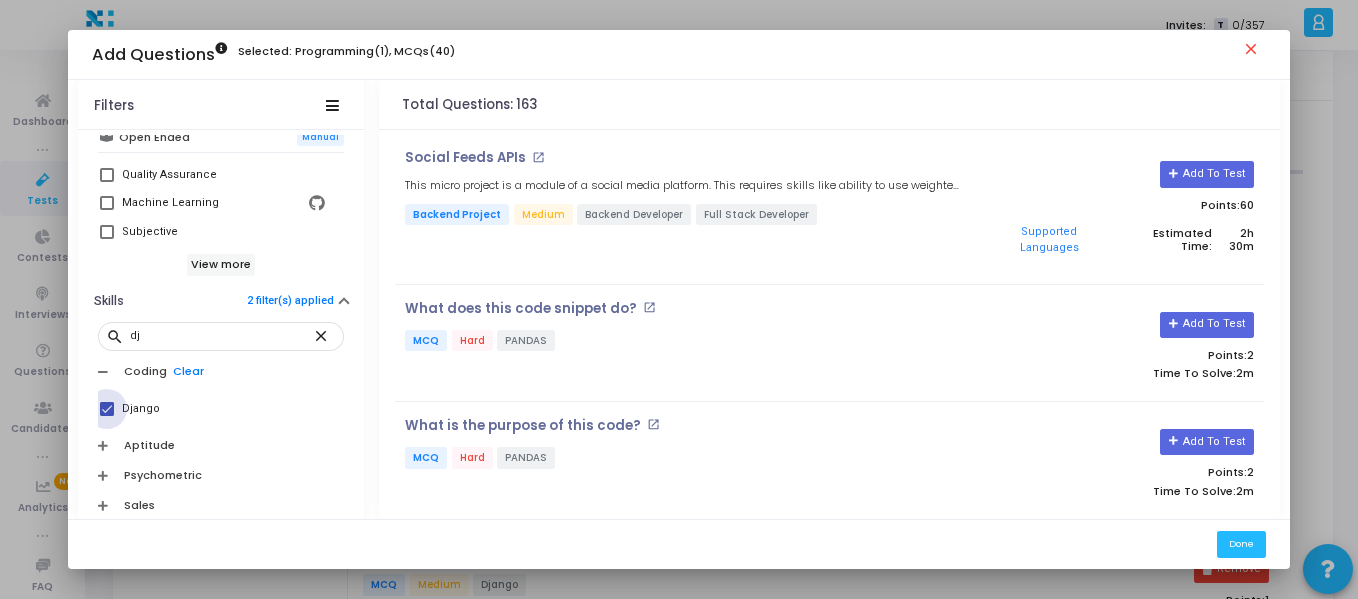 click at bounding box center [107, 409] 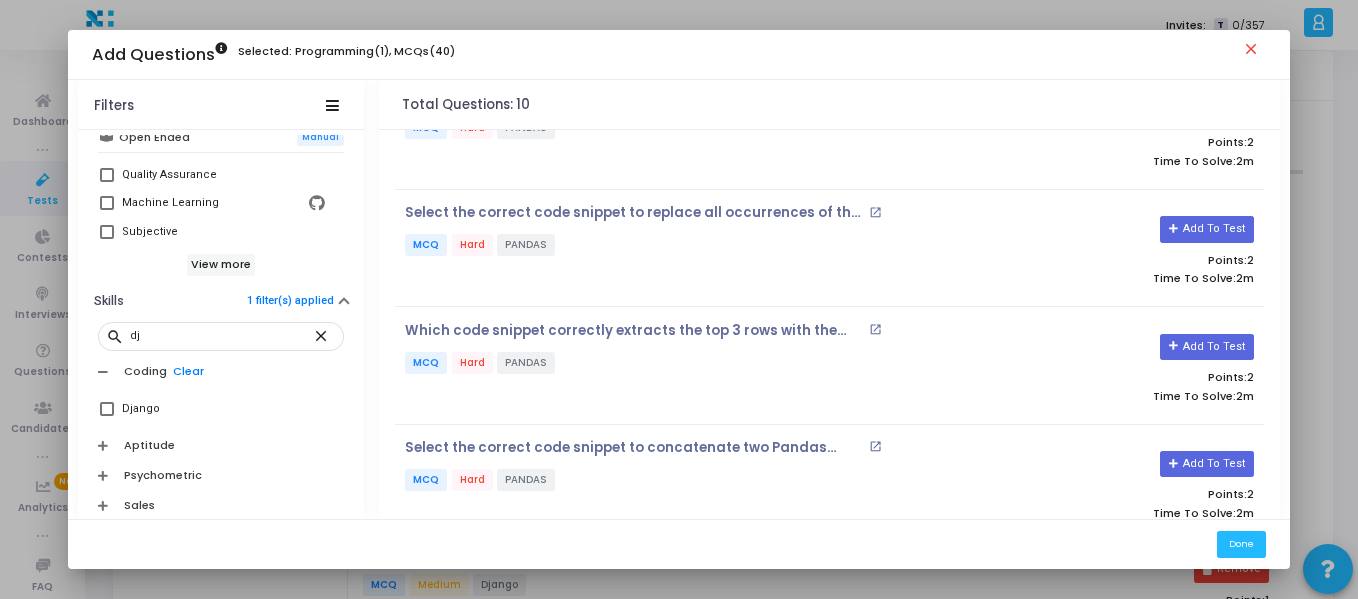 scroll, scrollTop: 0, scrollLeft: 0, axis: both 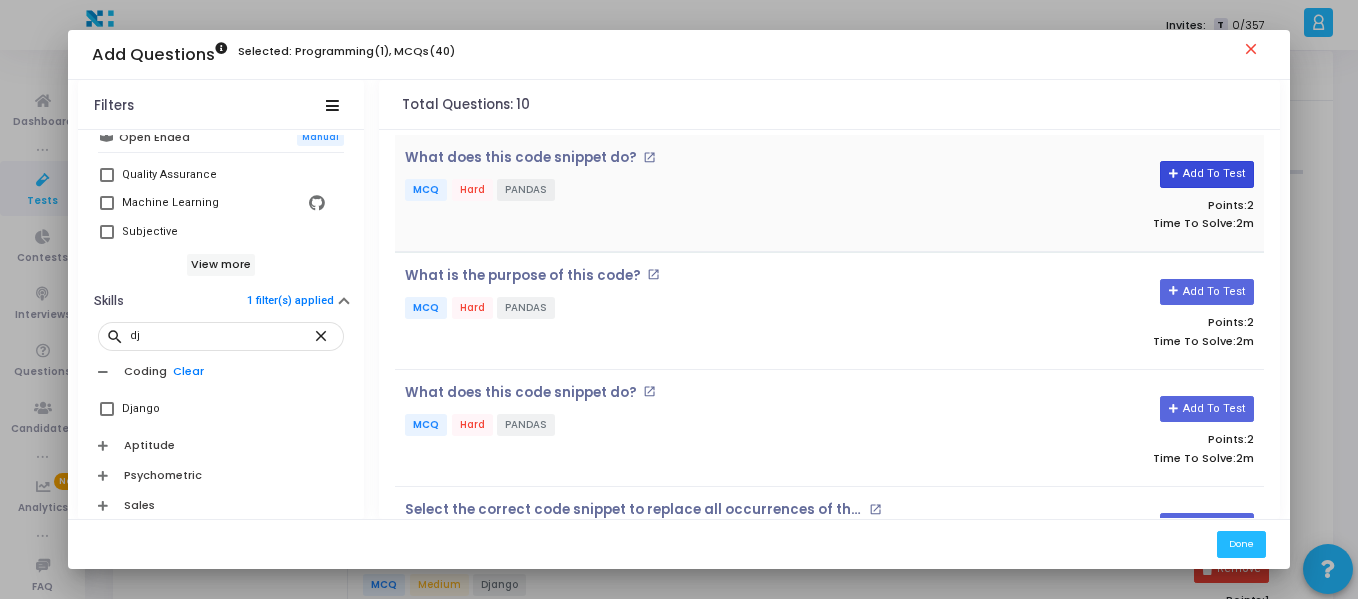 click on "Add To Test" at bounding box center (1206, 174) 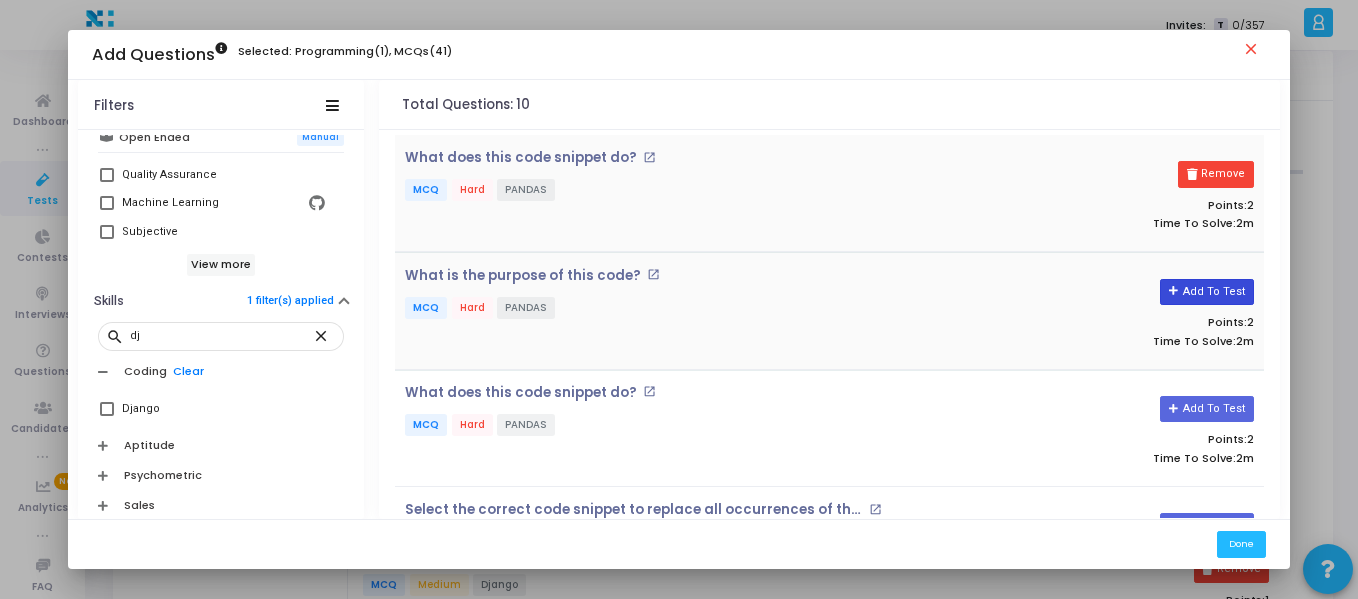 click on "Add To Test" at bounding box center (1206, 292) 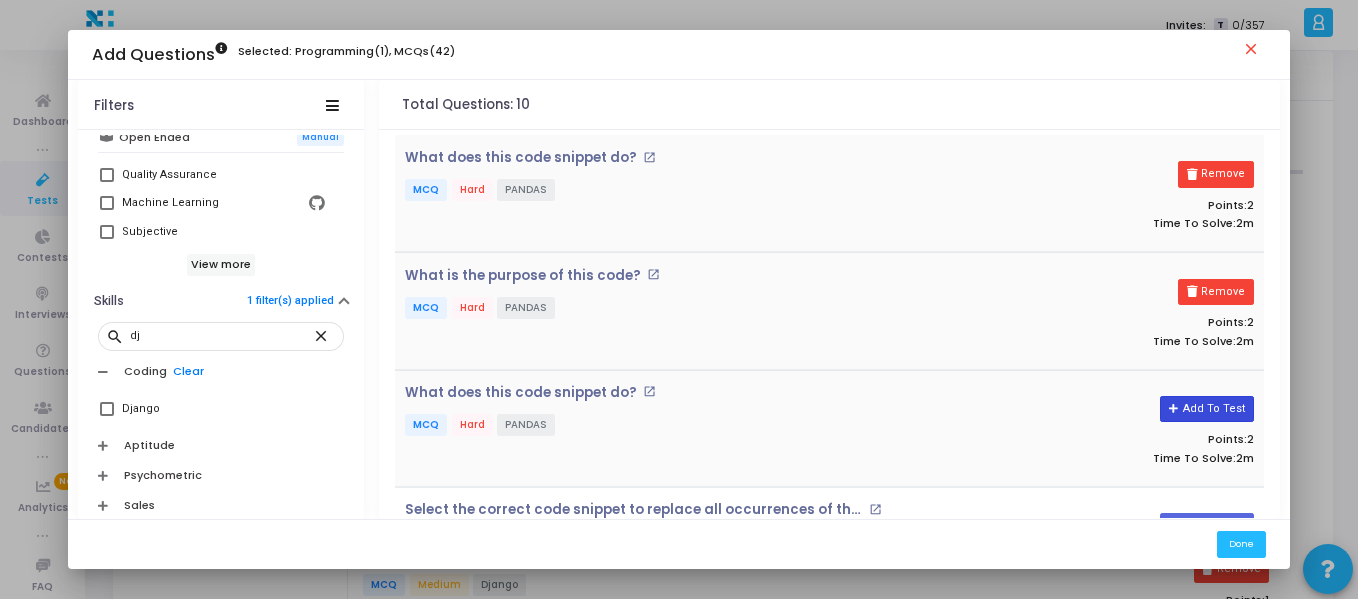 click on "Add To Test" at bounding box center (1206, 409) 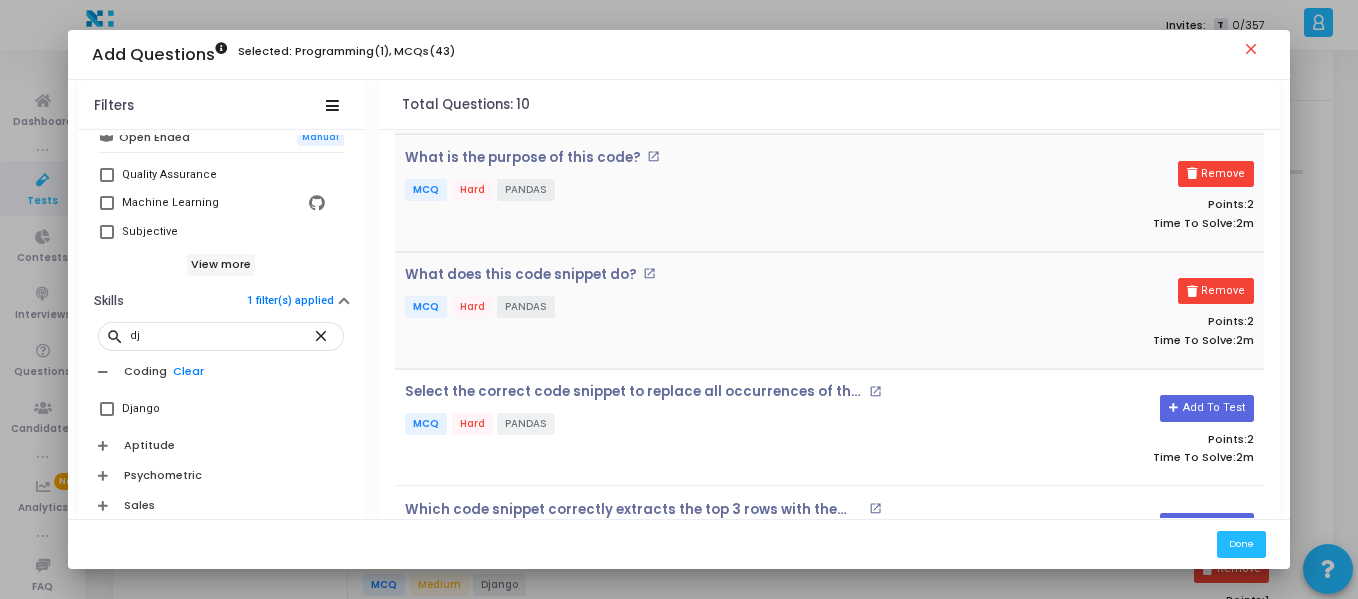 click on "Add To Test" at bounding box center (1206, 408) 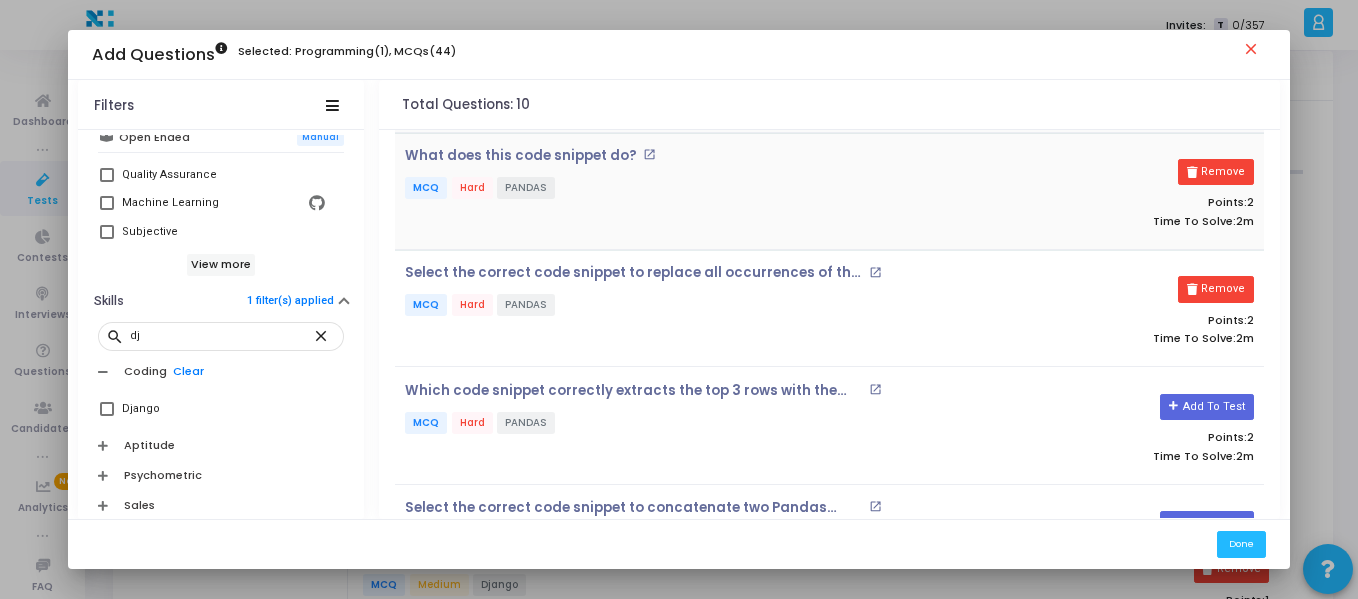scroll, scrollTop: 239, scrollLeft: 0, axis: vertical 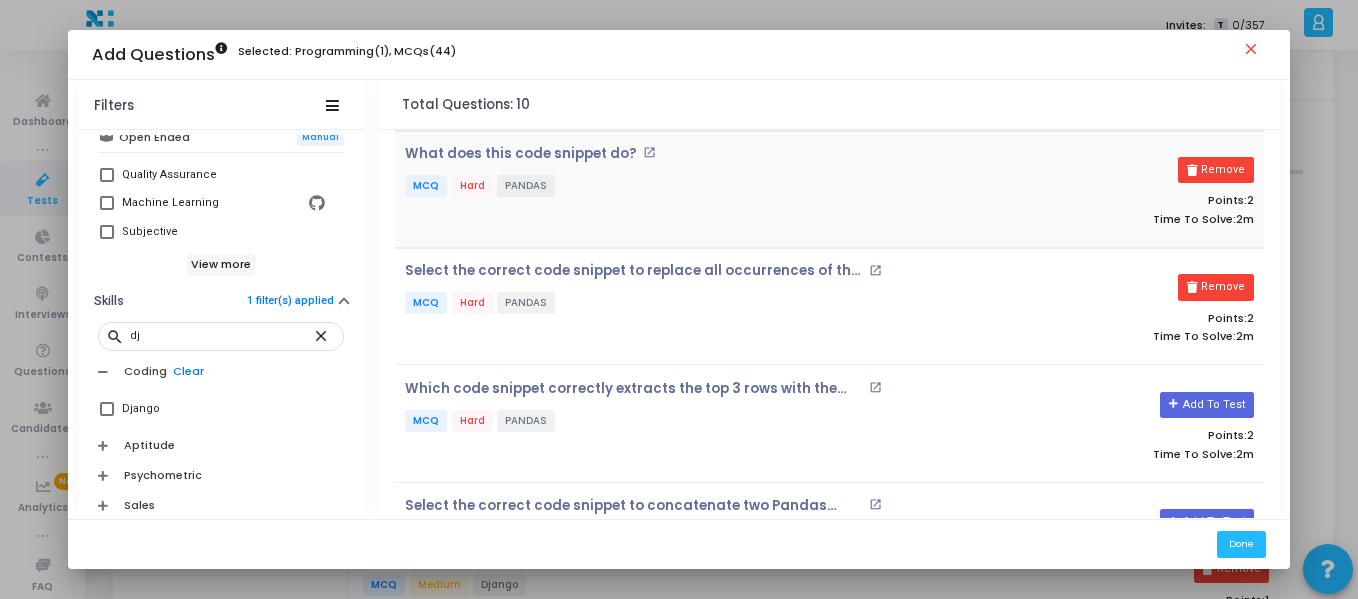 click on "Add To Test" at bounding box center [1206, 405] 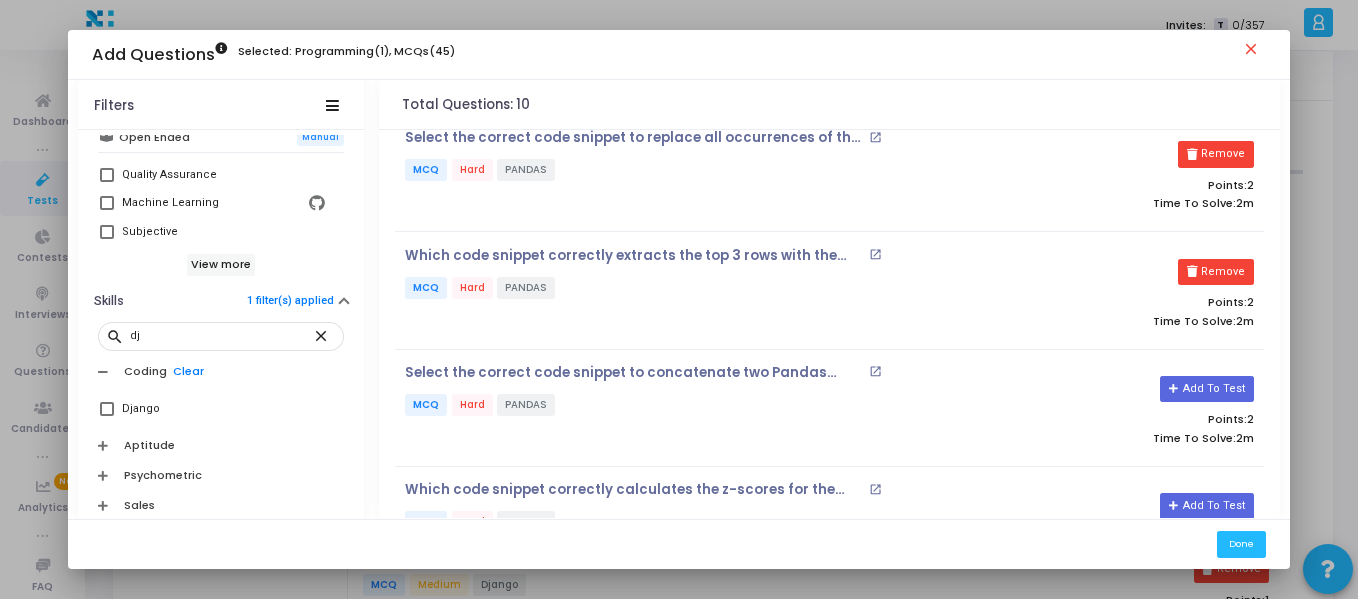 scroll, scrollTop: 373, scrollLeft: 0, axis: vertical 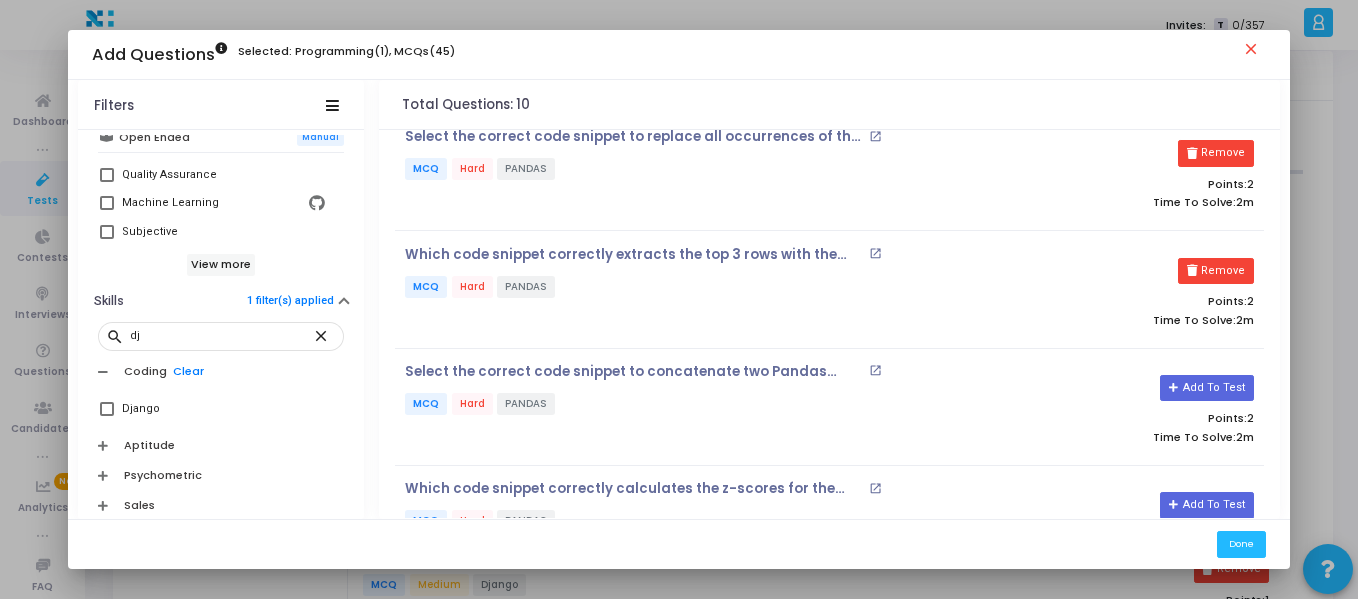 click on "Add To Test" at bounding box center (1206, 388) 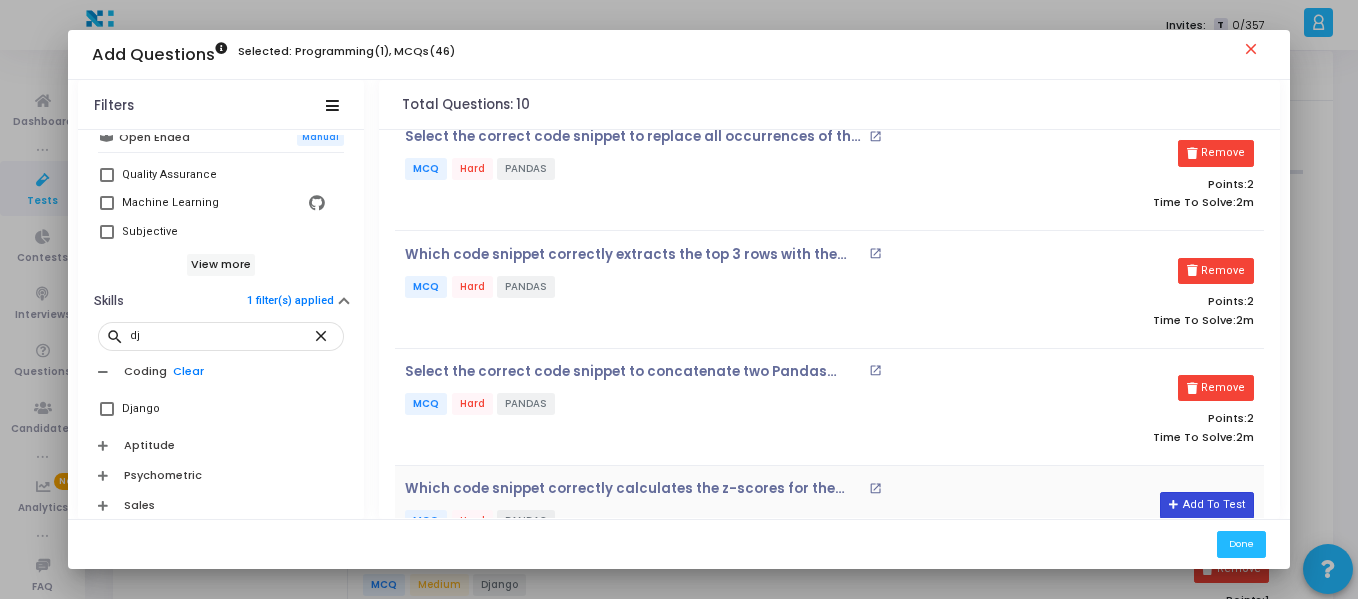 click on "Add To Test" at bounding box center [1206, 505] 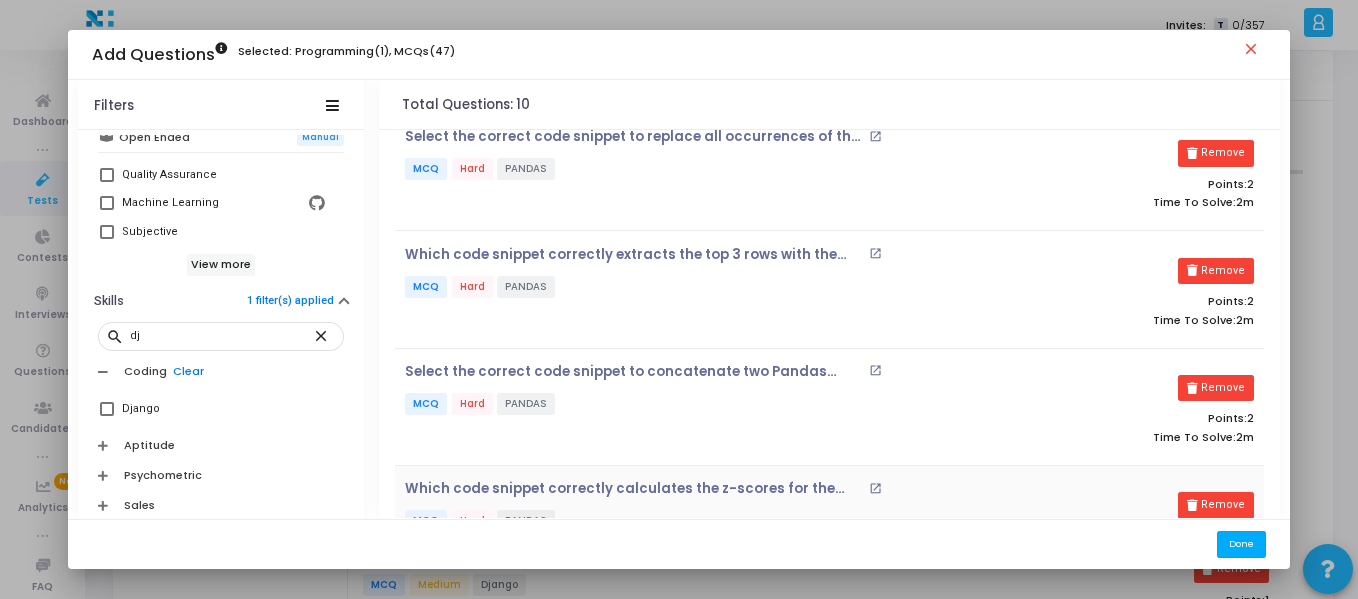 click on "Done" at bounding box center (1241, 544) 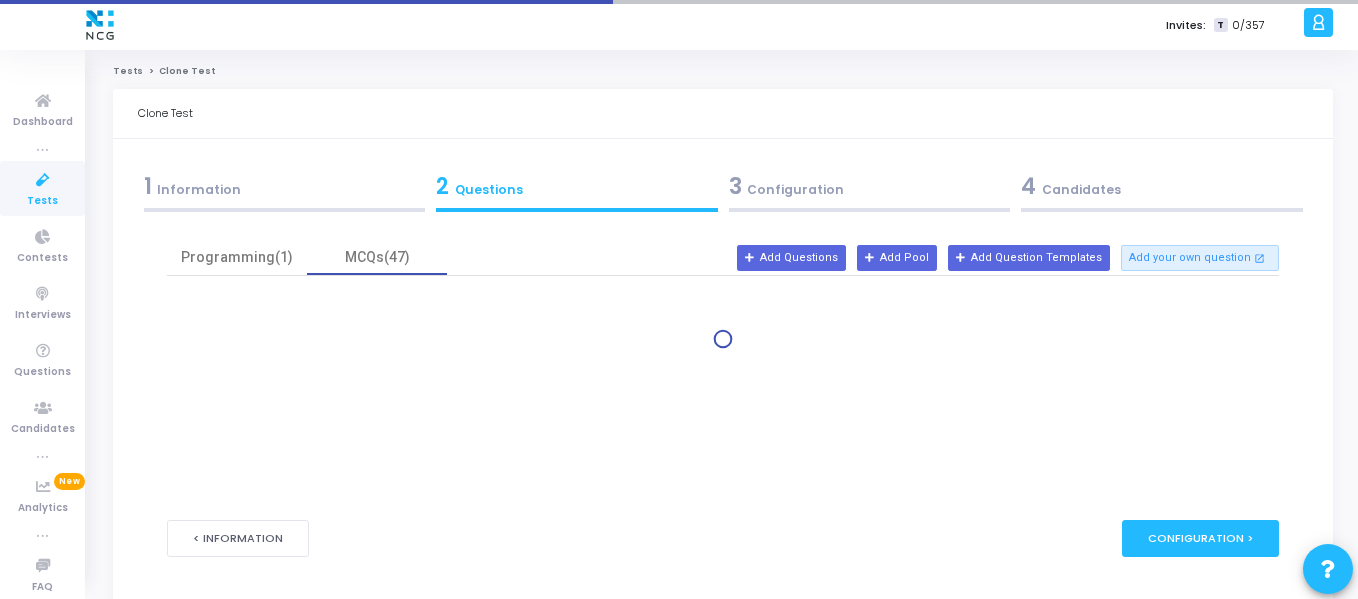 scroll, scrollTop: 38, scrollLeft: 0, axis: vertical 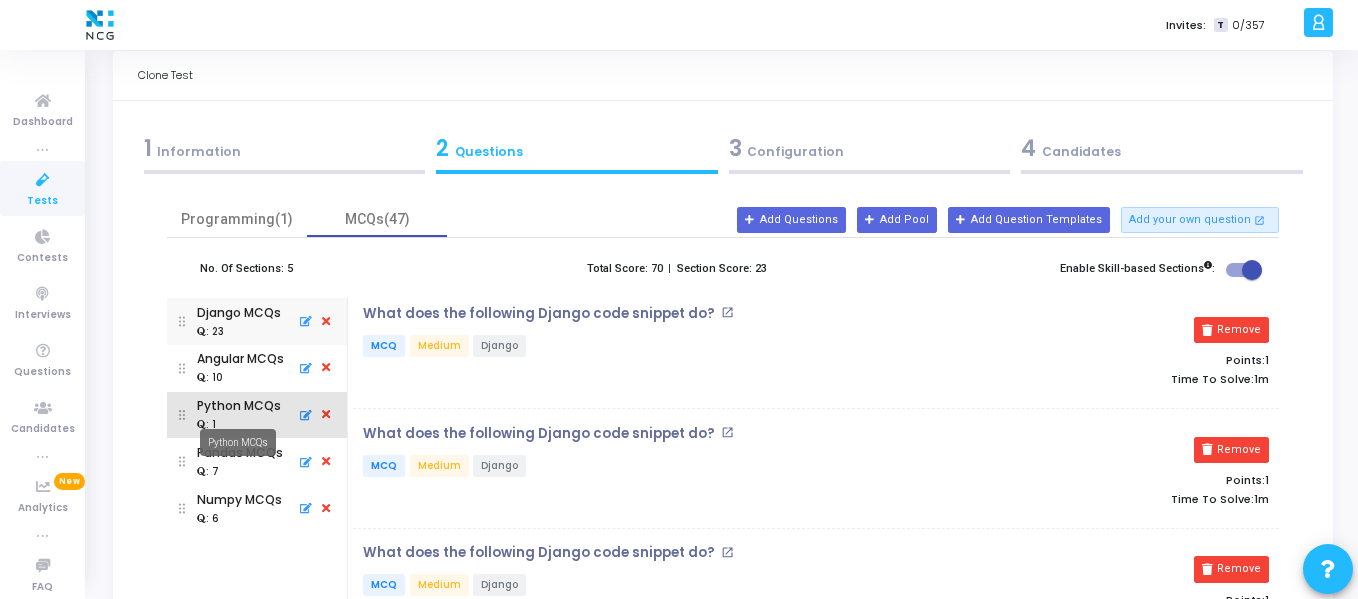 click on "Python MCQs" at bounding box center (239, 406) 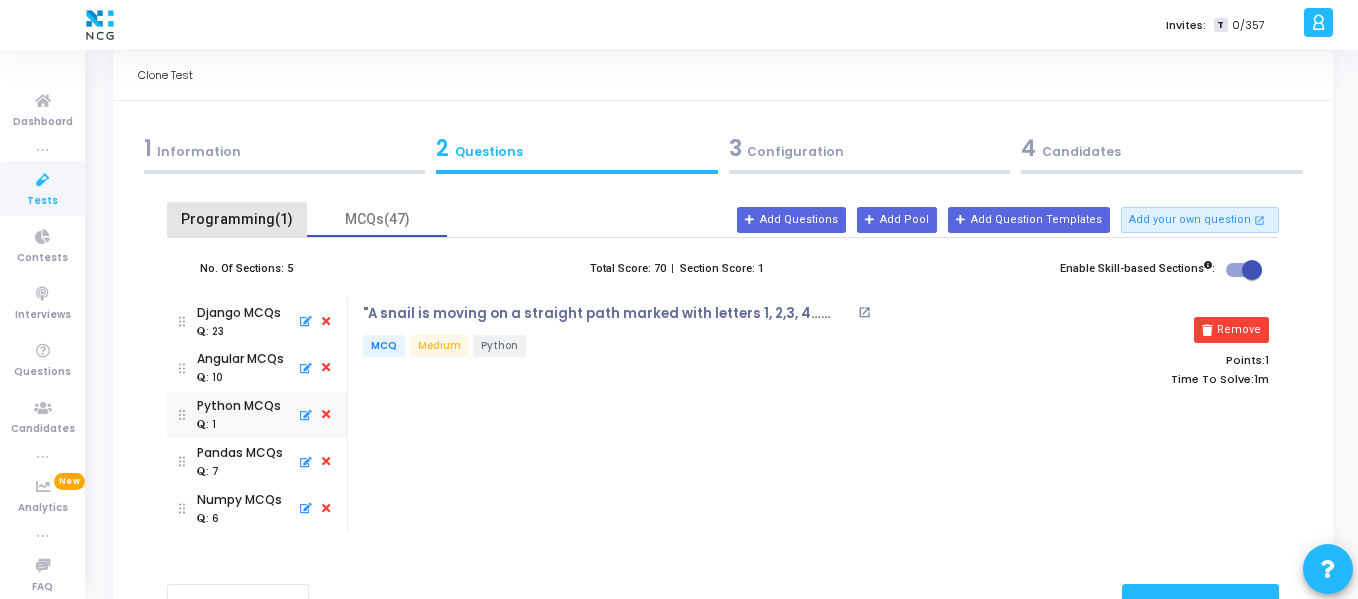 click on "Programming(1)" at bounding box center (237, 219) 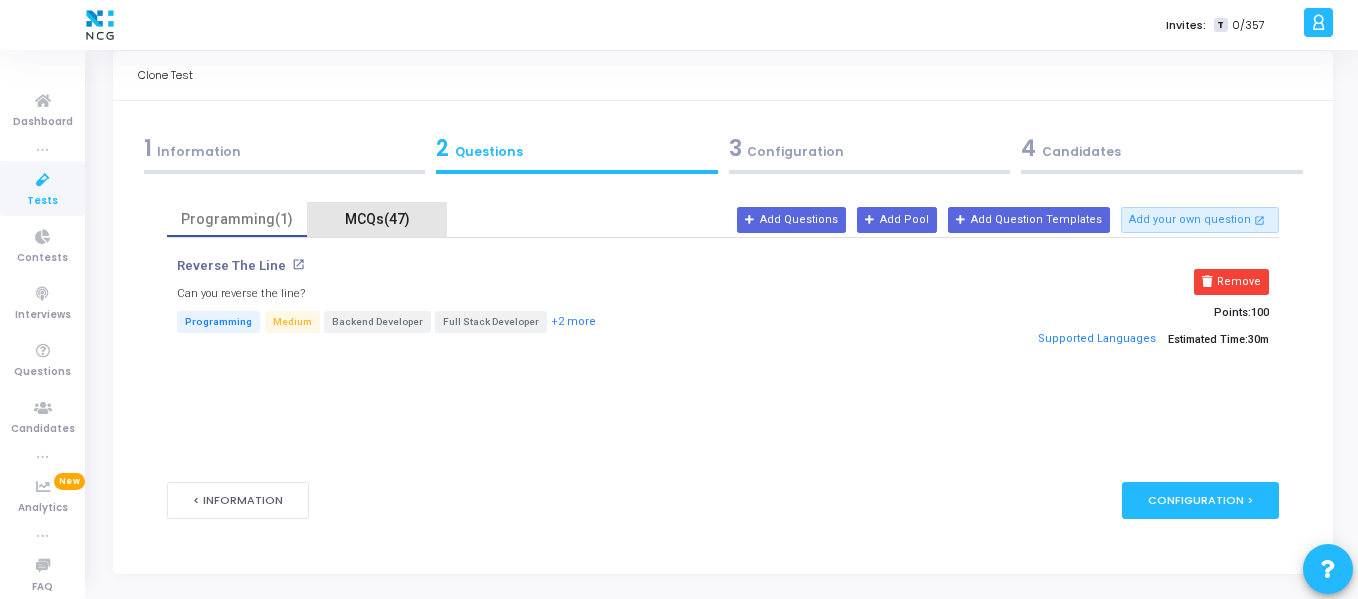 click on "MCQs(47)" at bounding box center [377, 219] 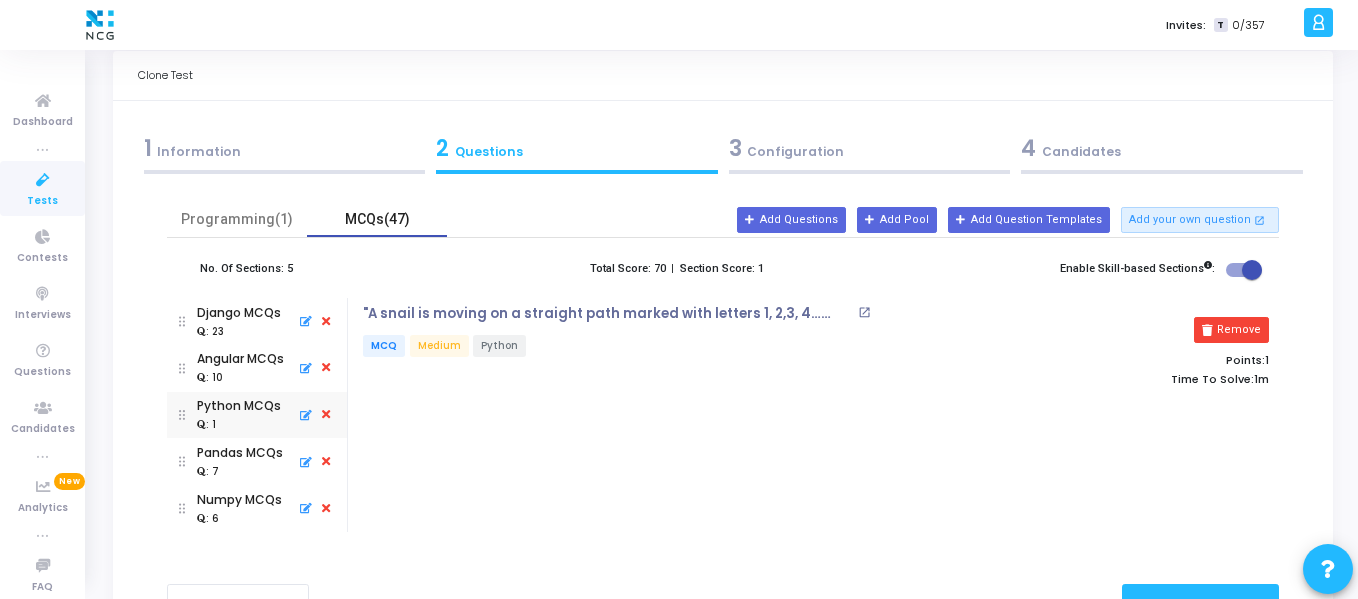 scroll, scrollTop: 187, scrollLeft: 0, axis: vertical 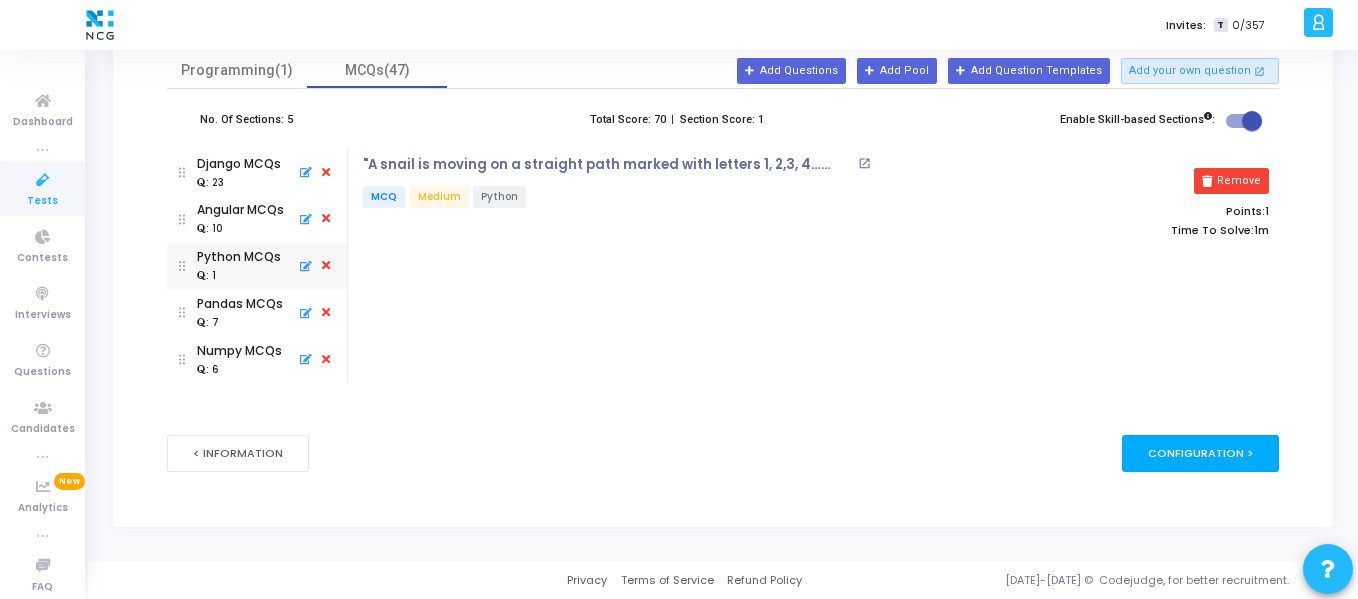 click on "Configuration >" at bounding box center [1200, 453] 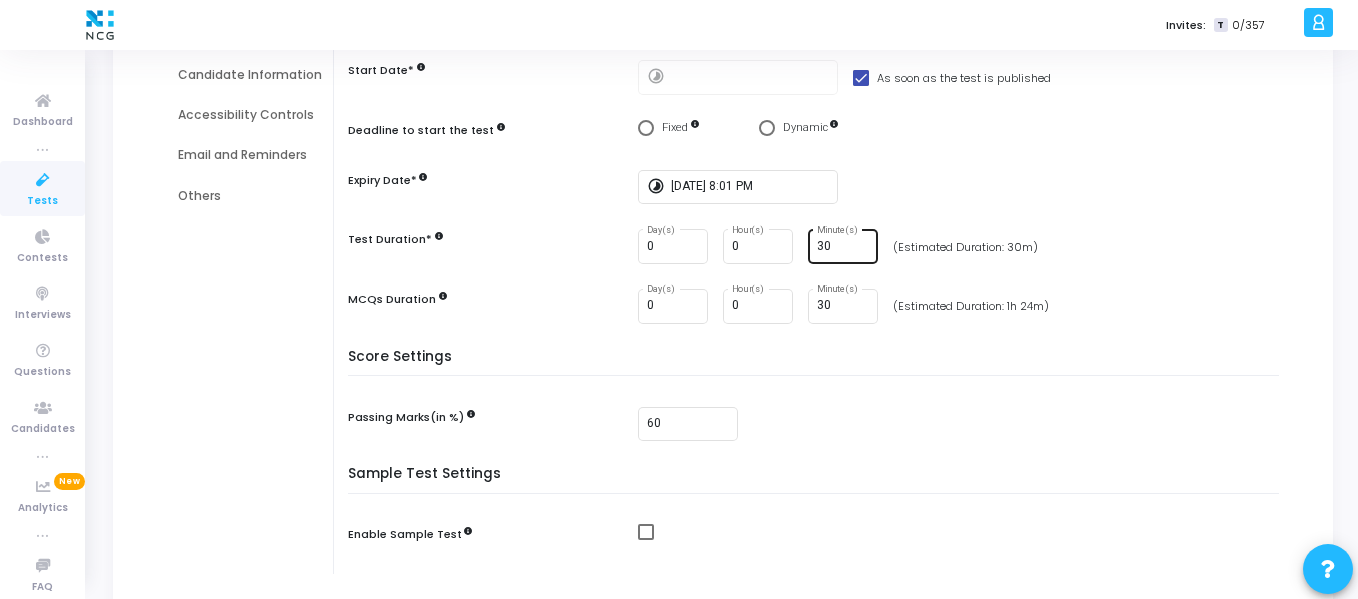 scroll, scrollTop: 308, scrollLeft: 0, axis: vertical 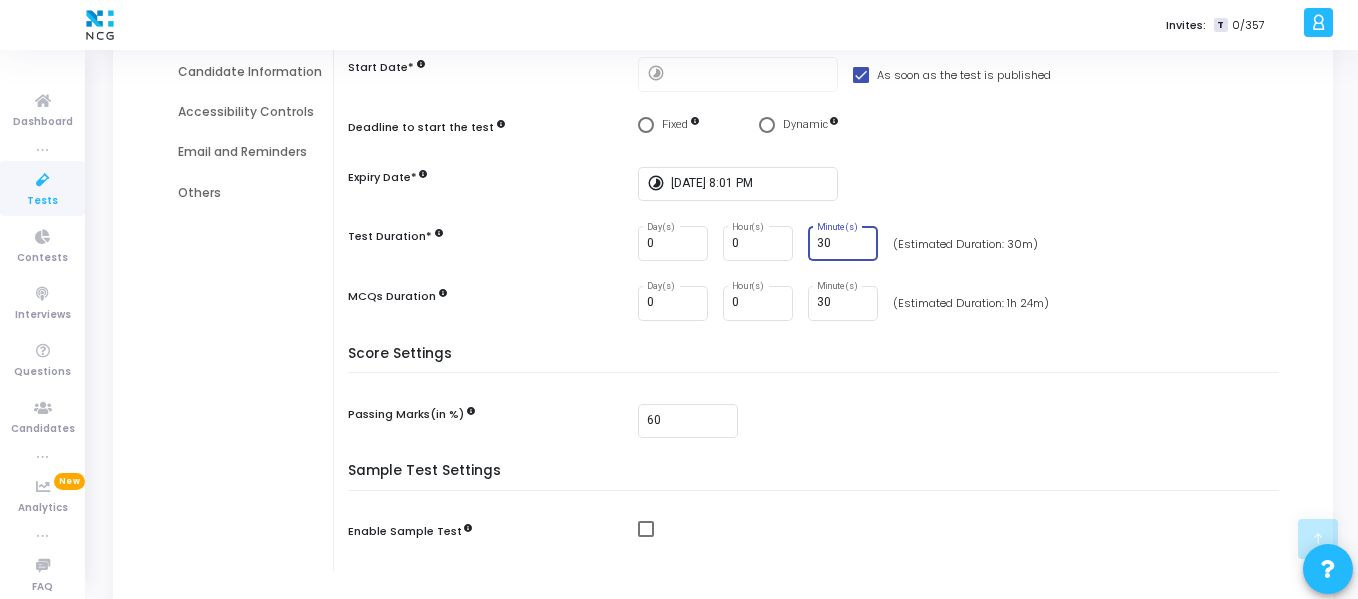 click on "30" at bounding box center [844, 244] 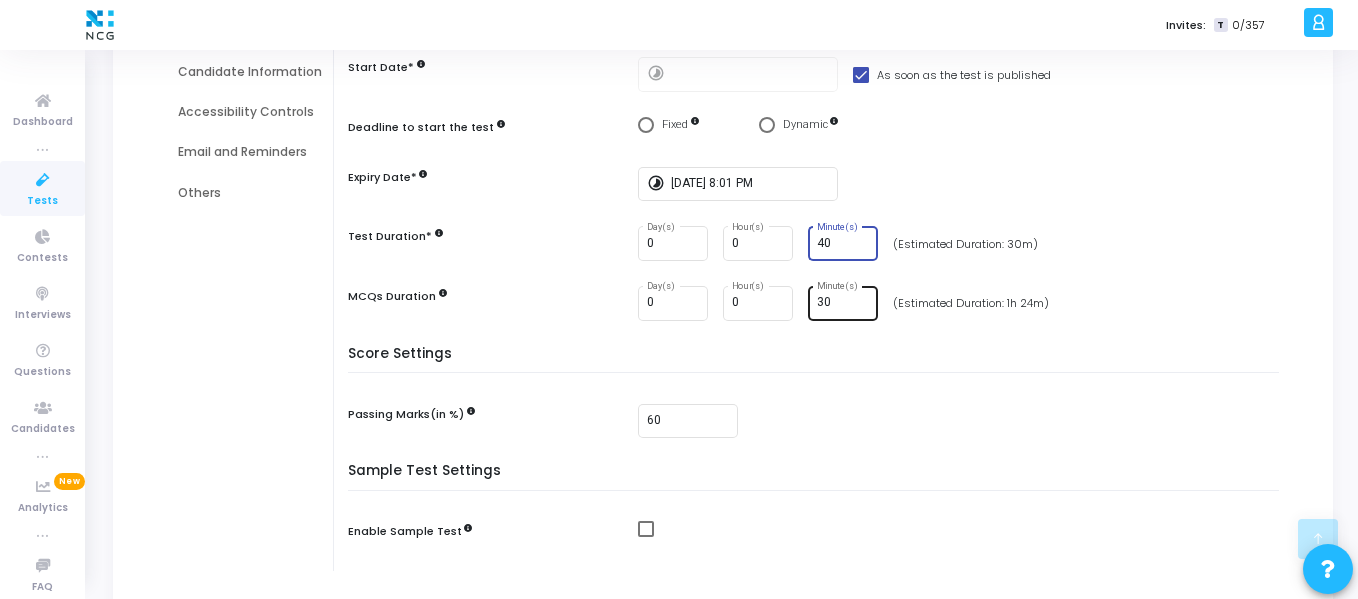 type on "40" 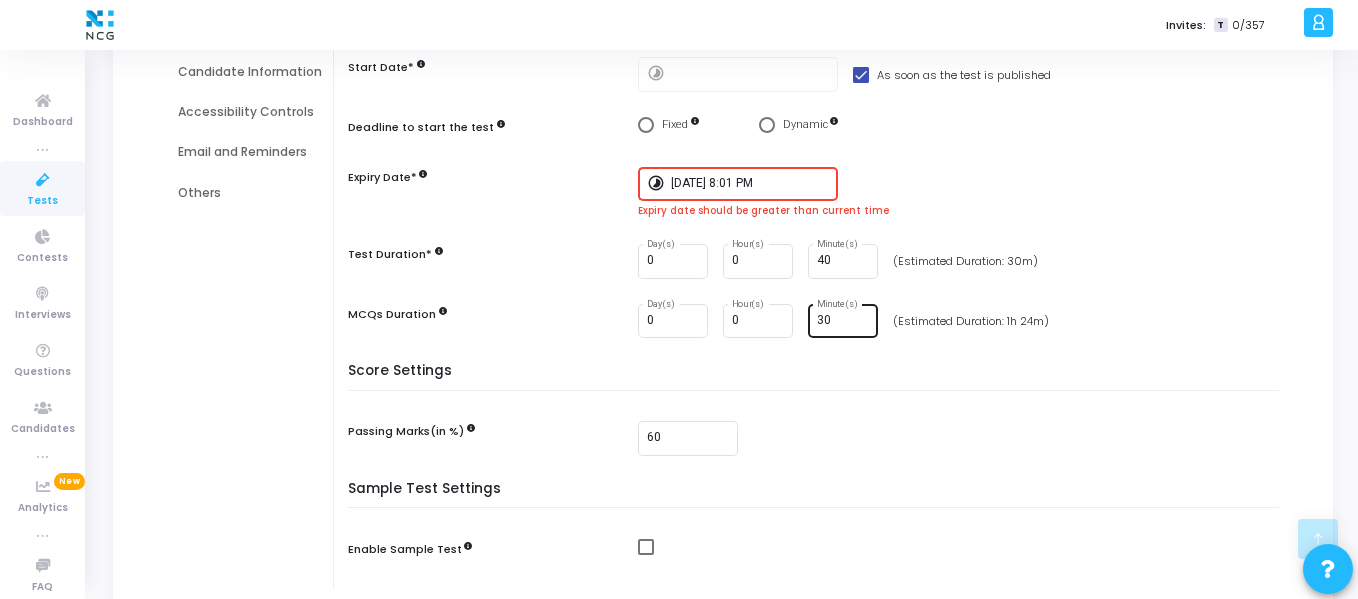 click on "30 Minute(s)" at bounding box center [844, 319] 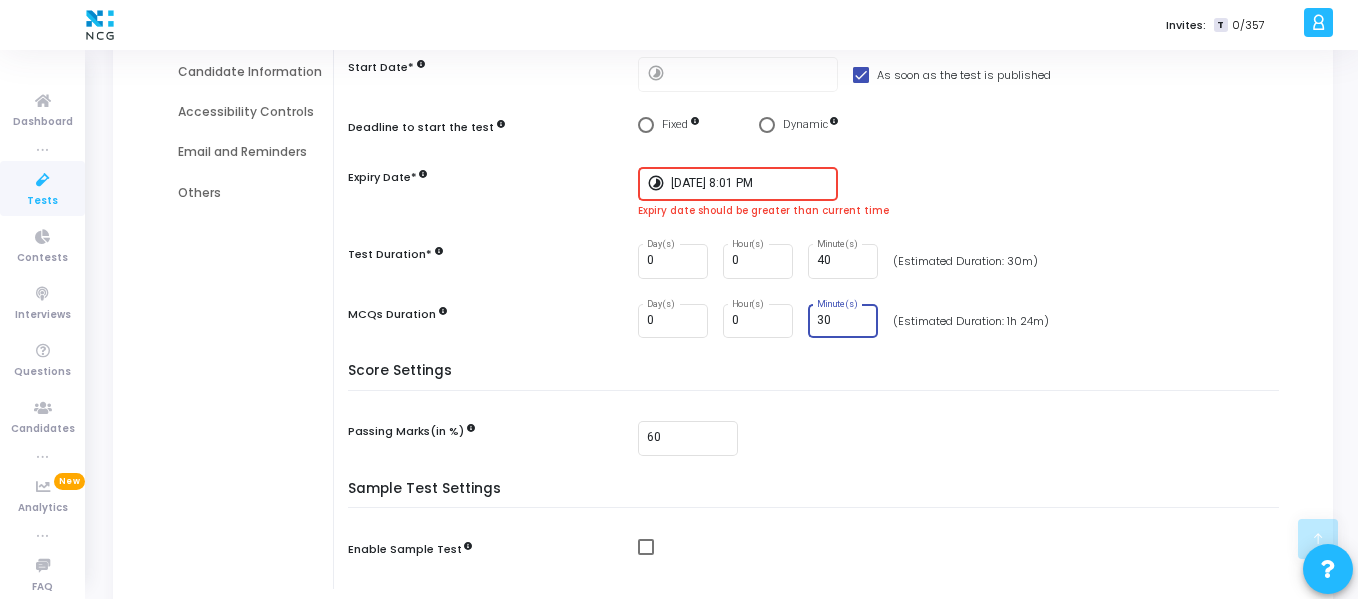 click on "30" at bounding box center (844, 321) 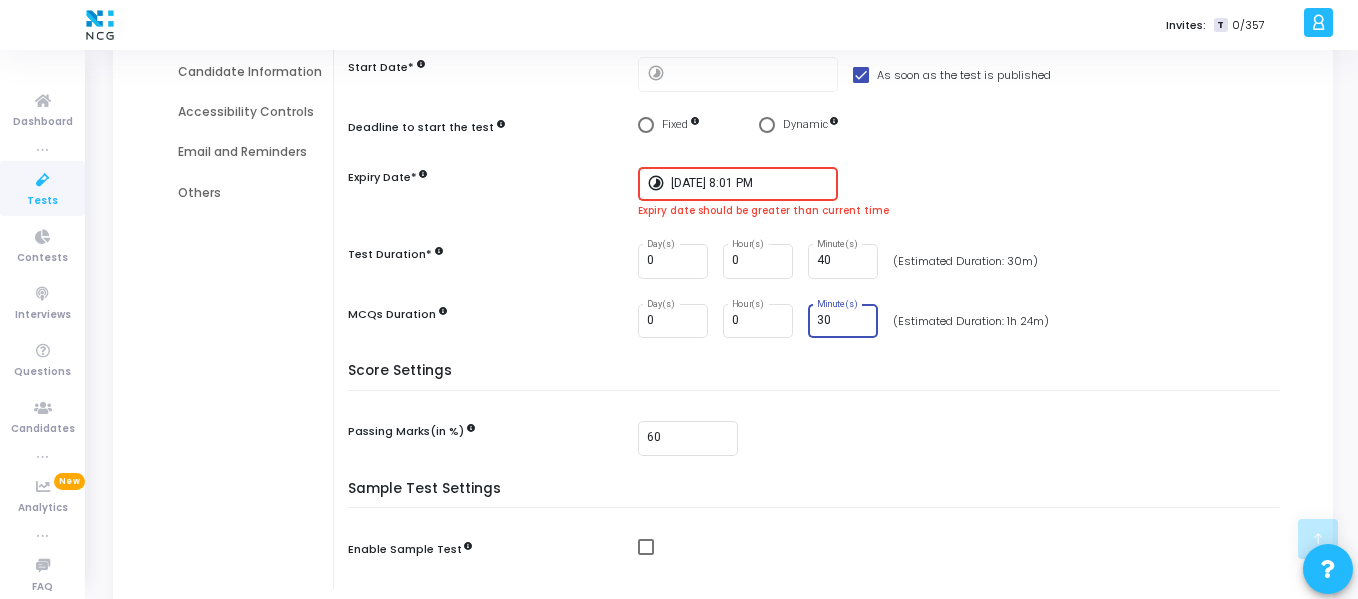type on "3" 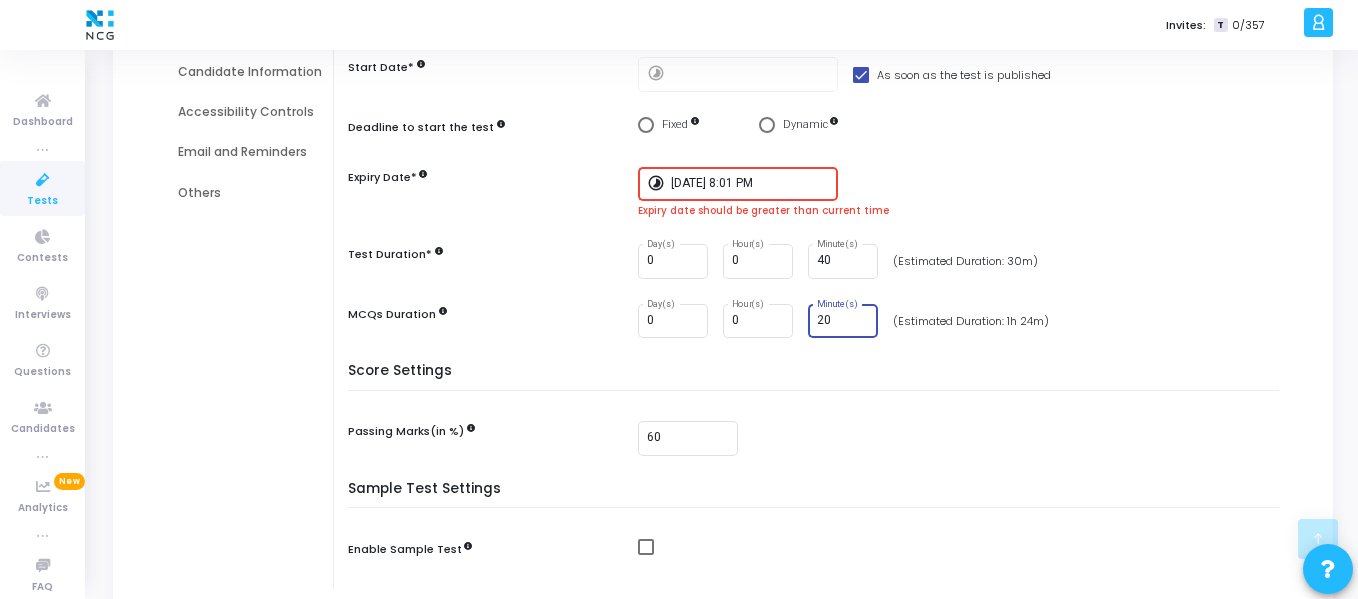 type on "20" 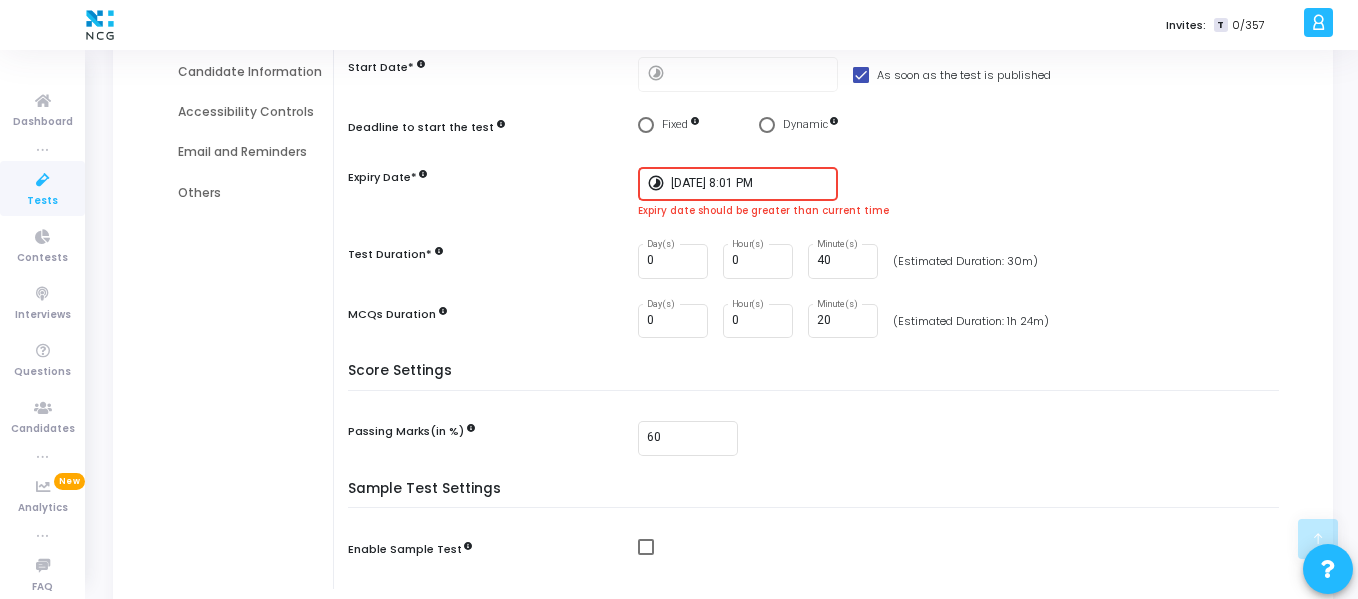 click on "Score Settings" at bounding box center (818, 377) 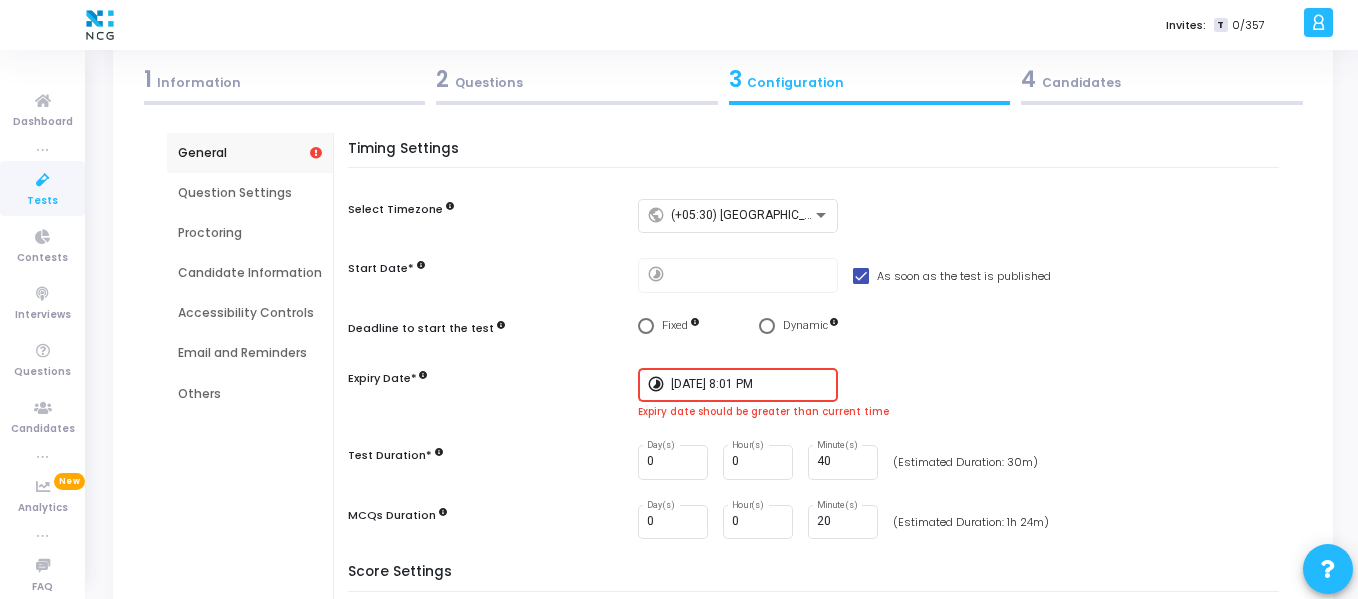 scroll, scrollTop: 106, scrollLeft: 0, axis: vertical 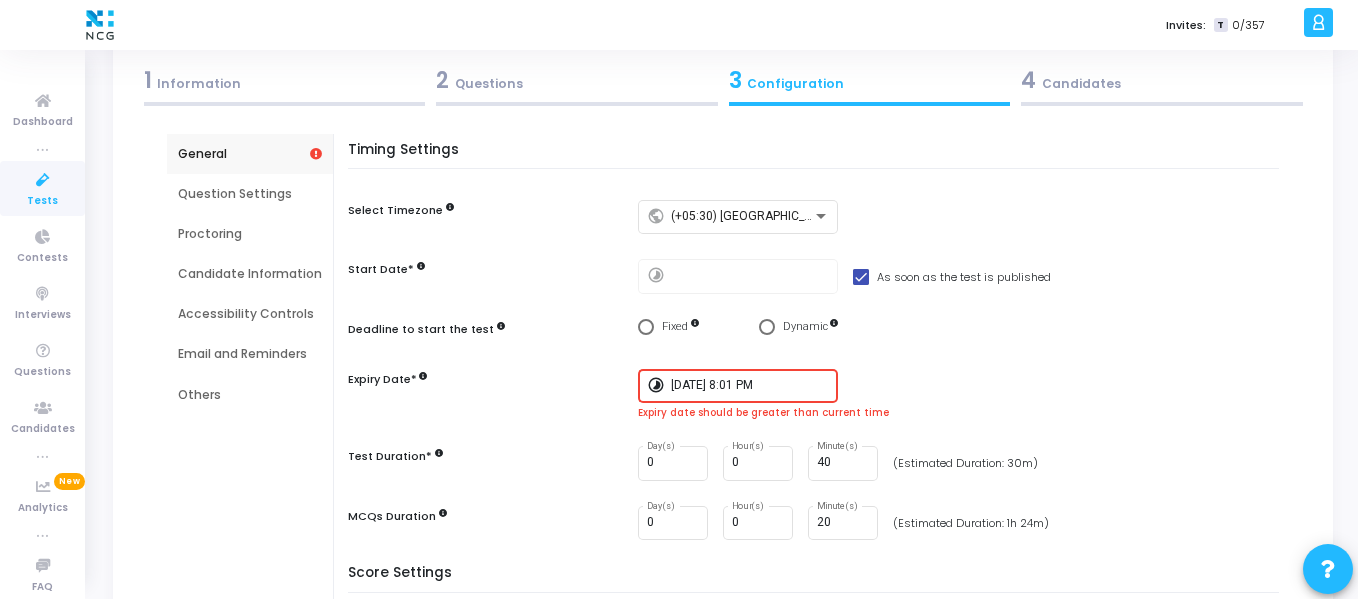 click at bounding box center (767, 327) 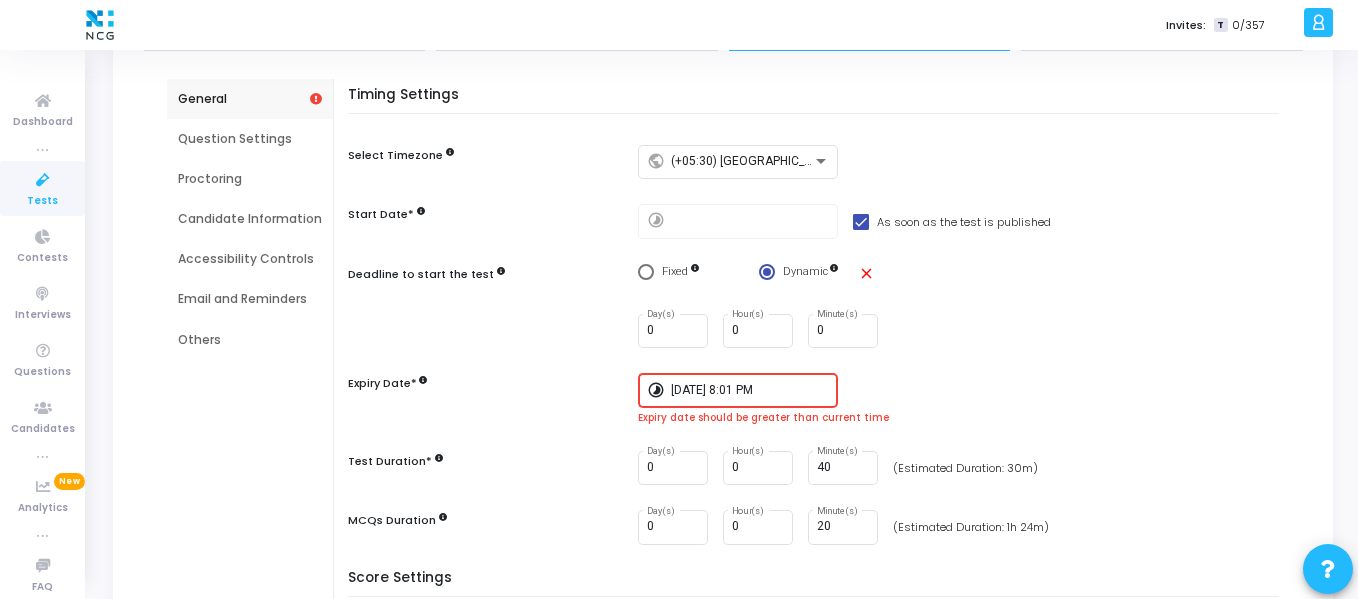 scroll, scrollTop: 162, scrollLeft: 0, axis: vertical 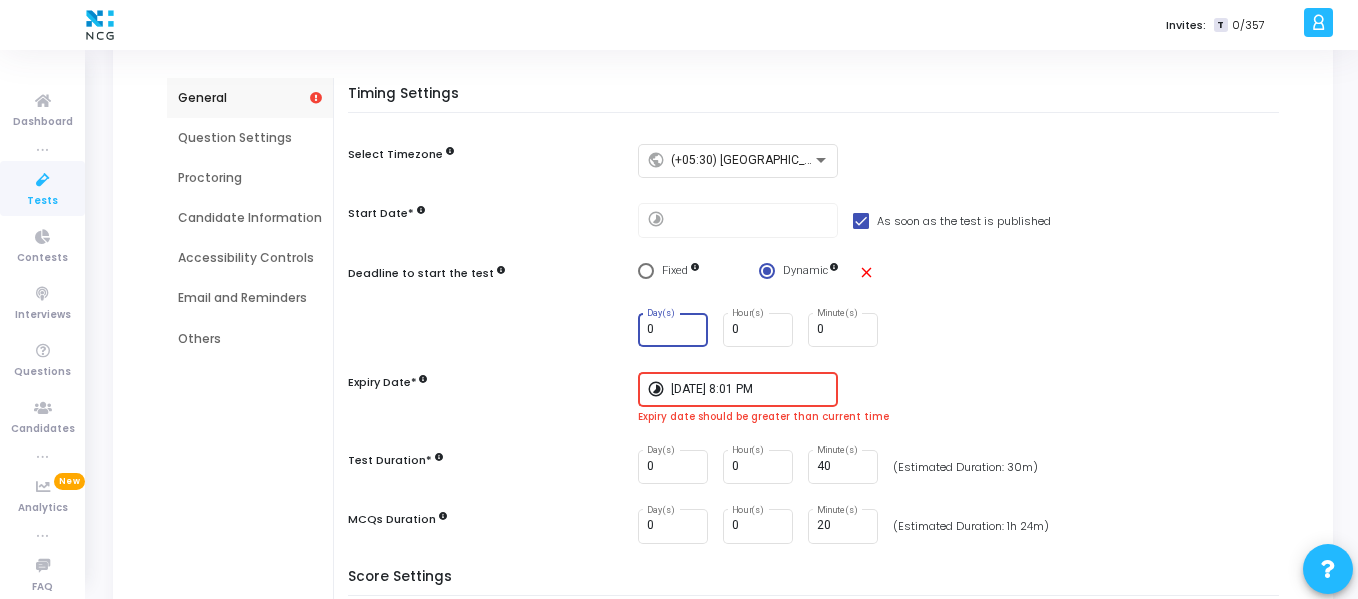click on "0" at bounding box center [674, 330] 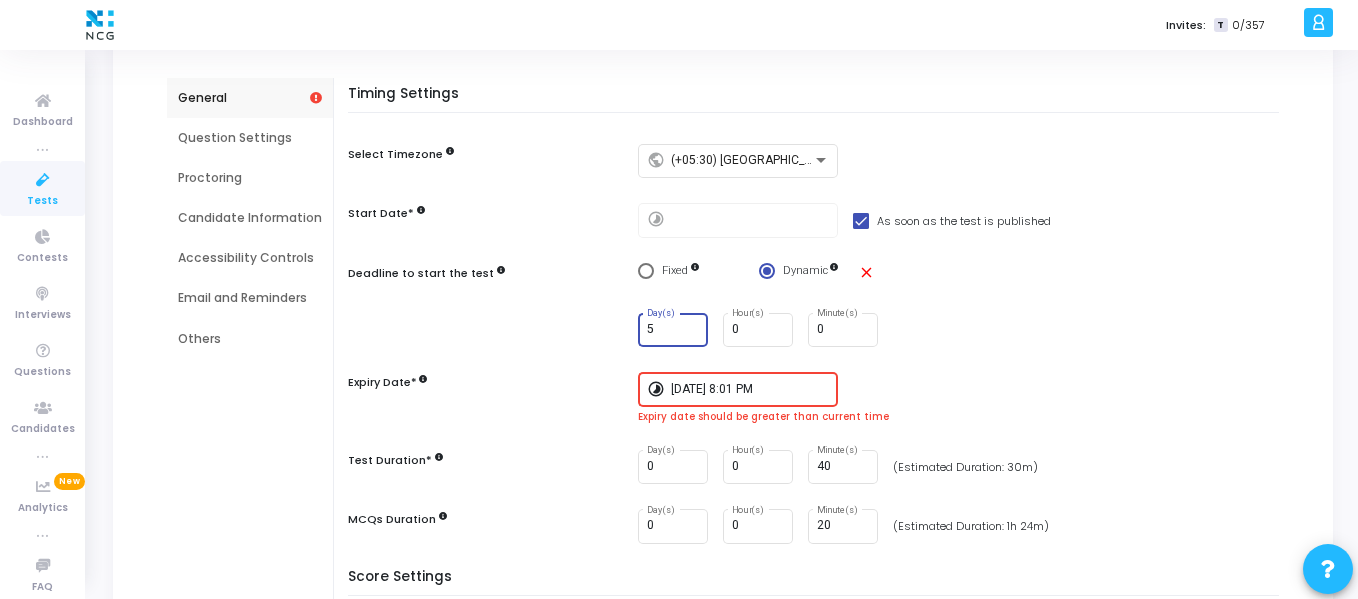 type on "5" 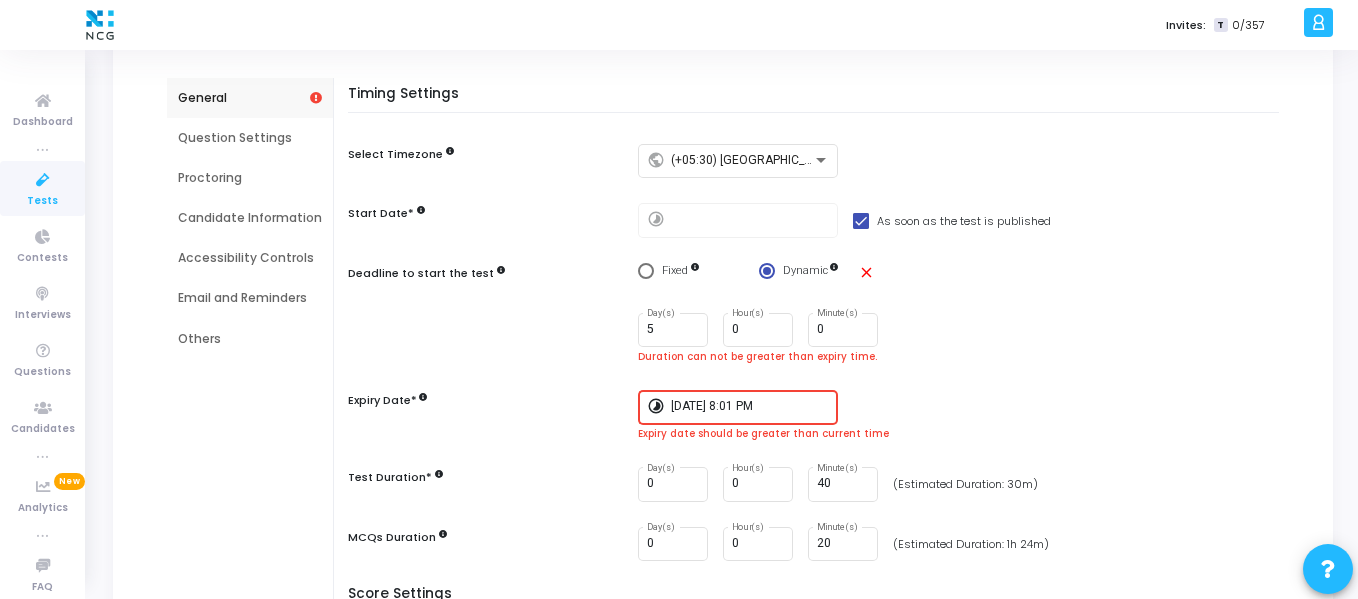 click on "Timing Settings   Select Timezone  public (+05:30) Asia/Calcutta Start Date* timelapse    As soon as the test is published  Deadline to start the test   Fixed   Dynamic close 5 Day(s) 0 Hour(s) 0 Minute(s)  Duration can not be greater than expiry time.   Expiry Date*  timelapse 7/10/2025, 8:01 PM  Expiry date should be greater than current time   Test Duration*  0 Day(s) 0 Hour(s) 40 Minute(s)  (Estimated Duration: 30m)   MCQs Duration  0 Day(s) 0 Hour(s) 20 Minute(s)  (Estimated Duration: 1h 24m)" at bounding box center (818, 336) 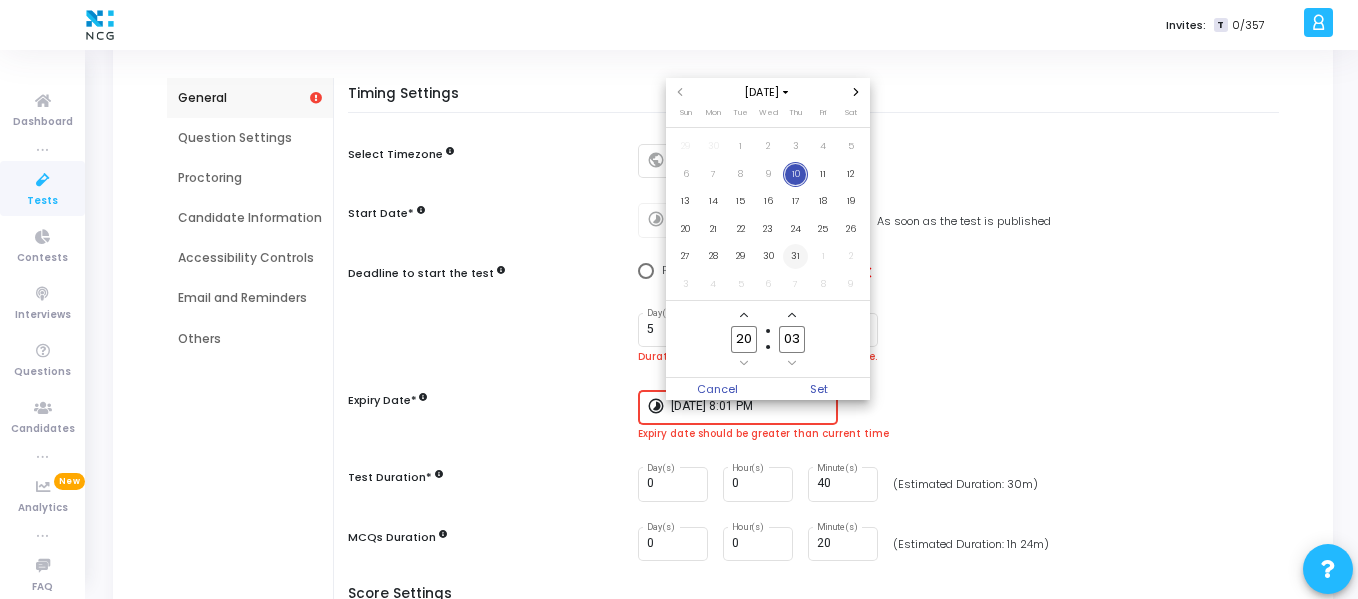 click on "31" at bounding box center (795, 256) 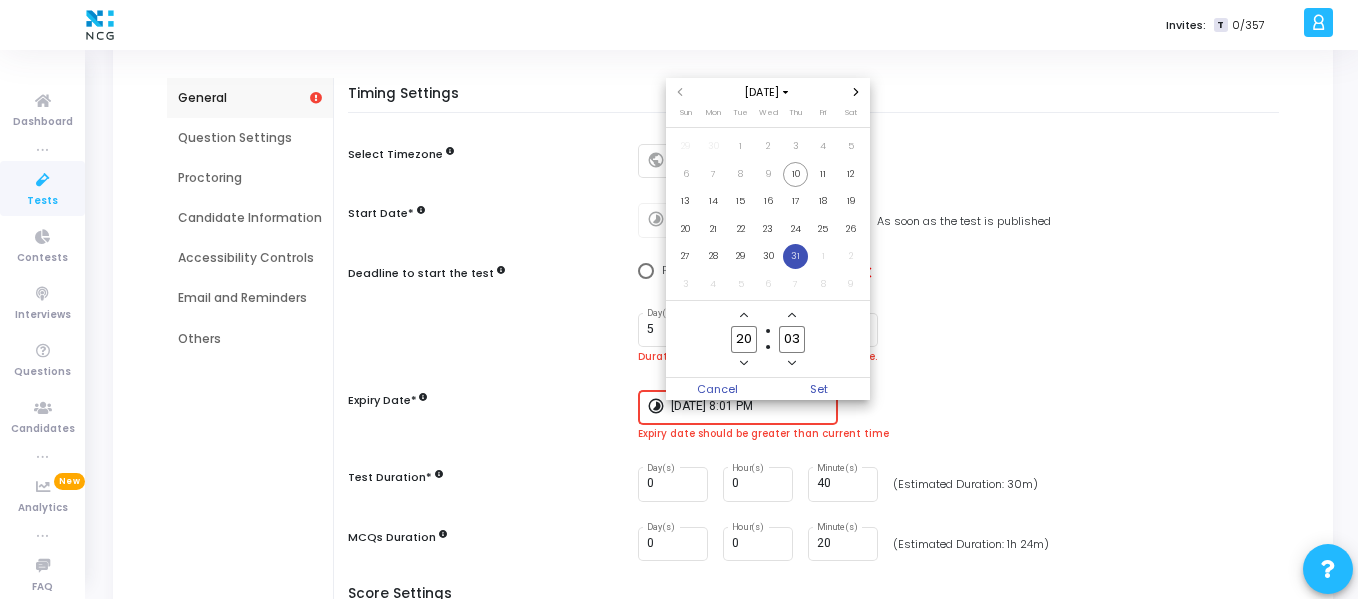 click 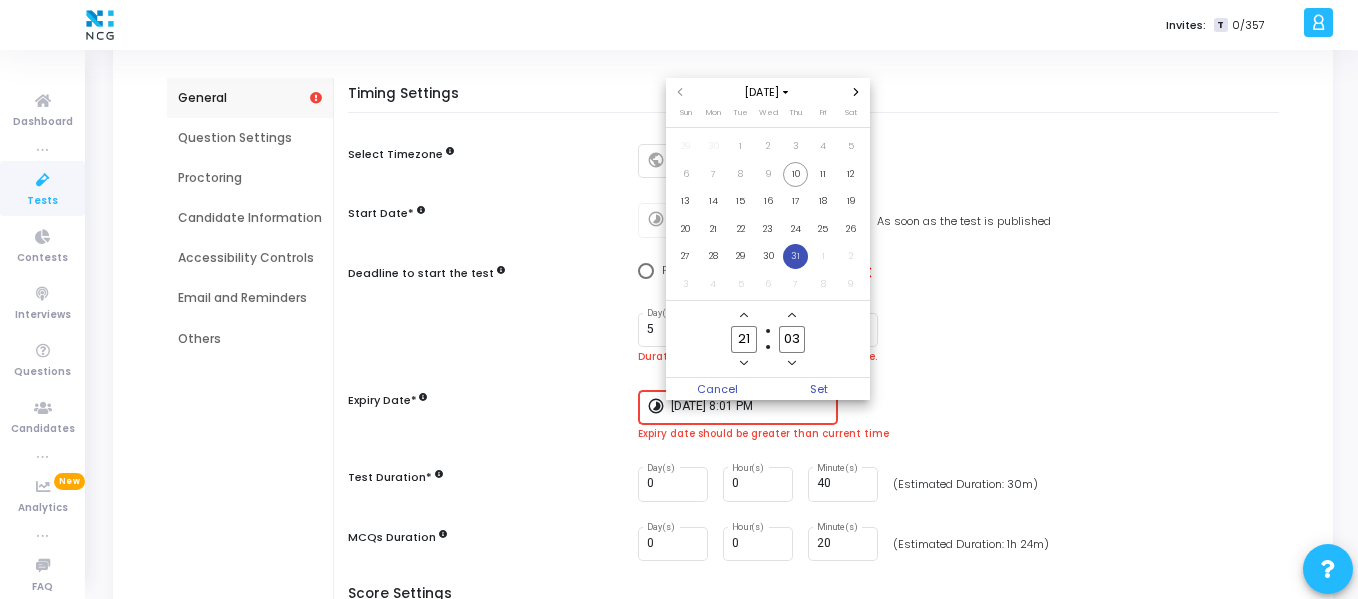 click 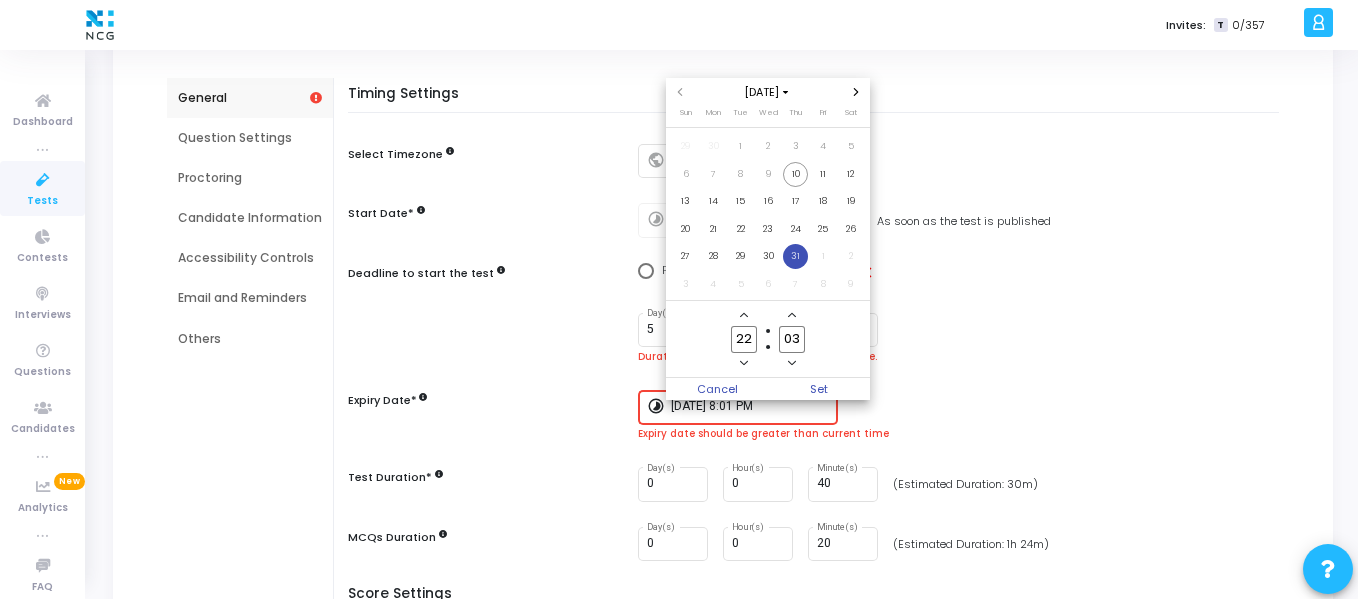 click 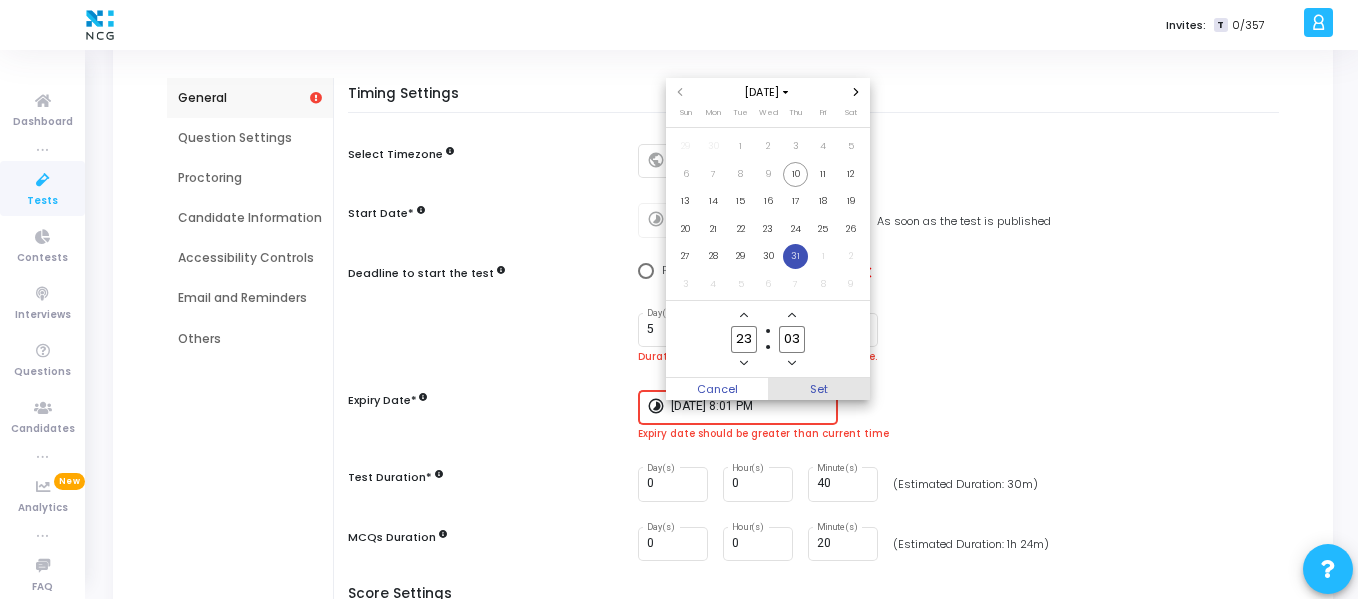 click on "Set" at bounding box center [819, 389] 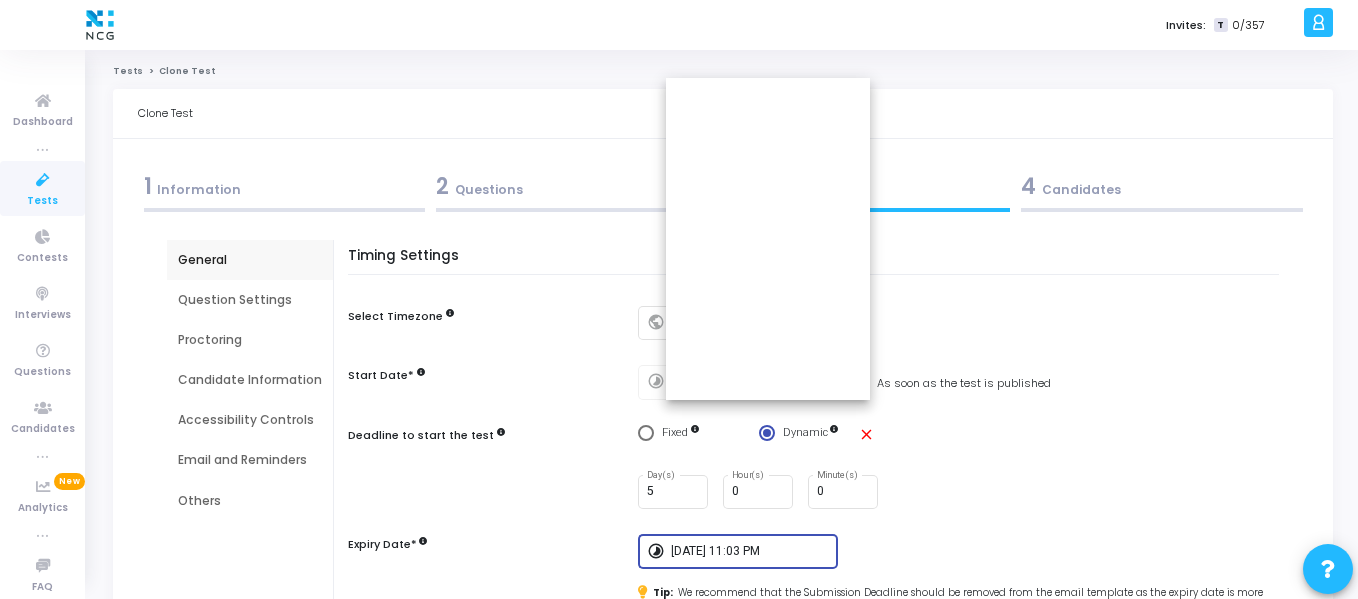 scroll, scrollTop: 162, scrollLeft: 0, axis: vertical 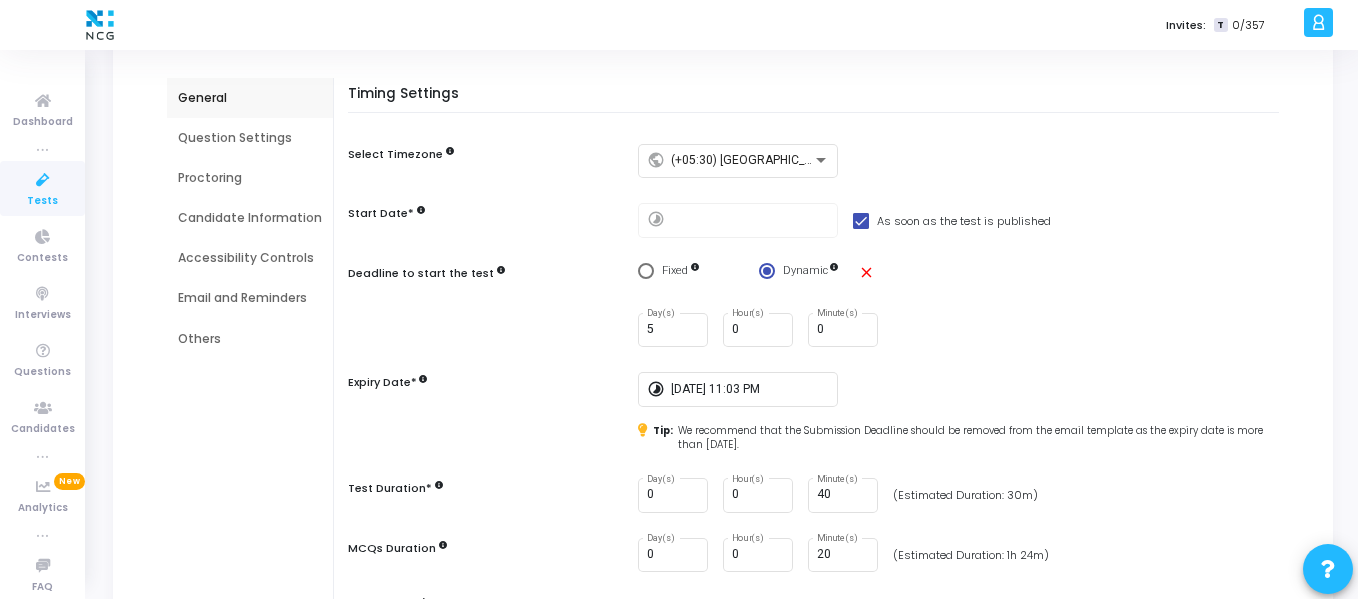 click on "Timing Settings   Select Timezone  public (+05:30) Asia/Calcutta Start Date* timelapse    As soon as the test is published  Deadline to start the test   Fixed   Dynamic close 5 Day(s) 0 Hour(s) 0 Minute(s)  Expiry Date*  timelapse 7/31/2025, 11:03 PM Tip:  We recommend that the Submission Deadline should be removed from the email template as the expiry date is more than 2 weeks from now.   Test Duration*  0 Day(s) 0 Hour(s) 40 Minute(s)  (Estimated Duration: 30m)   MCQs Duration  0 Day(s) 0 Hour(s) 20 Minute(s)  (Estimated Duration: 1h 24m)" at bounding box center (818, 342) 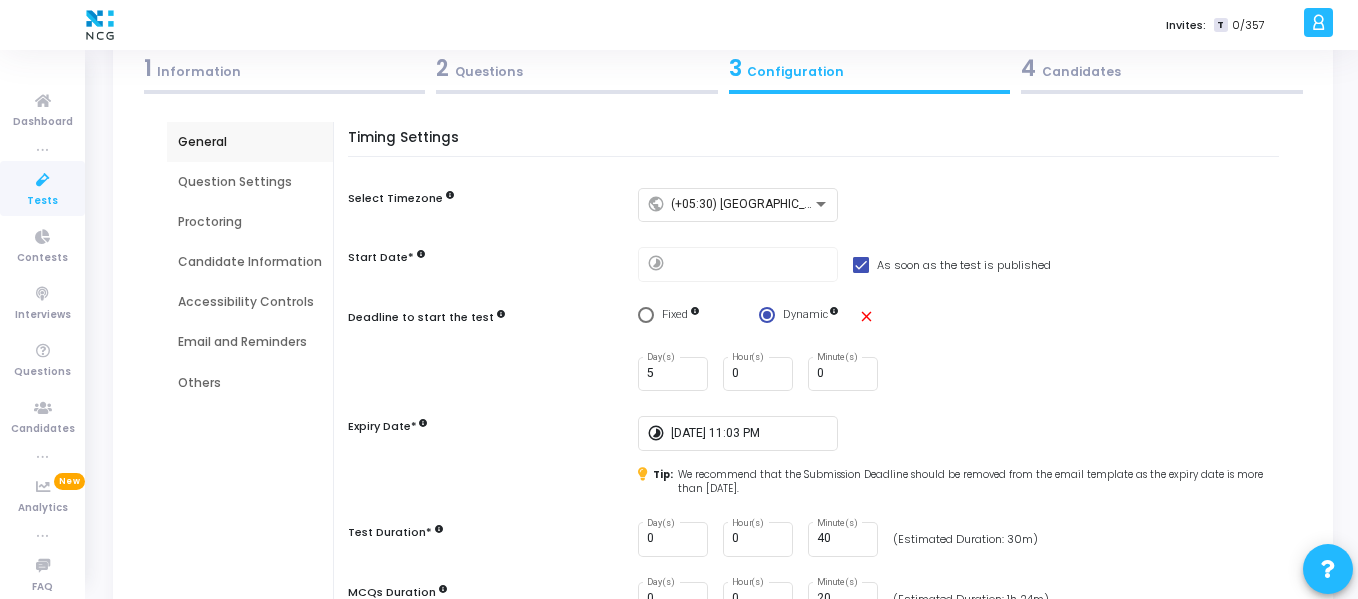 scroll, scrollTop: 117, scrollLeft: 0, axis: vertical 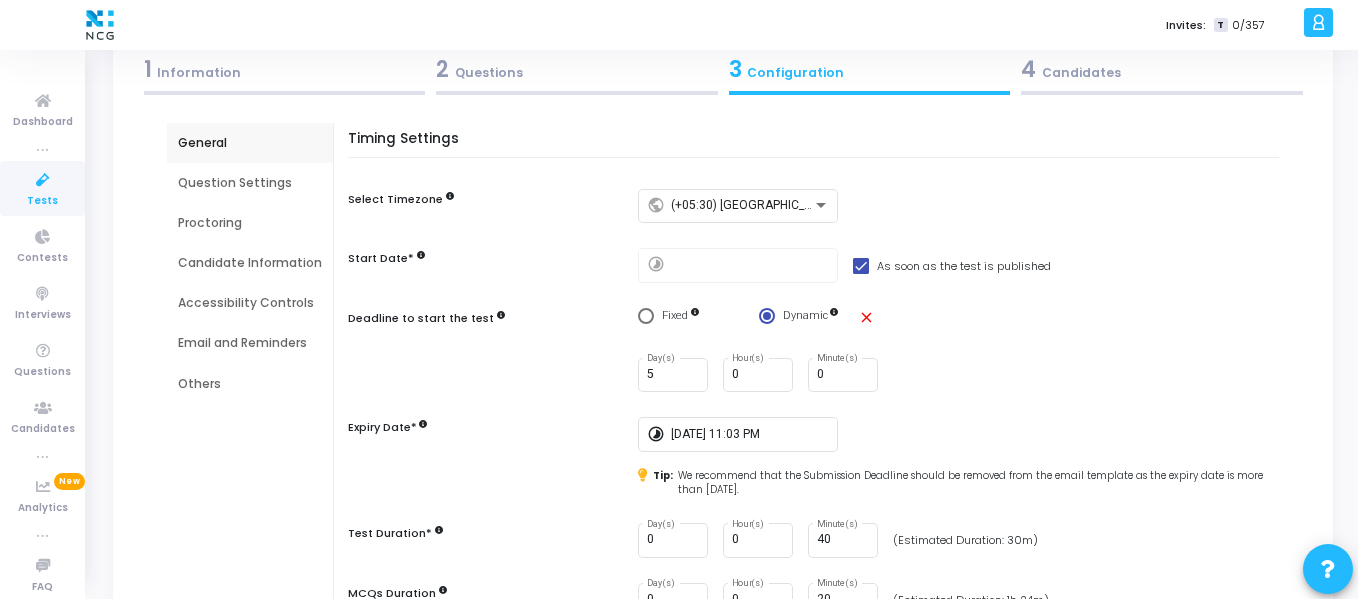 click on "Question Settings" at bounding box center [250, 183] 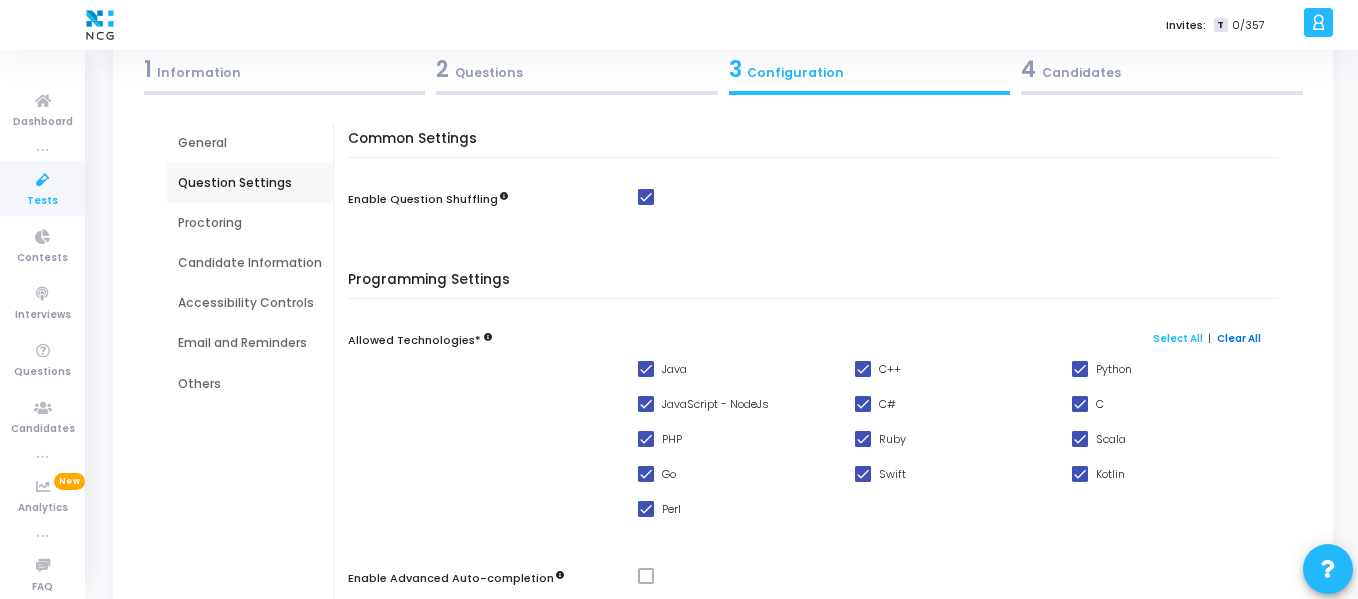 click on "Clear All" at bounding box center (1239, 338) 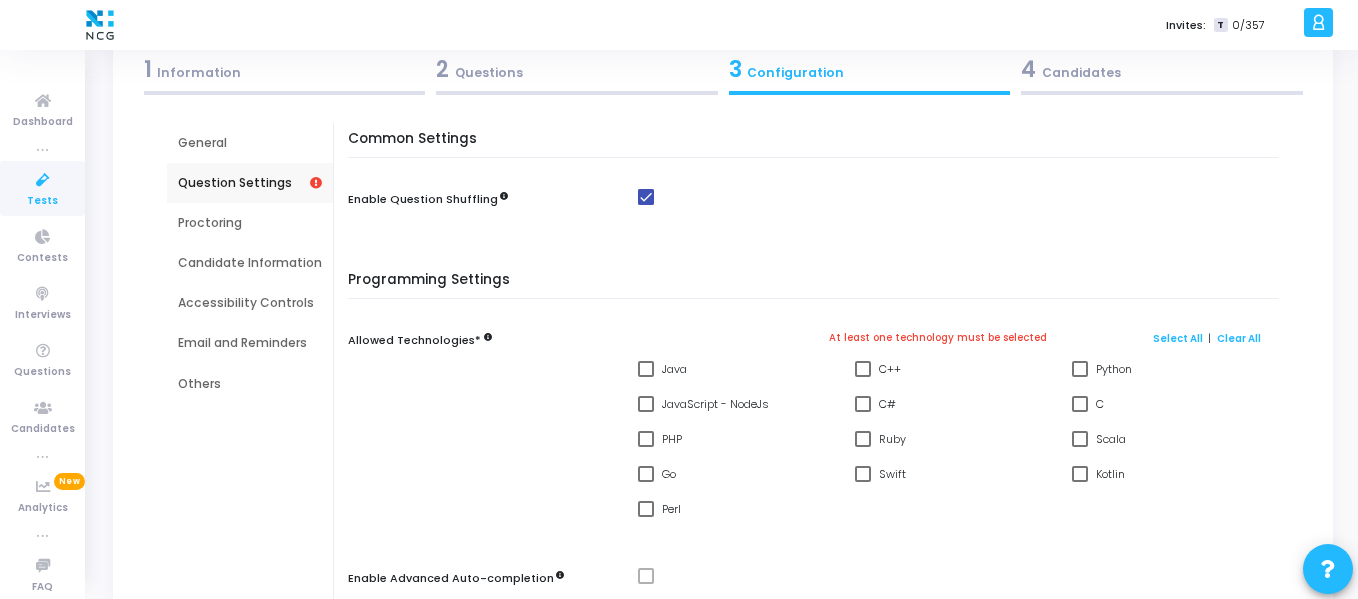 click on "Python" at bounding box center [1170, 374] 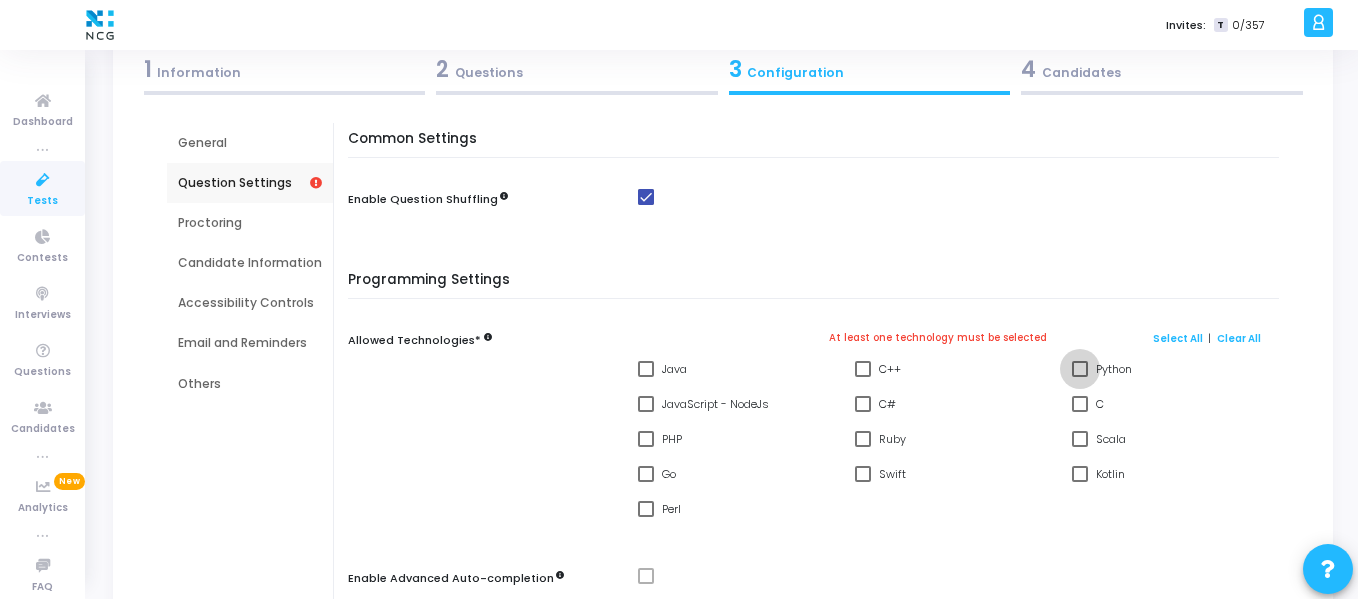 click at bounding box center [1080, 369] 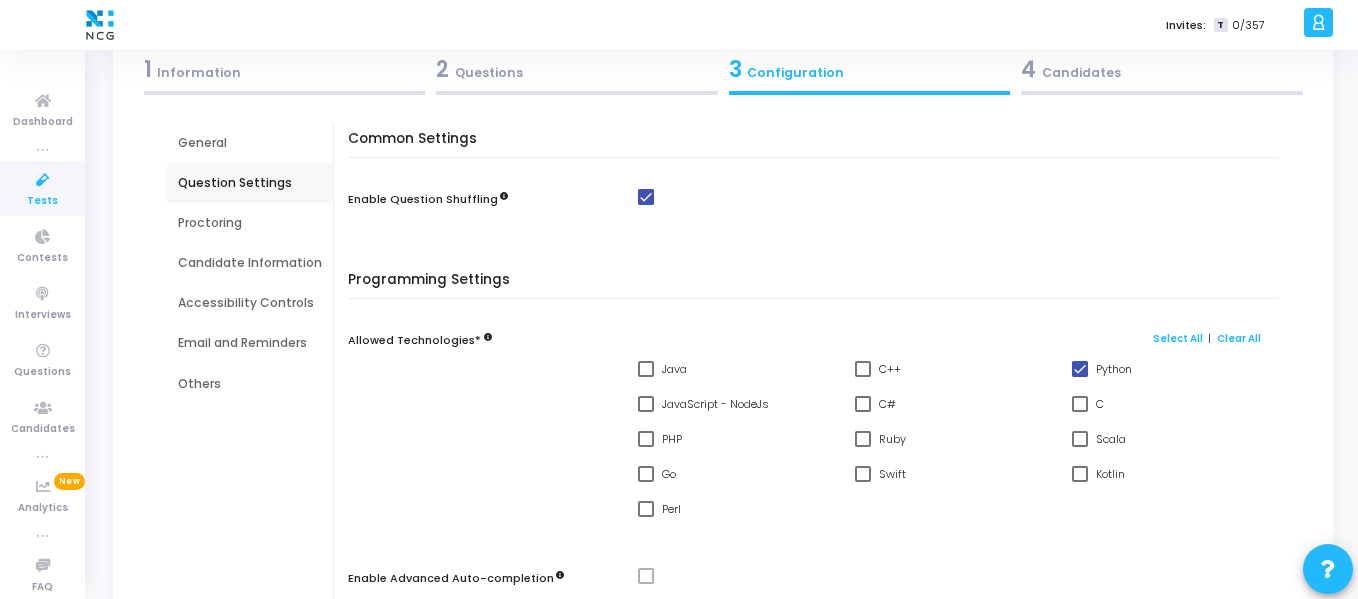 click on "Proctoring" at bounding box center [250, 223] 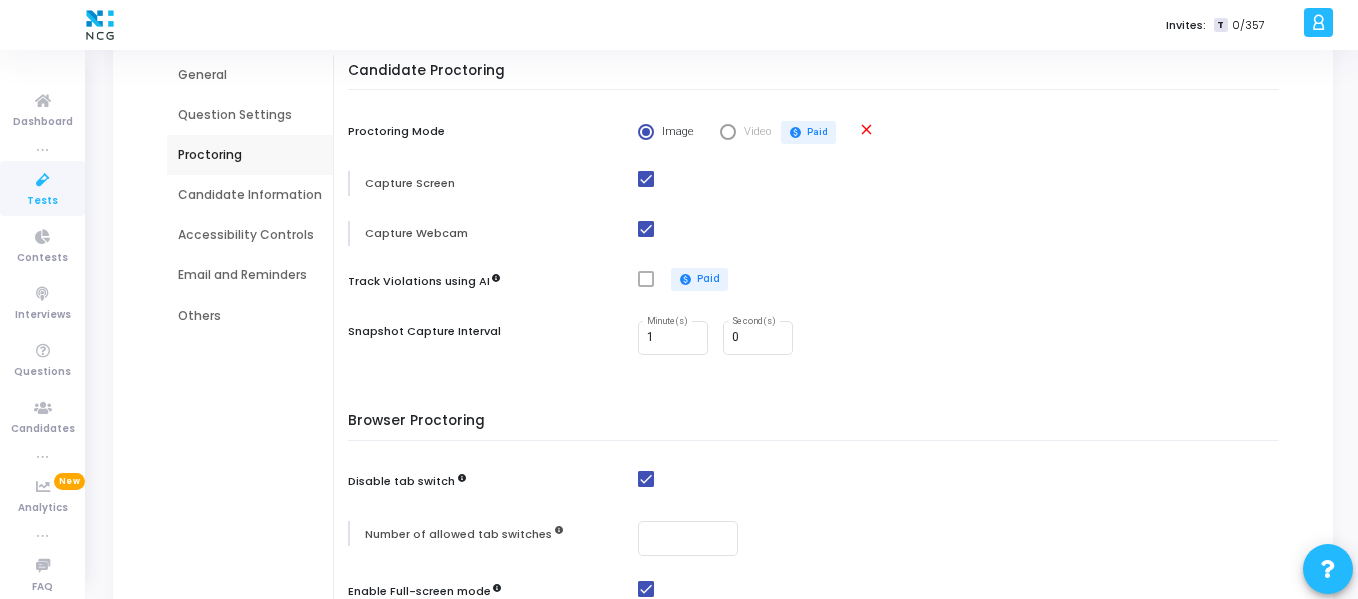 scroll, scrollTop: 180, scrollLeft: 0, axis: vertical 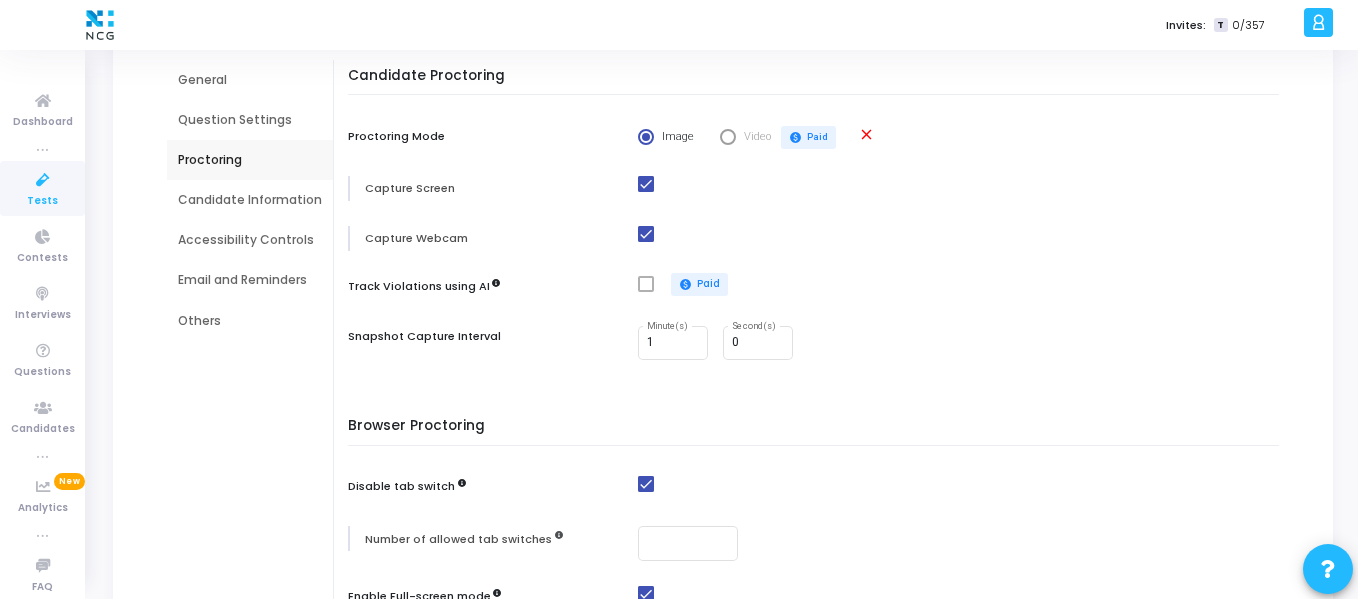 click on "Candidate Information" at bounding box center (250, 200) 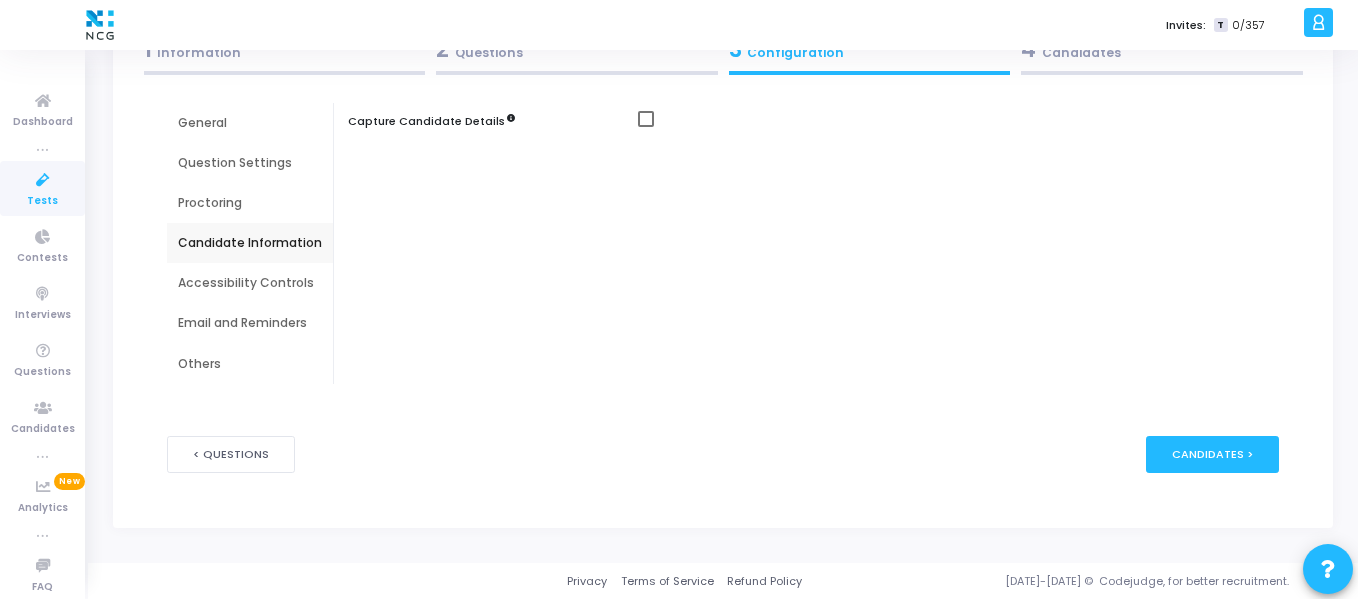 scroll, scrollTop: 137, scrollLeft: 0, axis: vertical 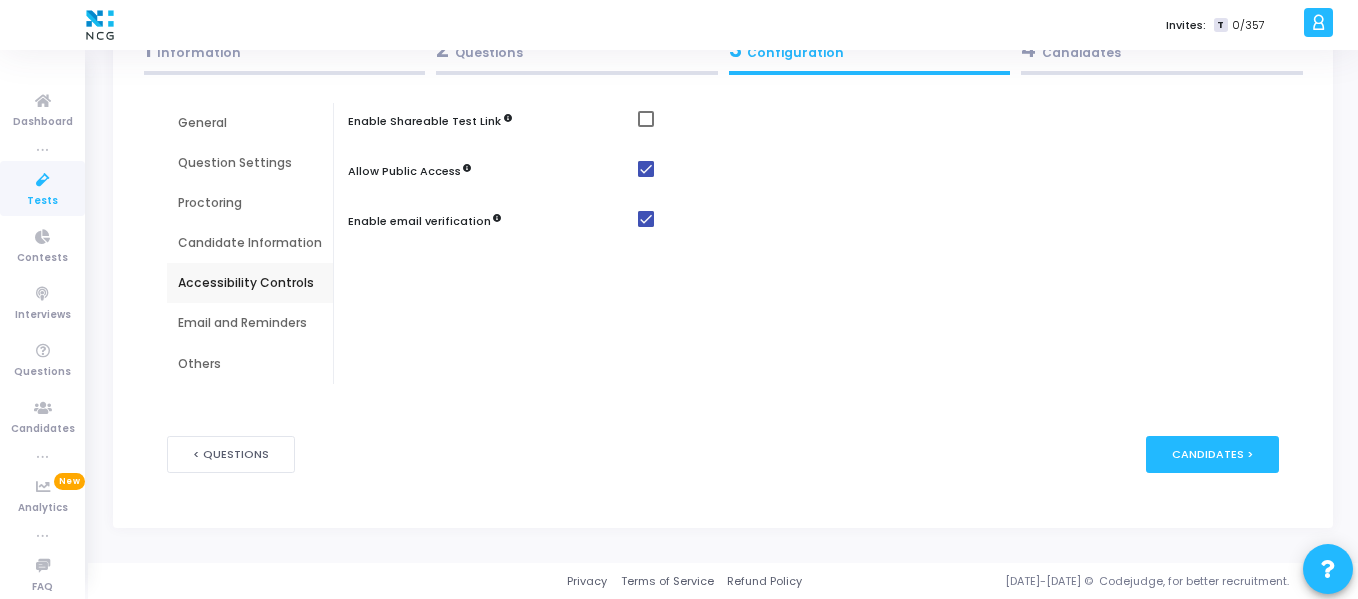 click on "Email and Reminders" at bounding box center (250, 323) 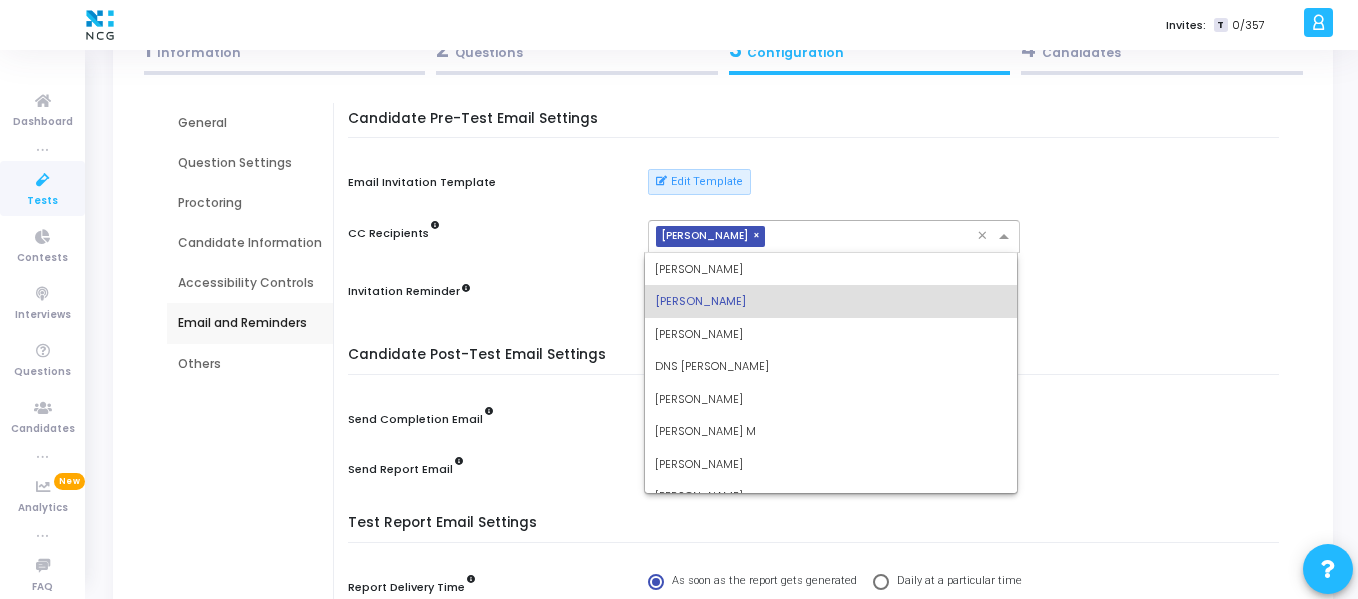 click on "×   Megha Bindal" at bounding box center [813, 236] 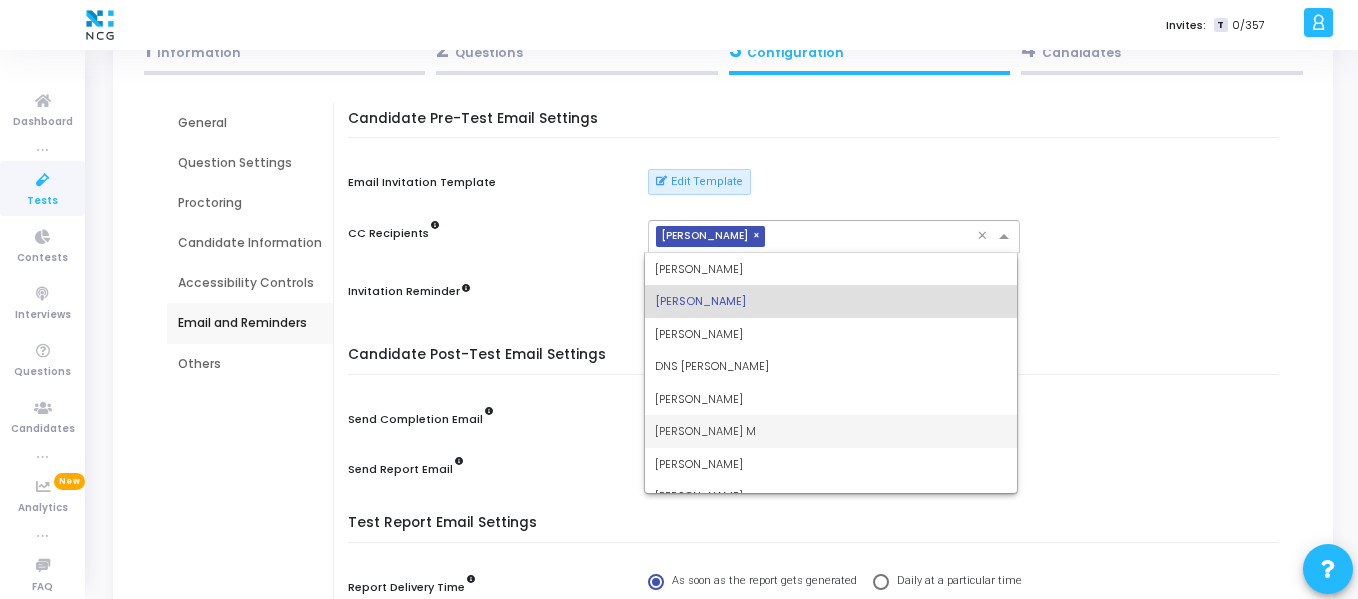 scroll, scrollTop: 52, scrollLeft: 0, axis: vertical 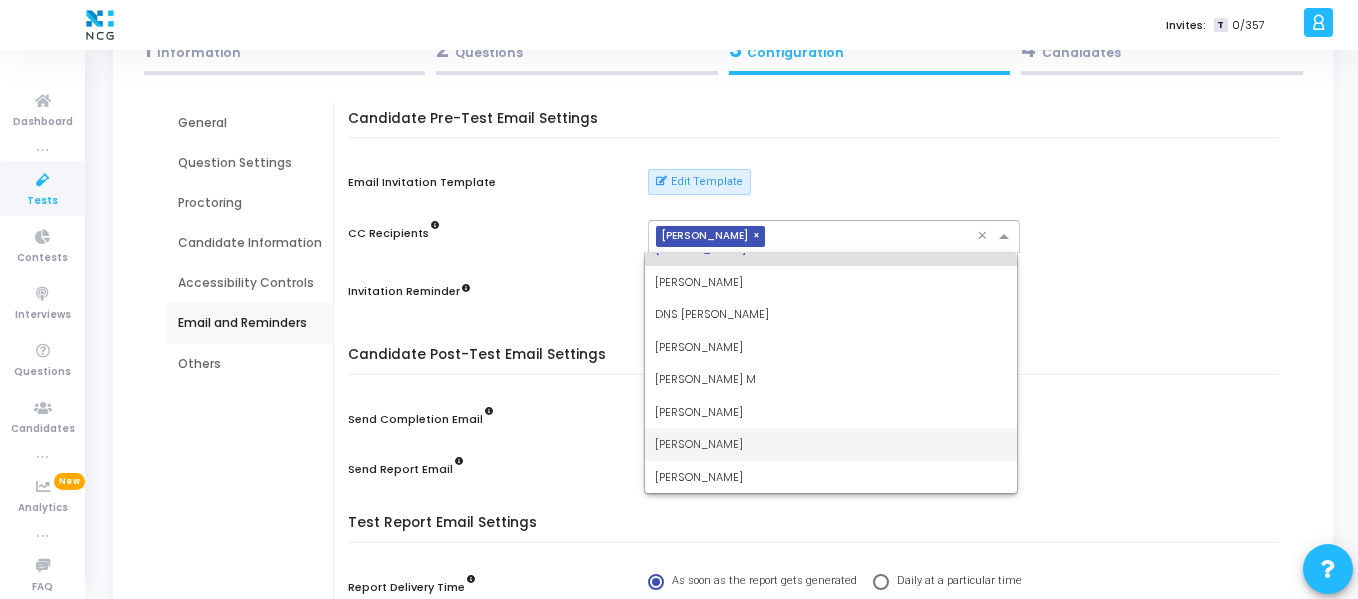click on "Kajal Gajbhiye" at bounding box center (699, 444) 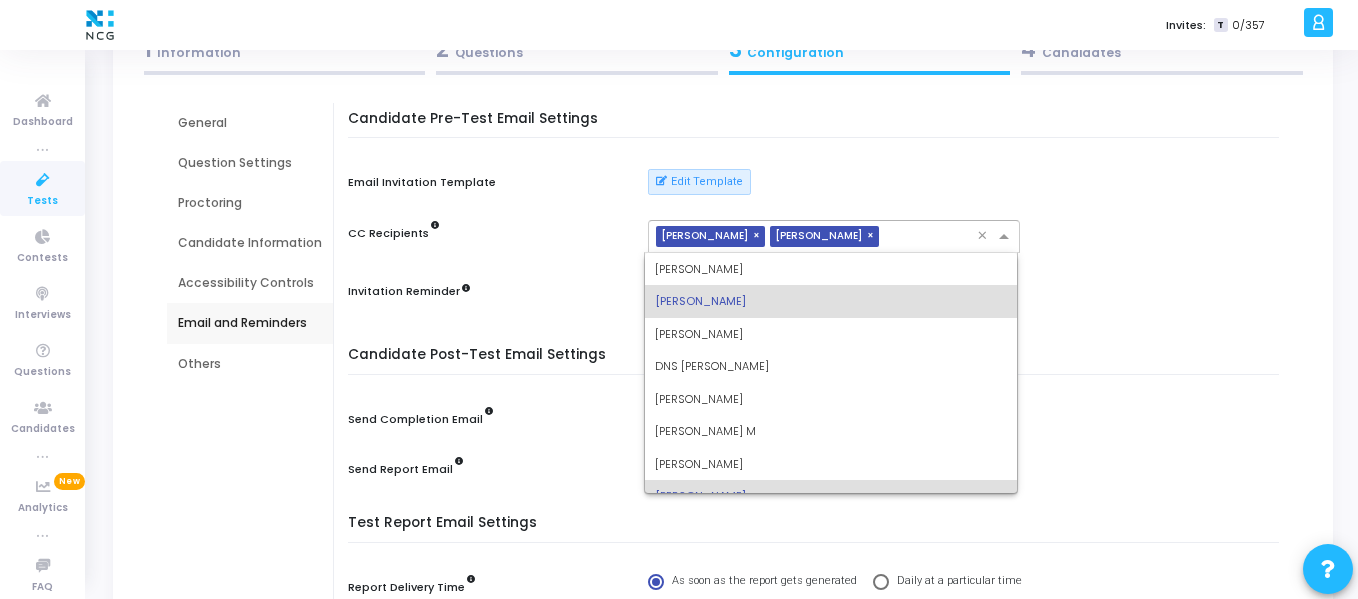 click at bounding box center (932, 237) 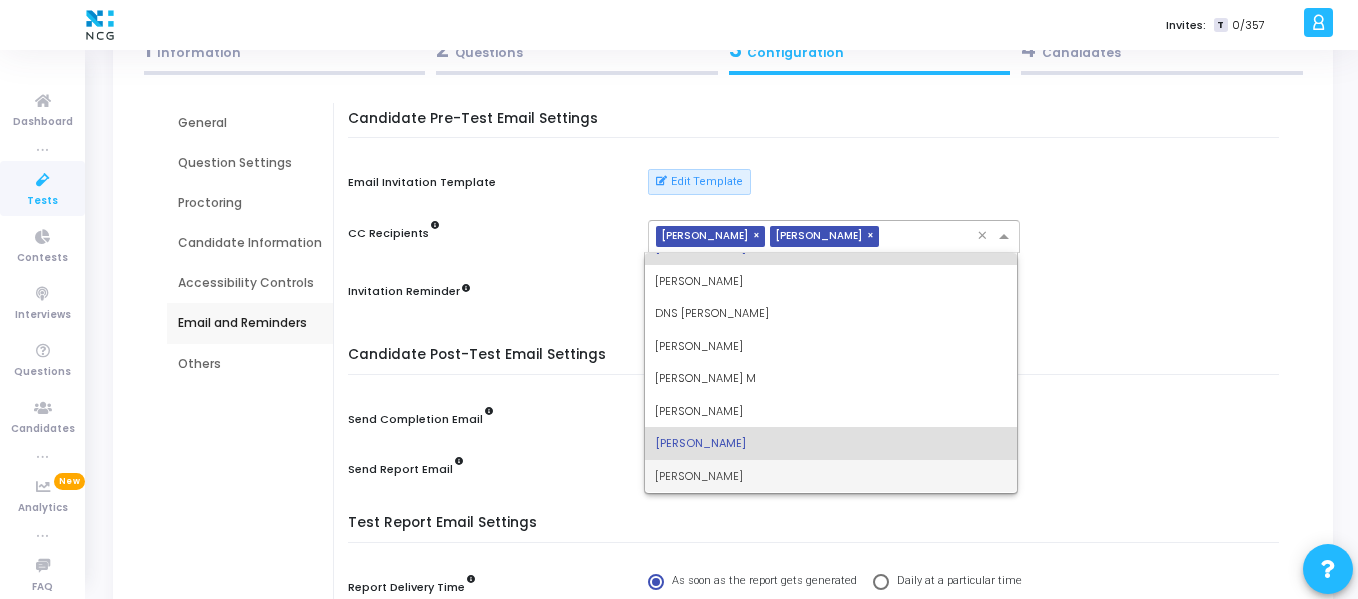 click on "Smriti Mishra" at bounding box center [831, 476] 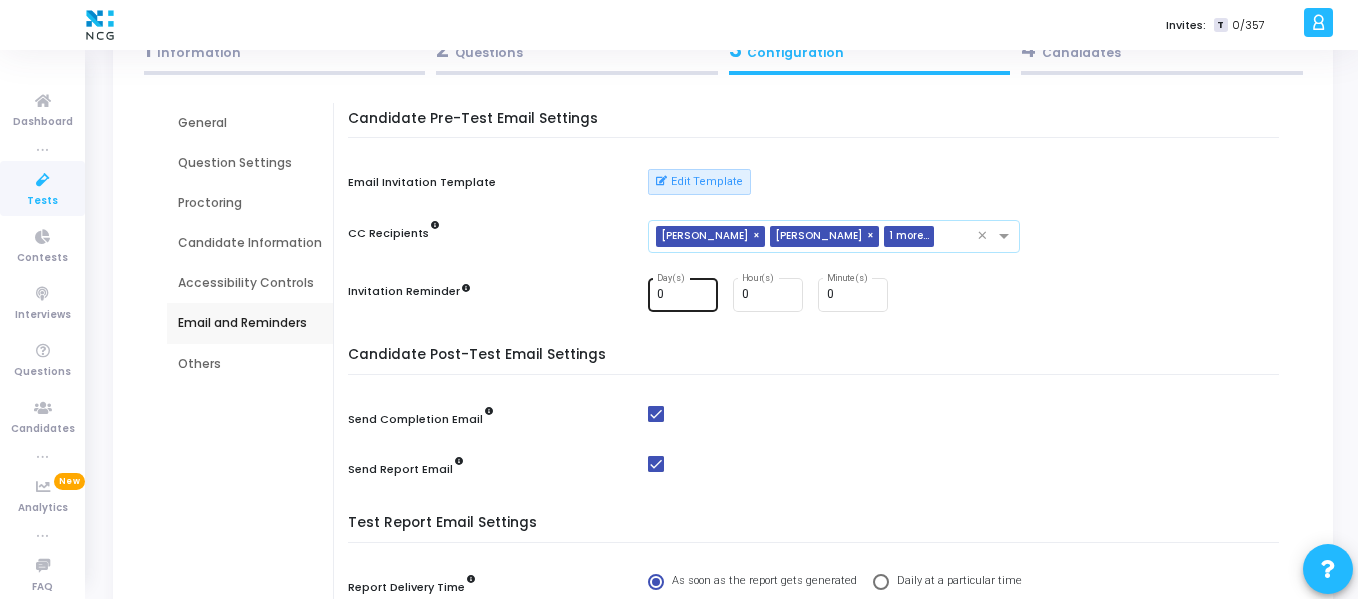 click on "0" at bounding box center (684, 295) 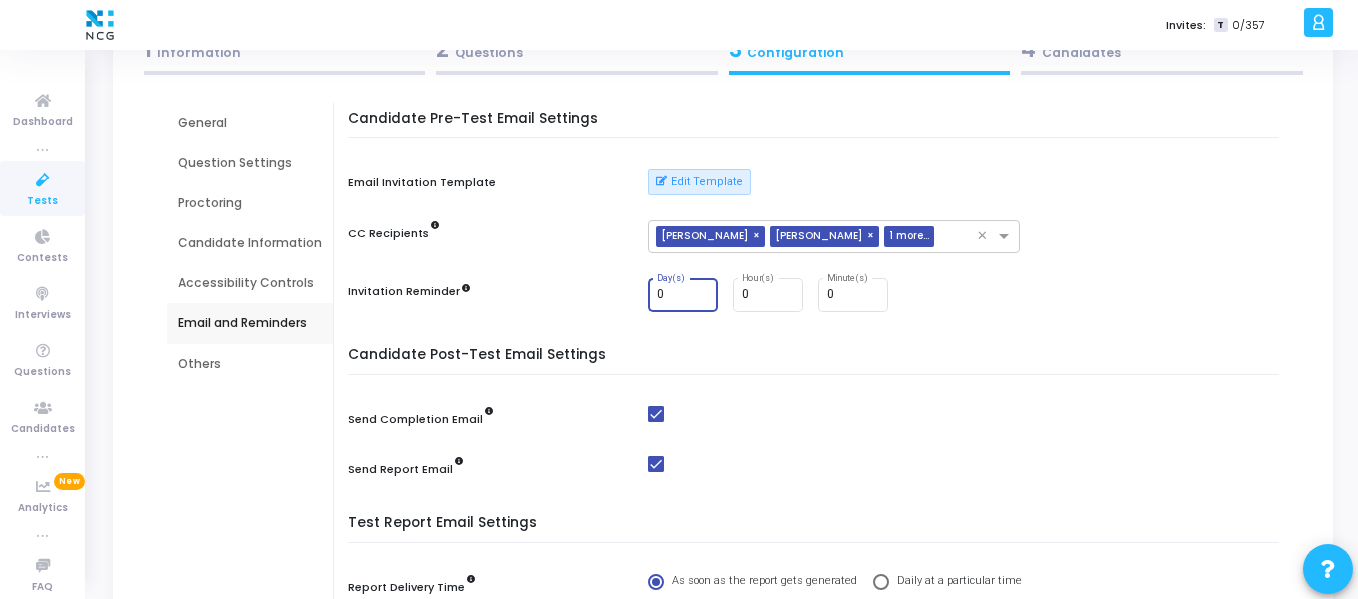 click on "0" at bounding box center (684, 295) 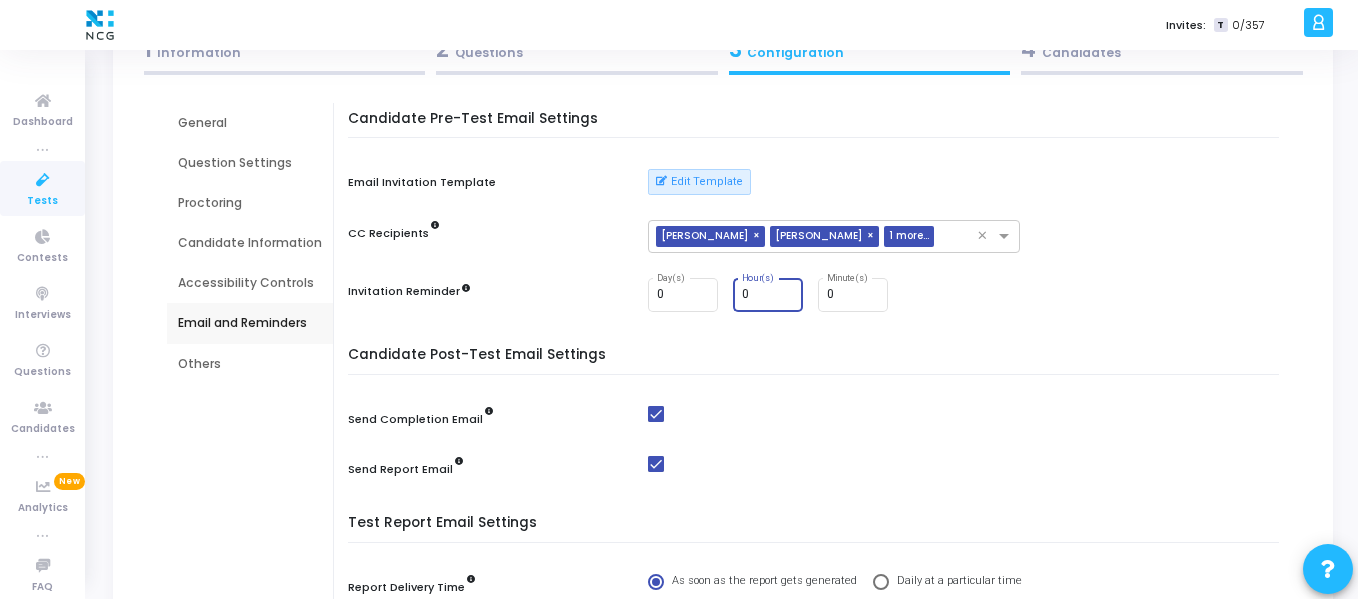 click on "0" at bounding box center (769, 295) 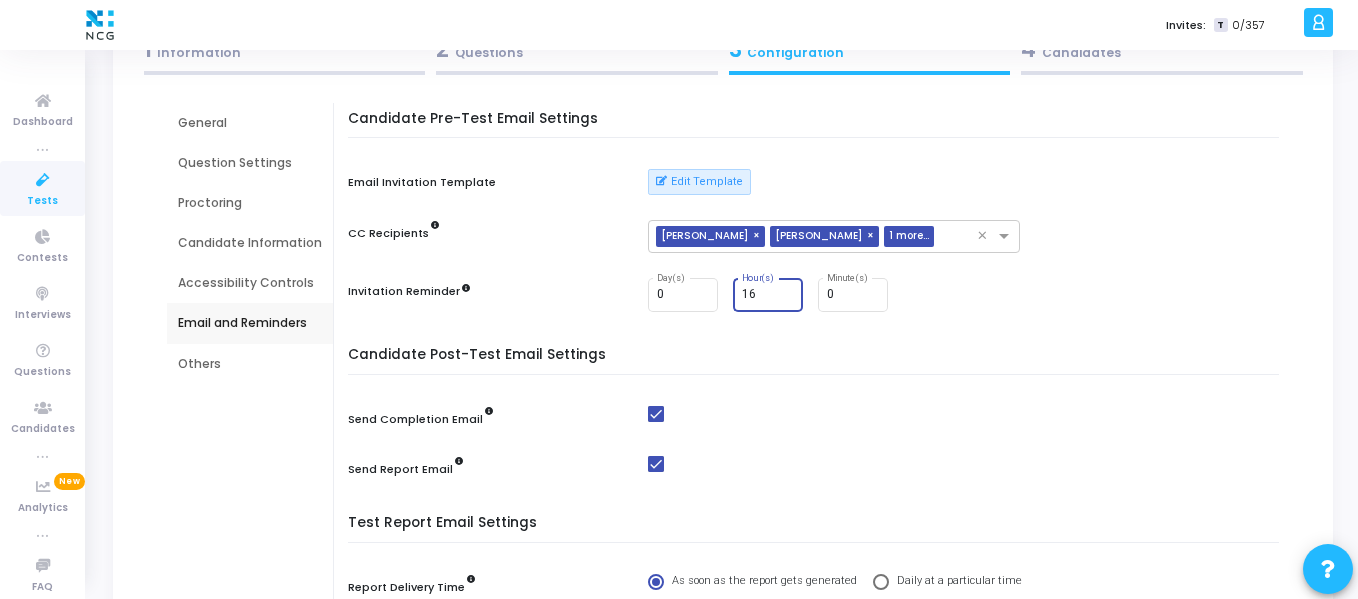 type on "16" 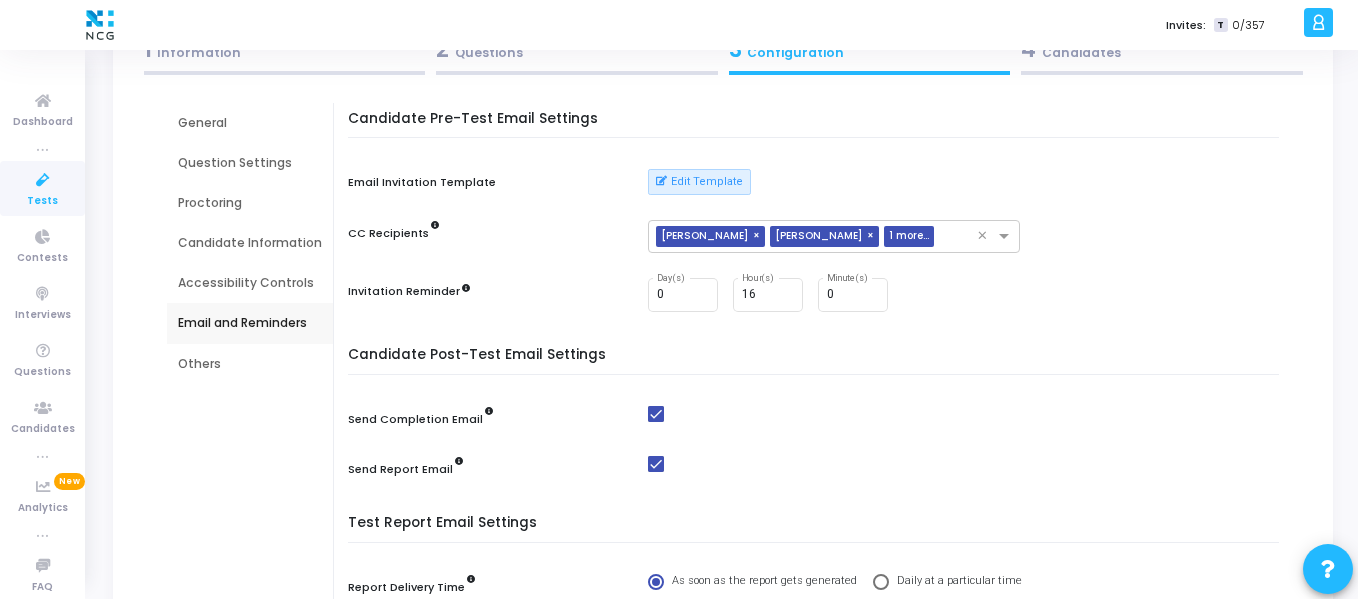 click on "0 Day(s) 16 Hour(s) 0 Minute(s)" at bounding box center [834, 295] 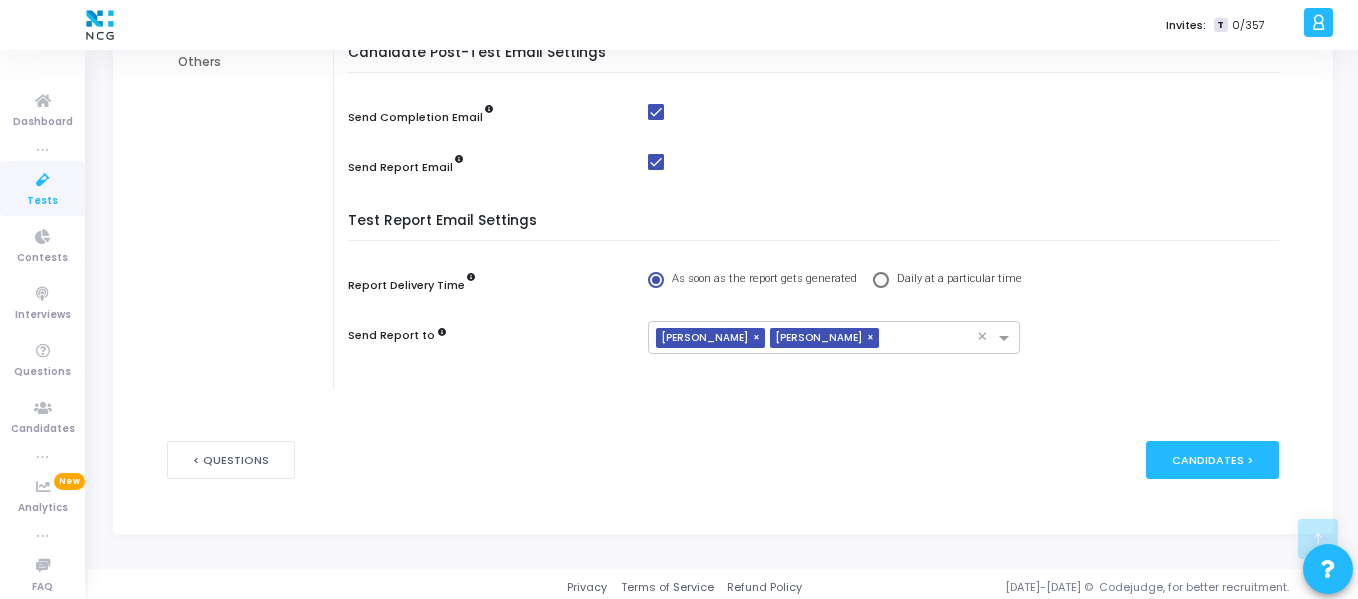 scroll, scrollTop: 440, scrollLeft: 0, axis: vertical 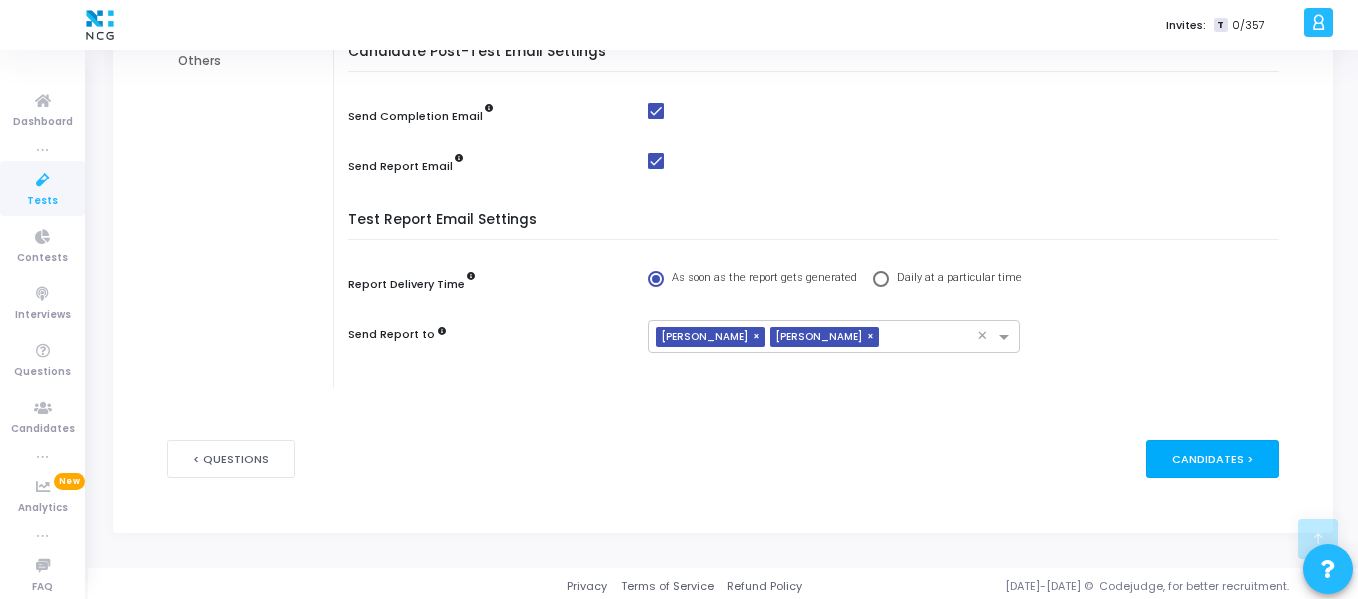 click on "Candidates >" at bounding box center (1212, 458) 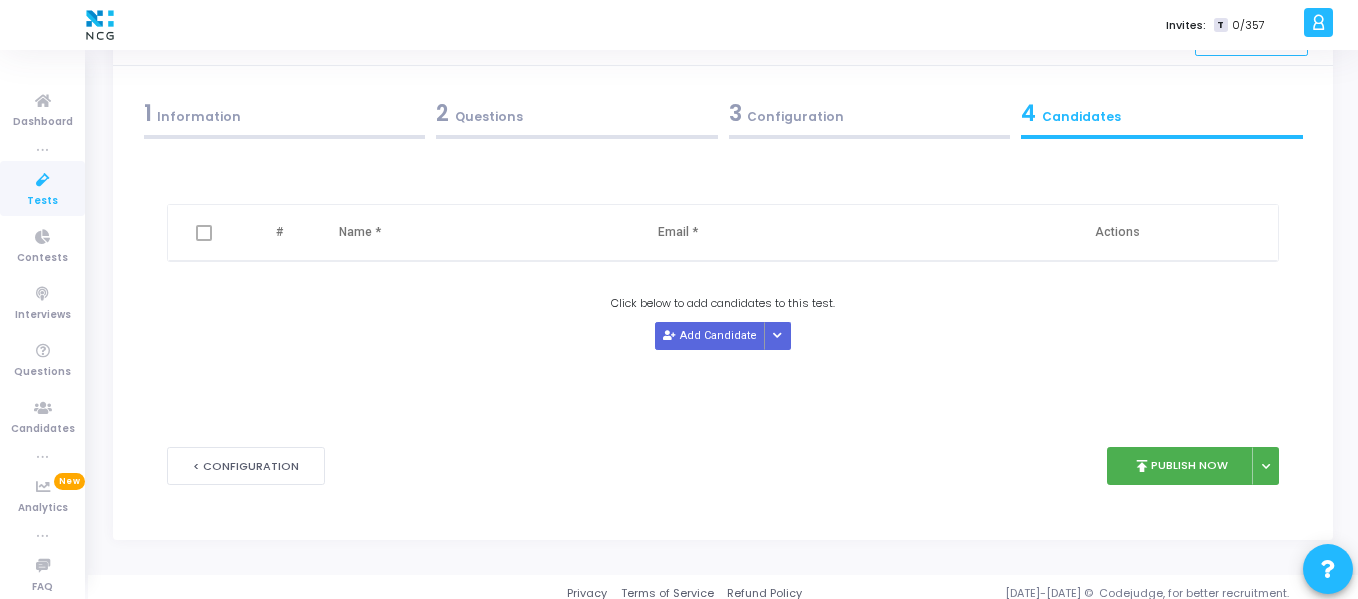 scroll, scrollTop: 84, scrollLeft: 0, axis: vertical 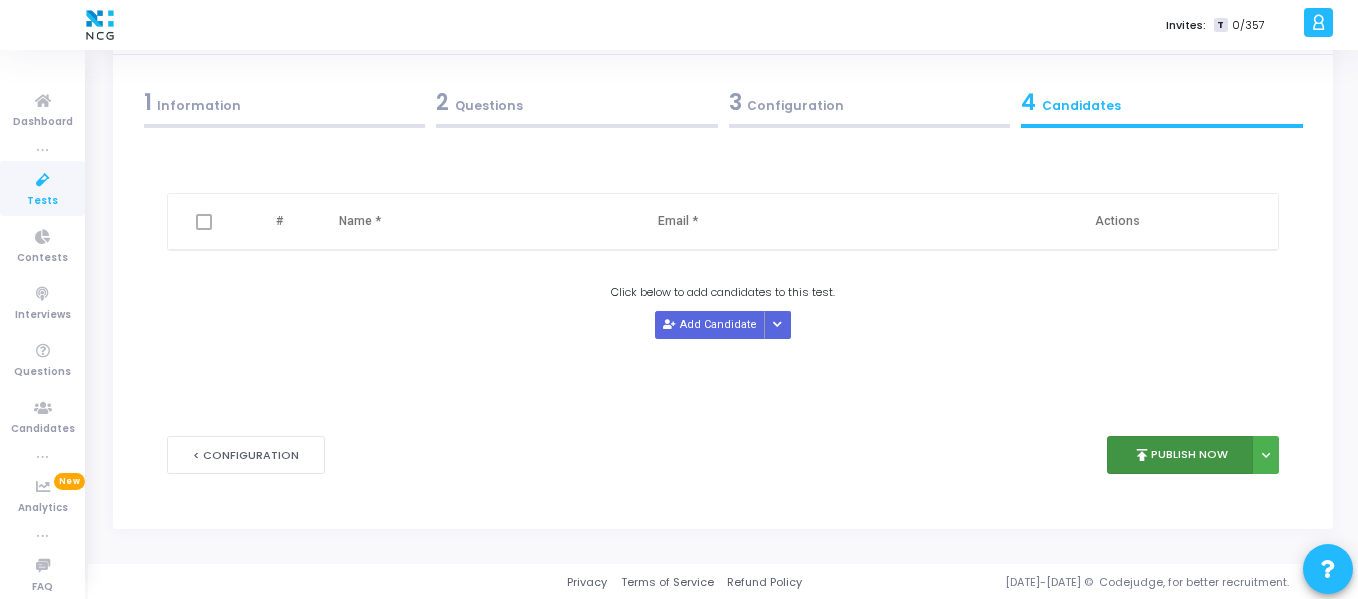 click on "publish  Publish Now" at bounding box center [1180, 455] 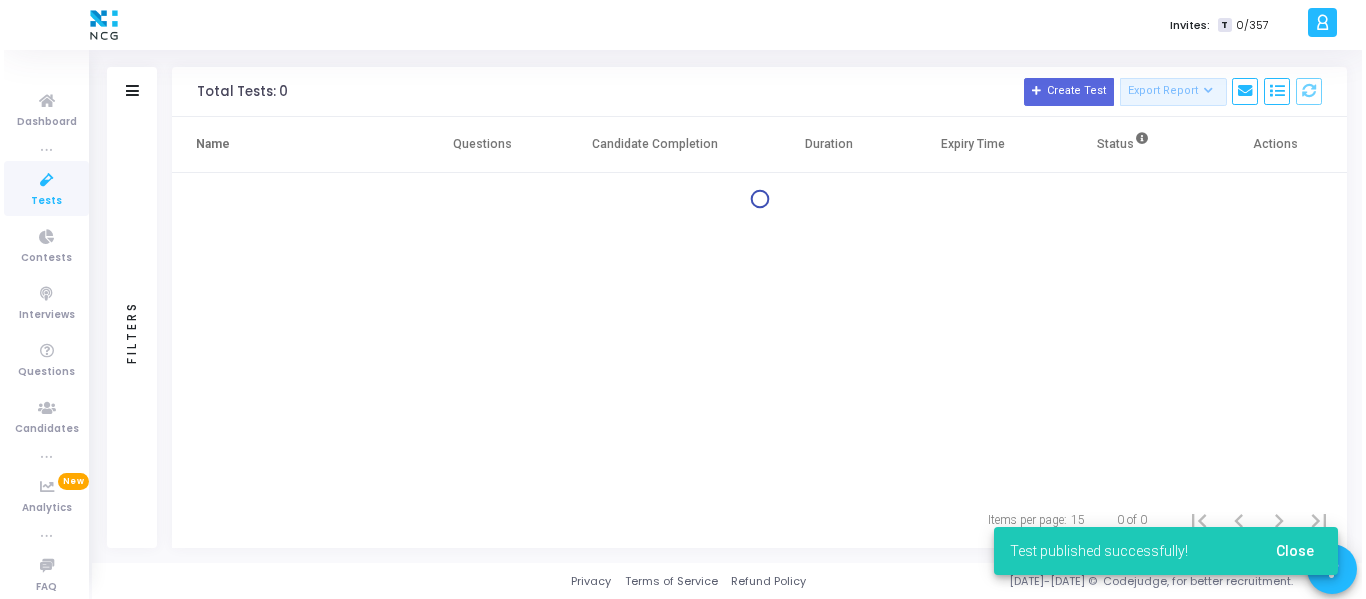 scroll, scrollTop: 0, scrollLeft: 0, axis: both 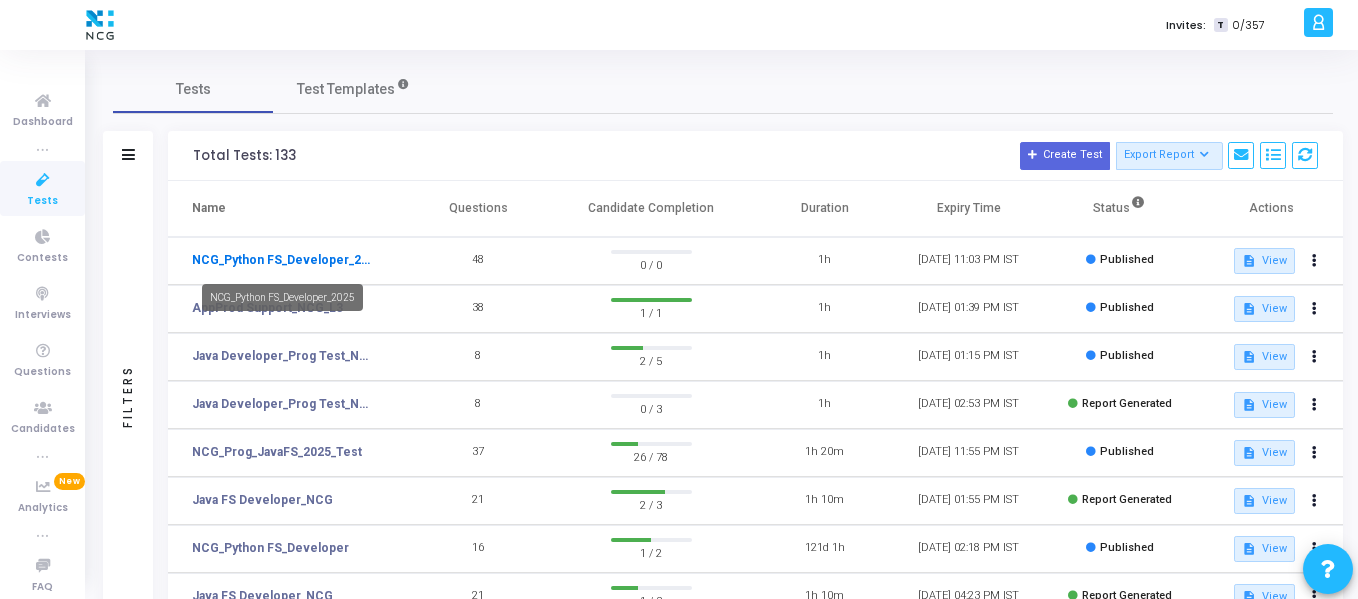 click on "NCG_Python FS_Developer_2025" at bounding box center [284, 260] 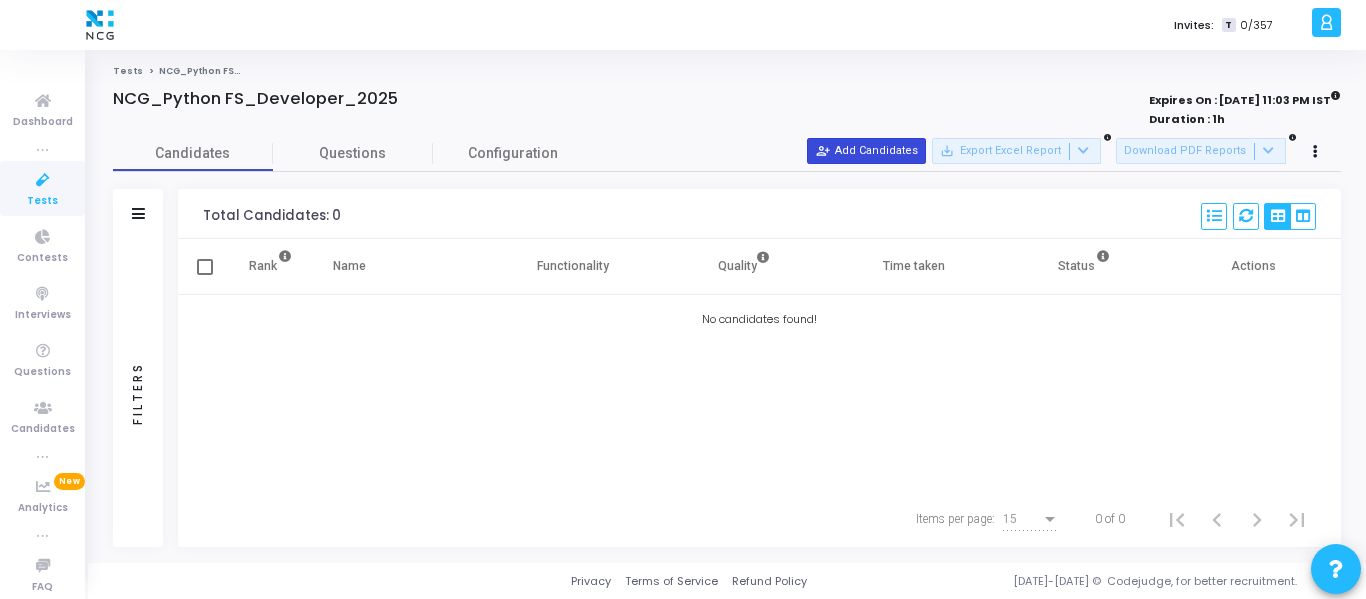 click on "person_add_alt  Add Candidates" at bounding box center [866, 151] 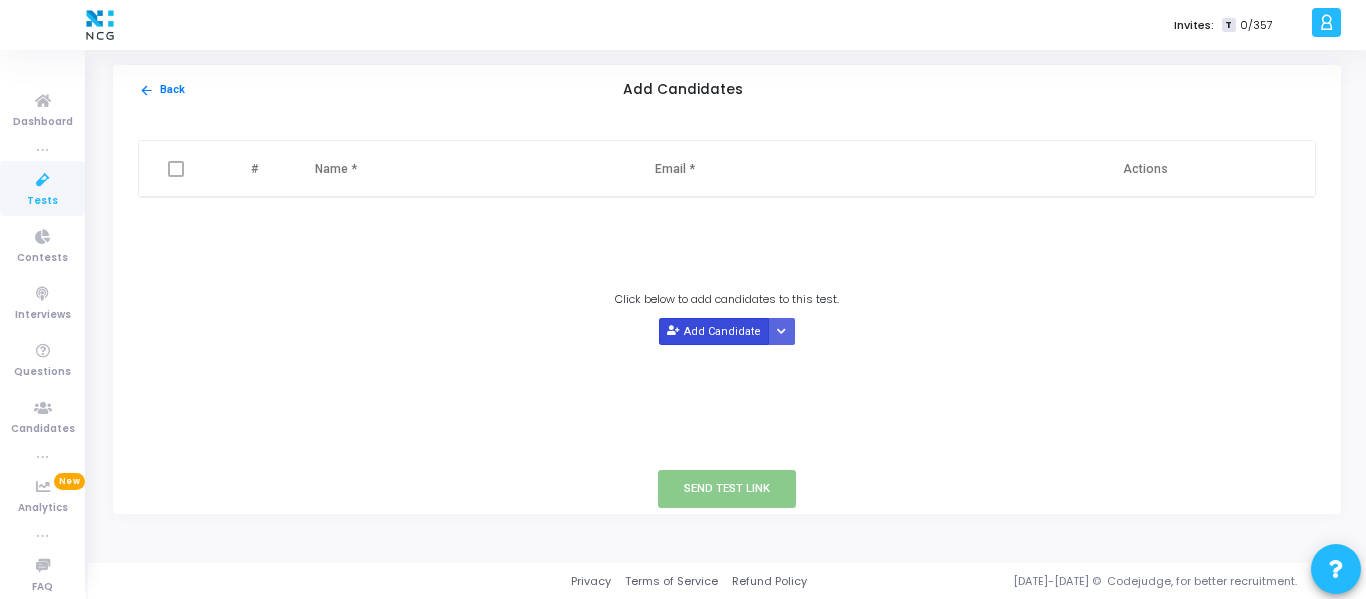 click on "Add Candidate" at bounding box center [714, 331] 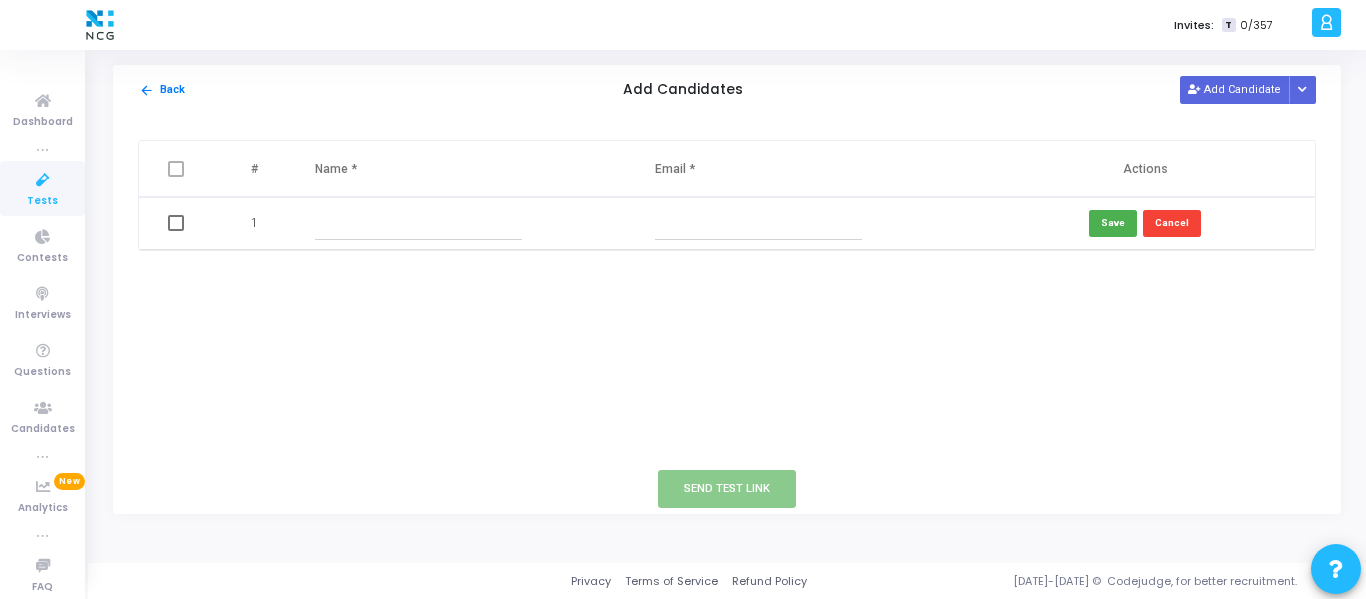 click at bounding box center [418, 223] 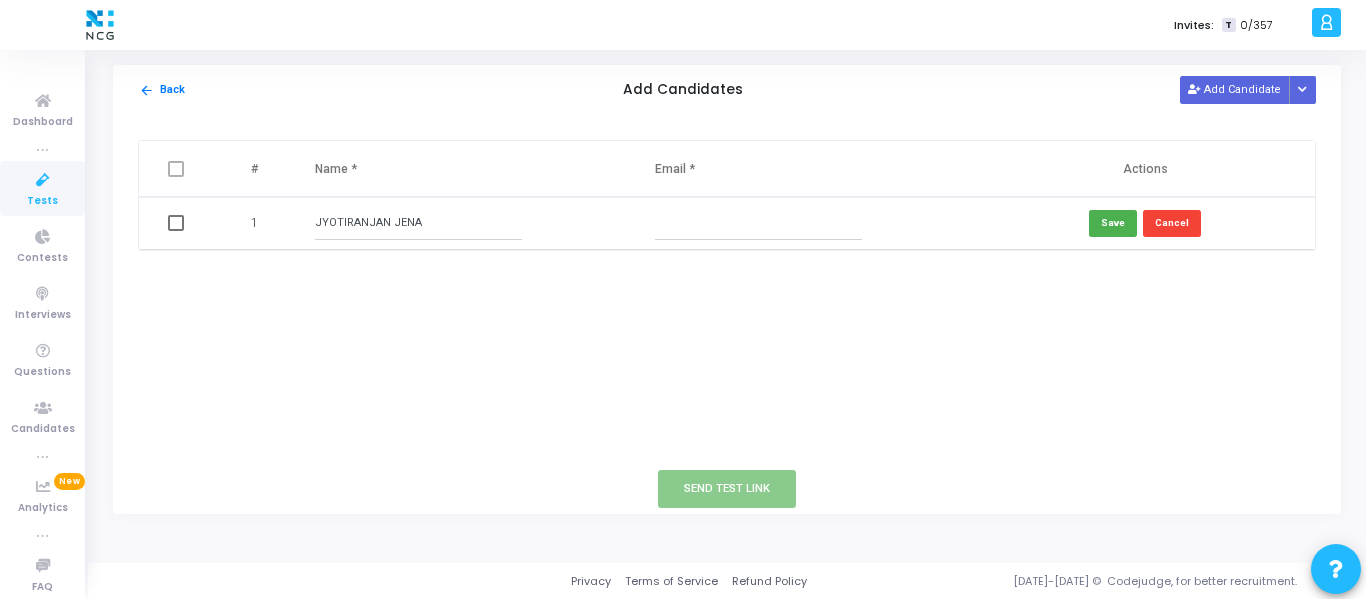 type on "JYOTIRANJAN JENA" 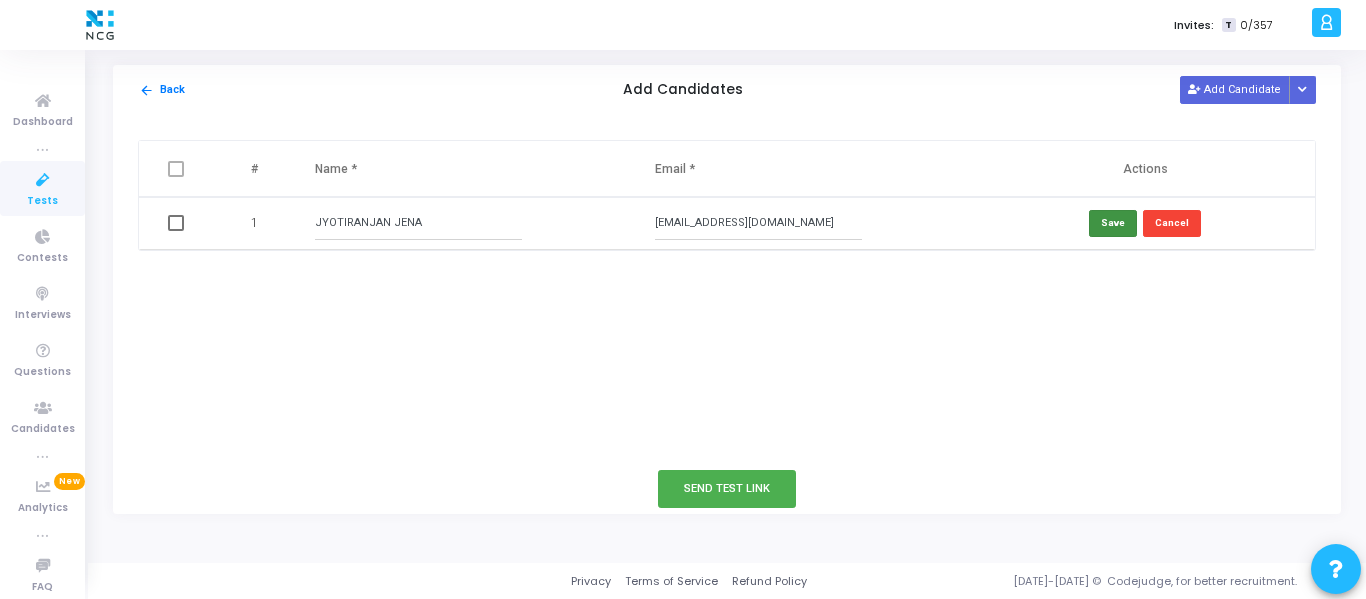 type on "jranj79@gmail.com" 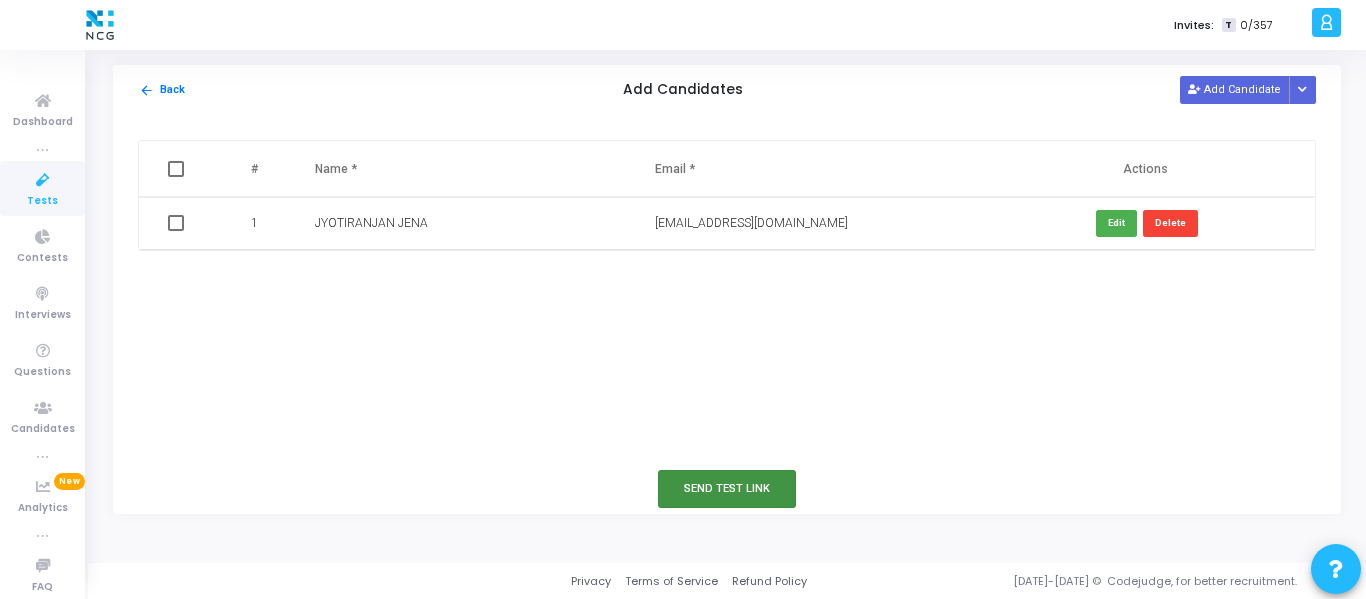 click on "Send Test Link" at bounding box center [727, 488] 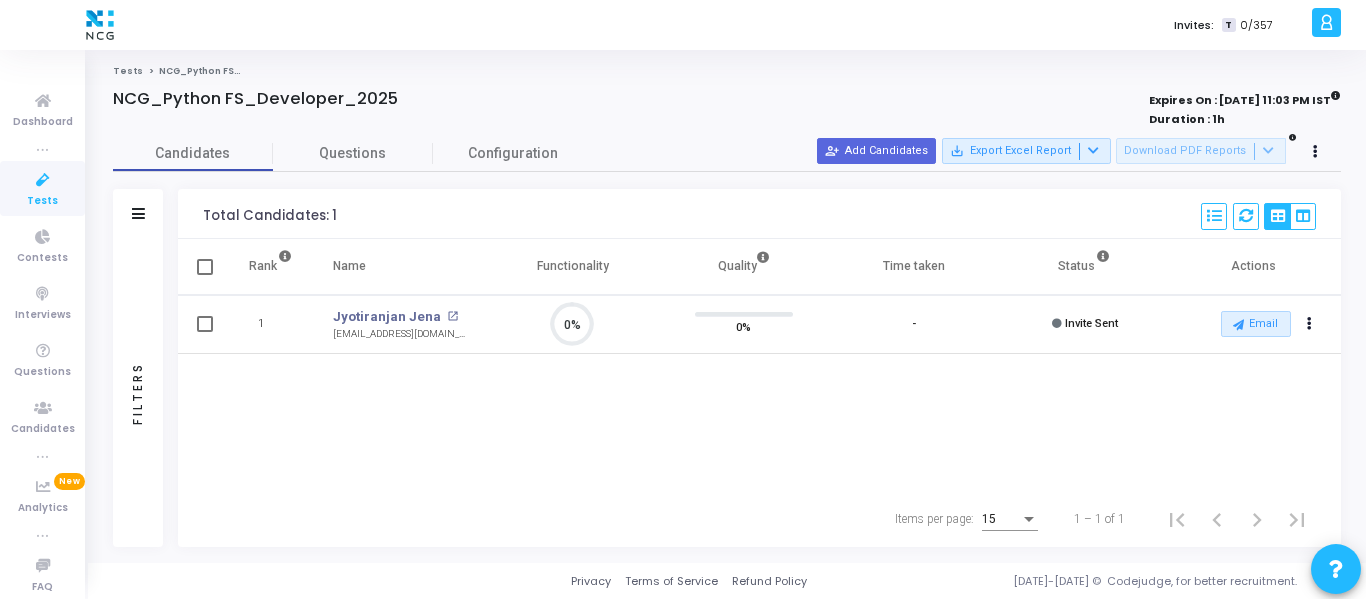 scroll, scrollTop: 9, scrollLeft: 9, axis: both 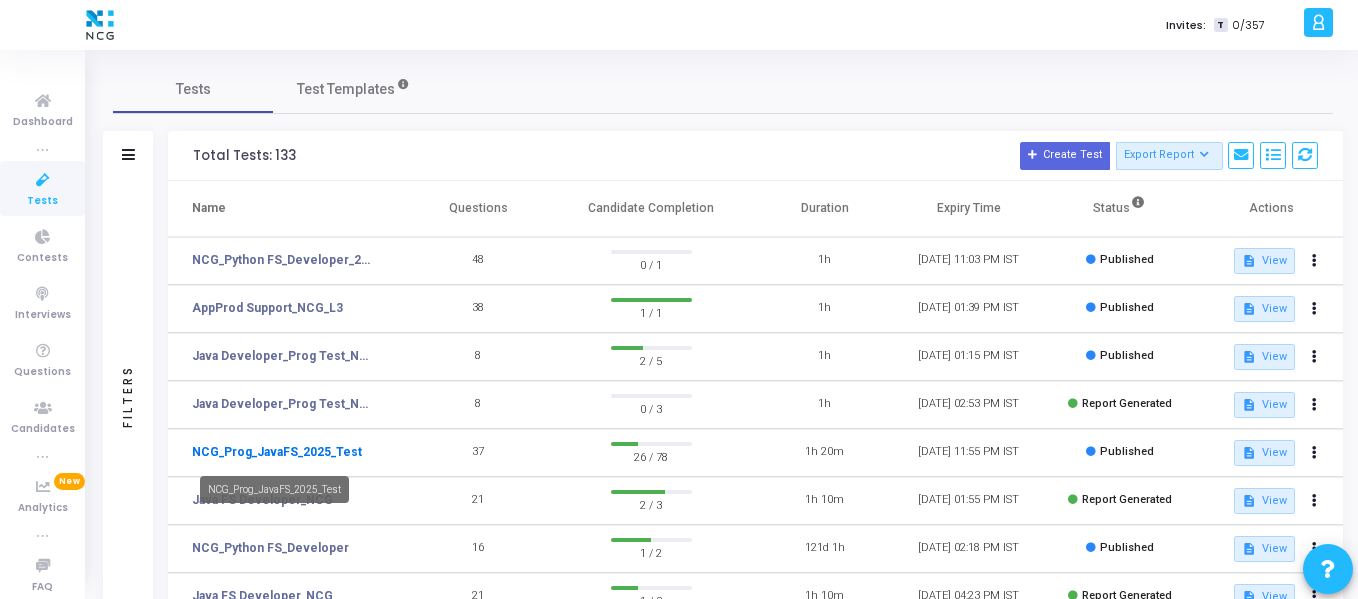 click on "NCG_Prog_JavaFS_2025_Test" 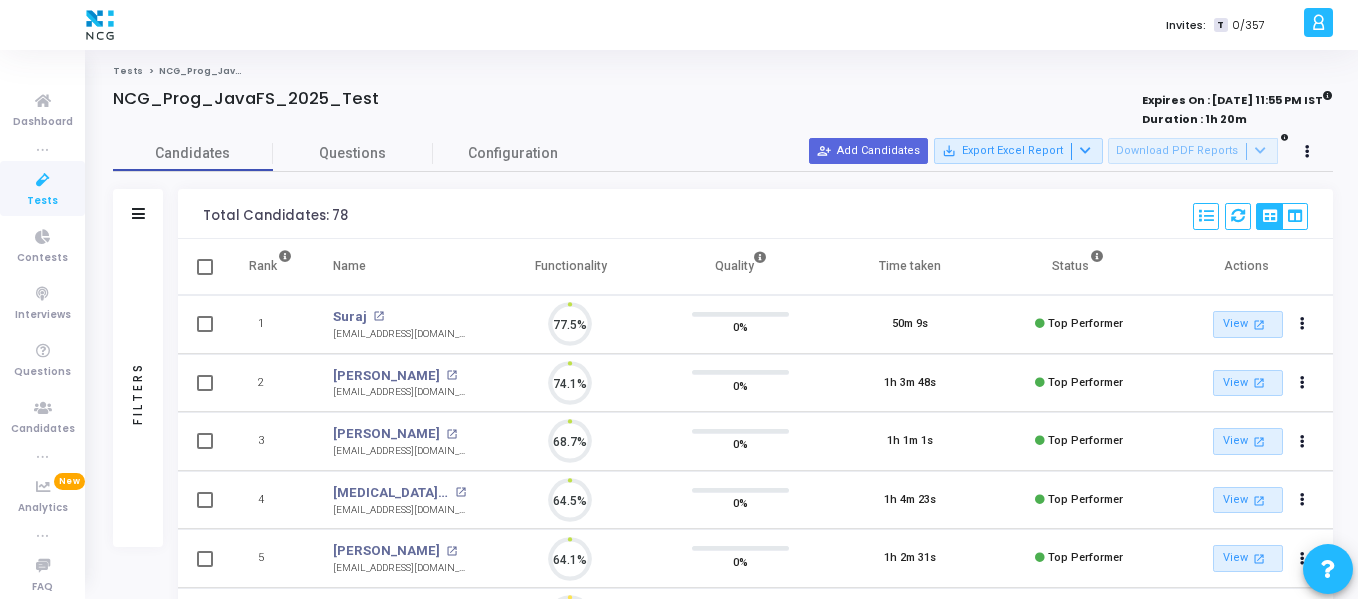 scroll, scrollTop: 9, scrollLeft: 9, axis: both 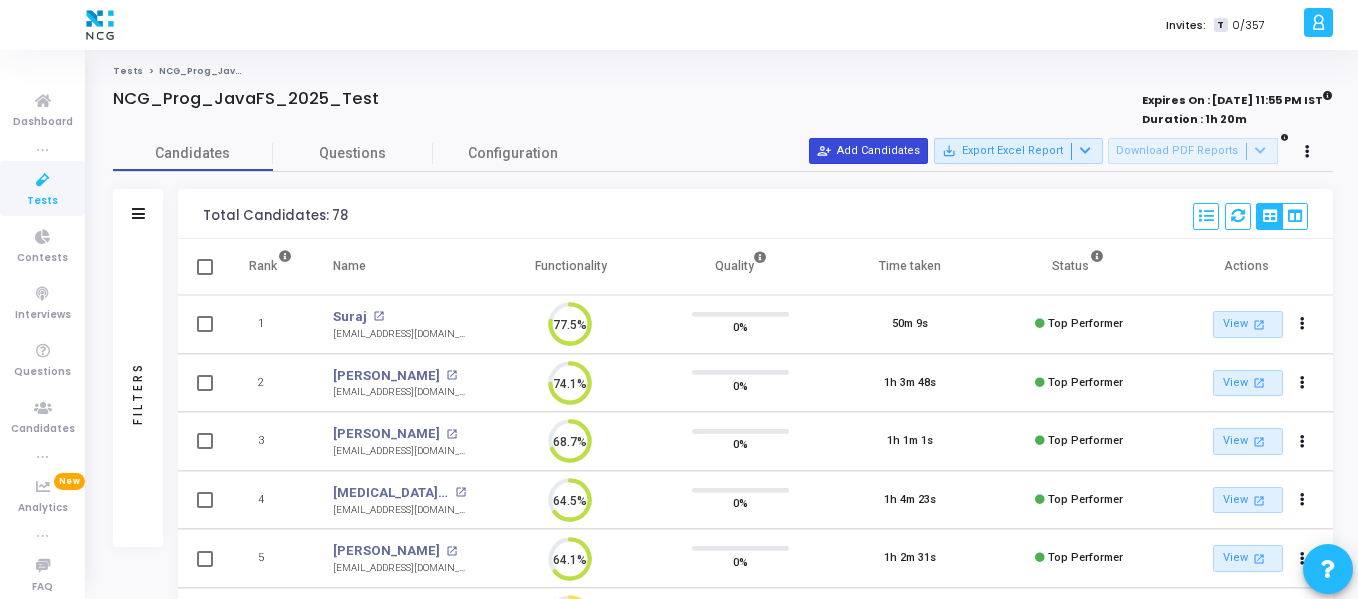 click on "person_add_alt  Add Candidates" at bounding box center (868, 151) 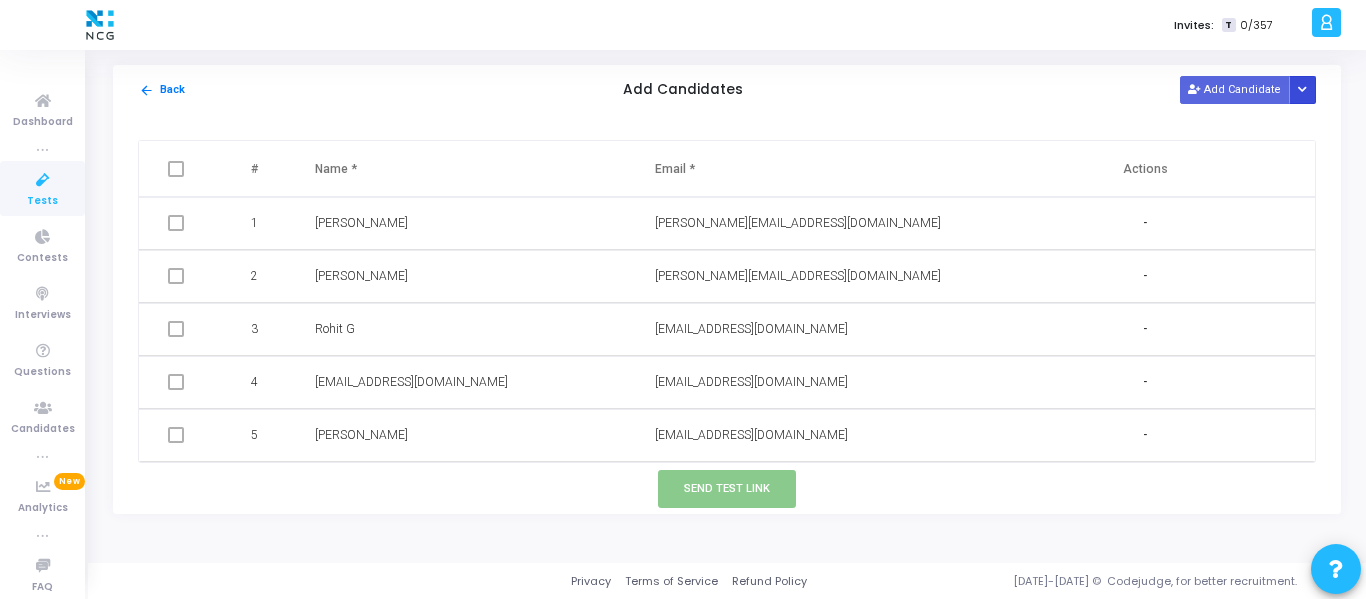 click at bounding box center (1302, 90) 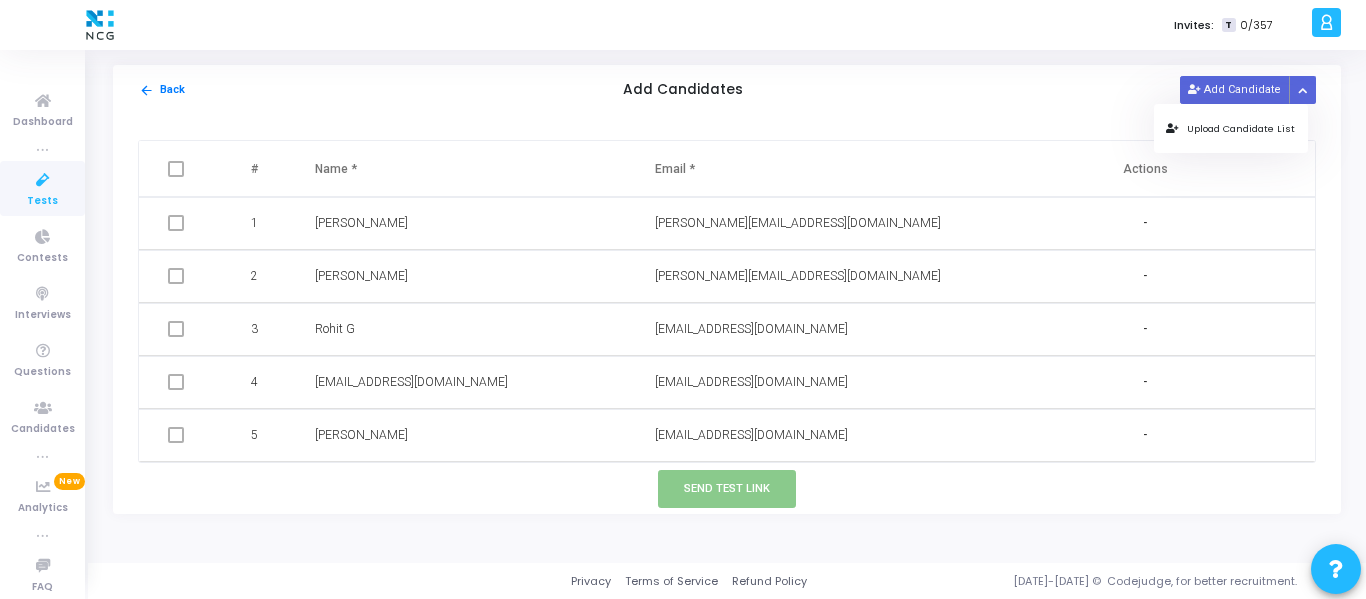 click on "Upload Candidate List" at bounding box center (1230, 128) 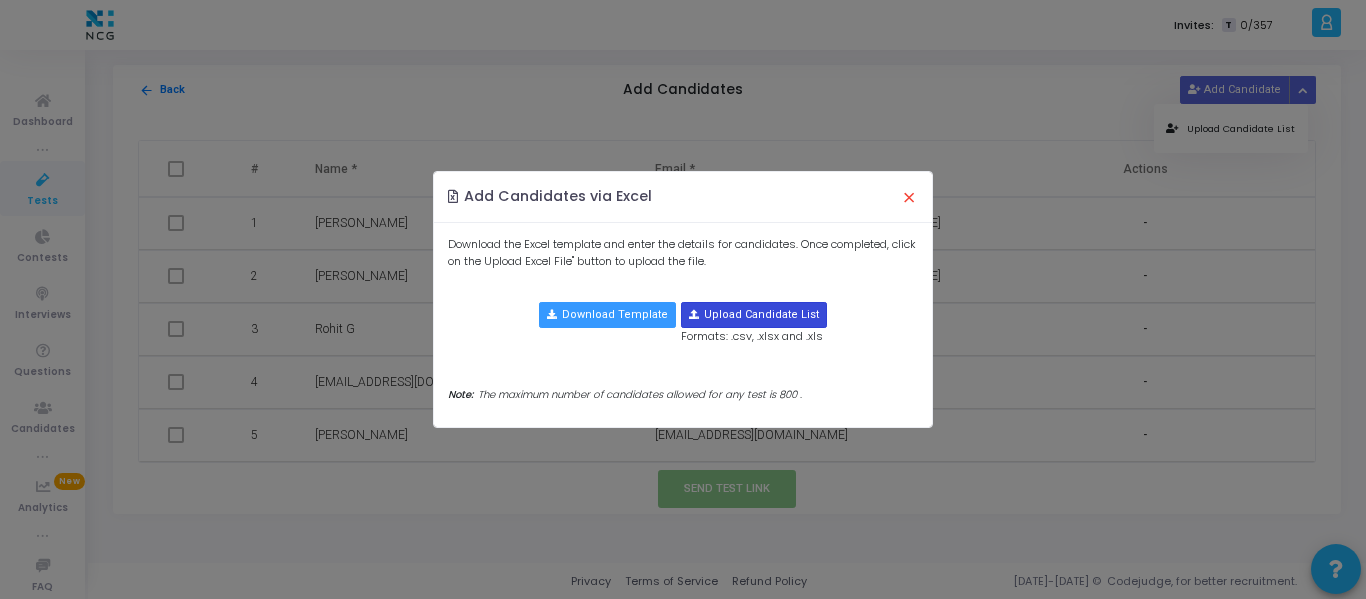 click at bounding box center (754, 315) 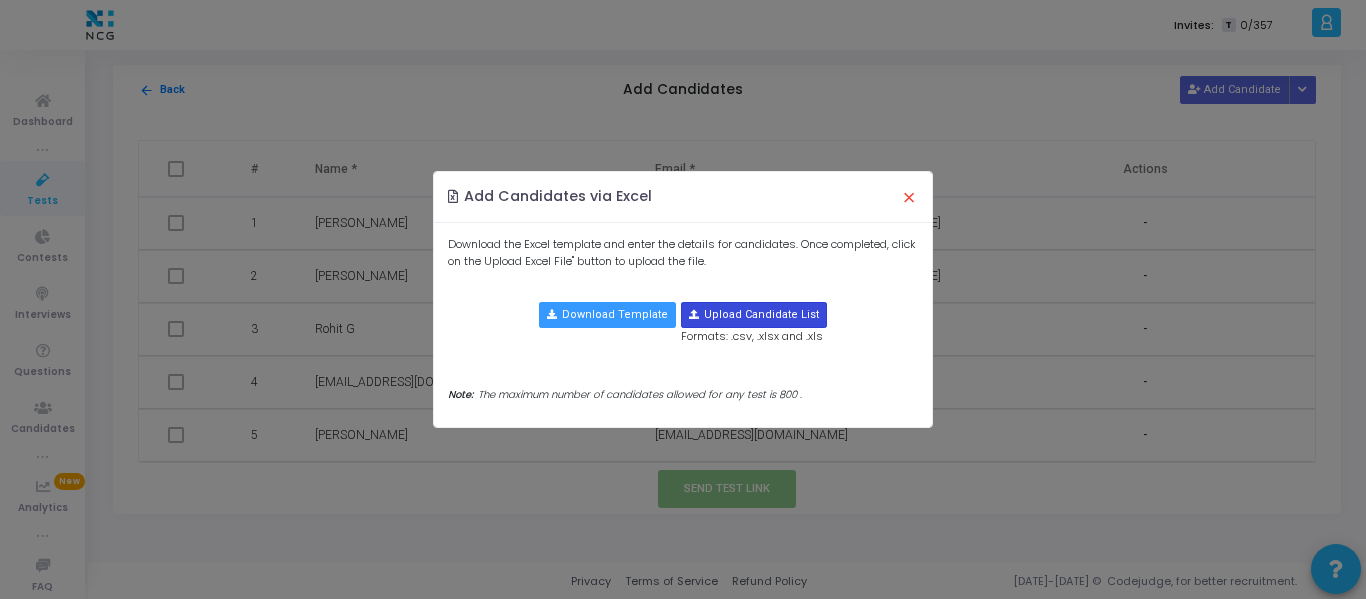 type on "C:\fakepath\CodeJudge Test_Java.csv" 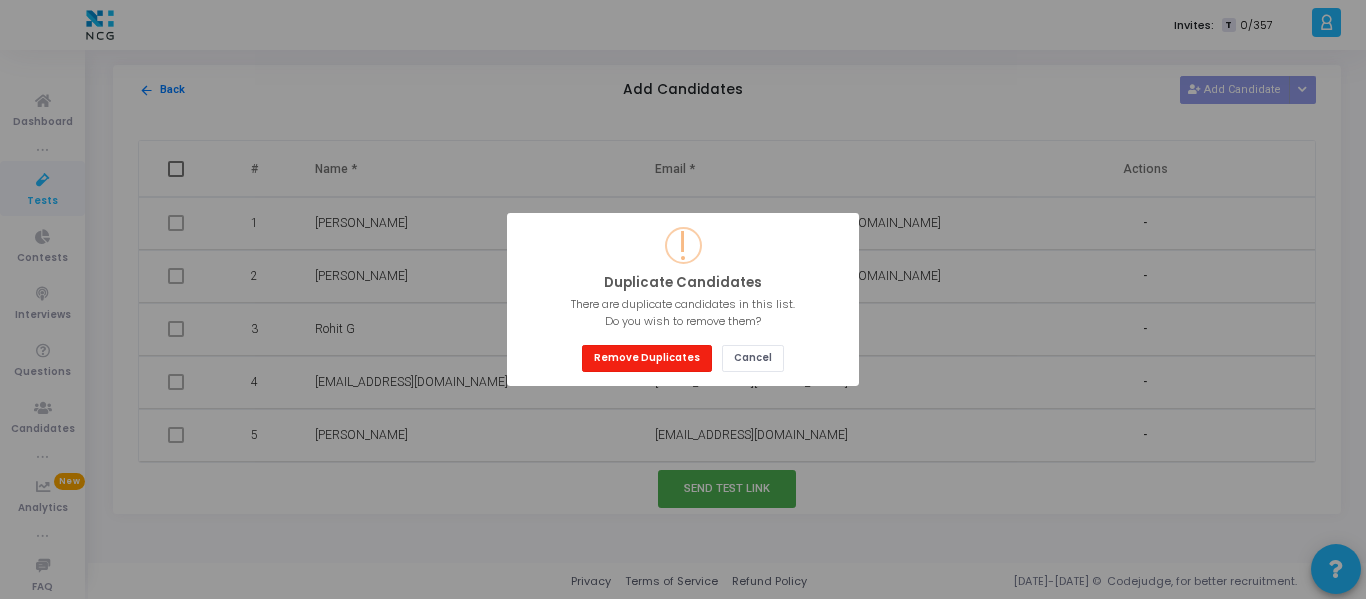 click on "Remove Duplicates" at bounding box center [647, 358] 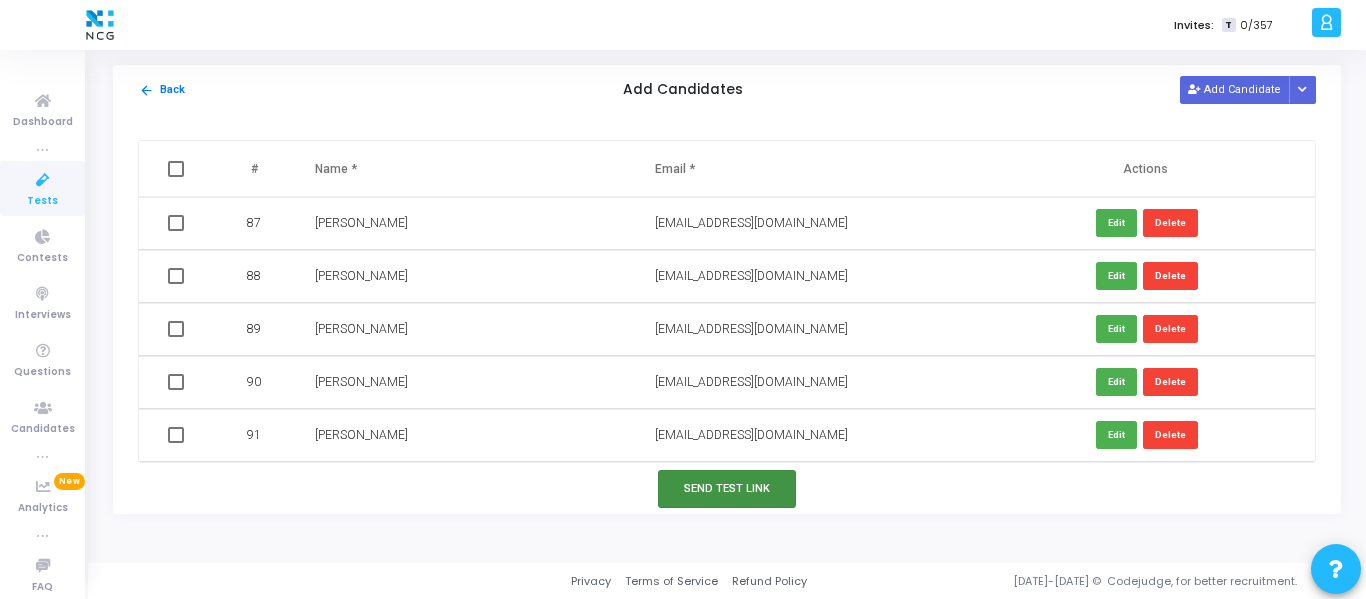 click on "Send Test Link" at bounding box center [727, 488] 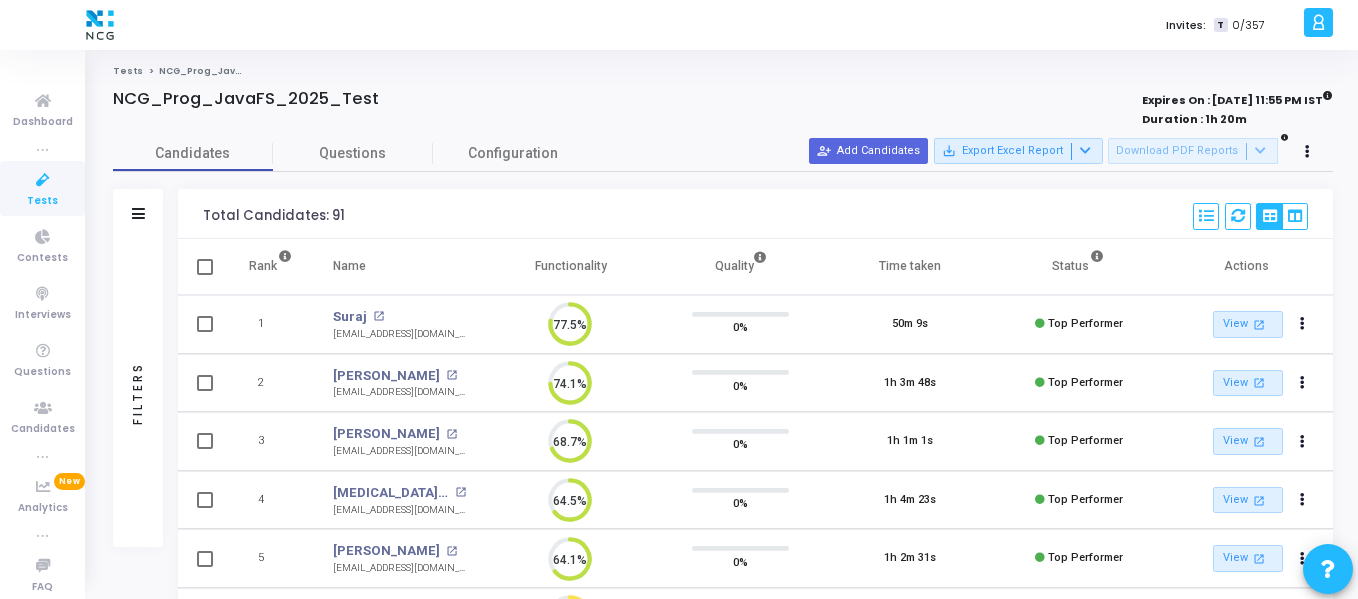 scroll, scrollTop: 9, scrollLeft: 9, axis: both 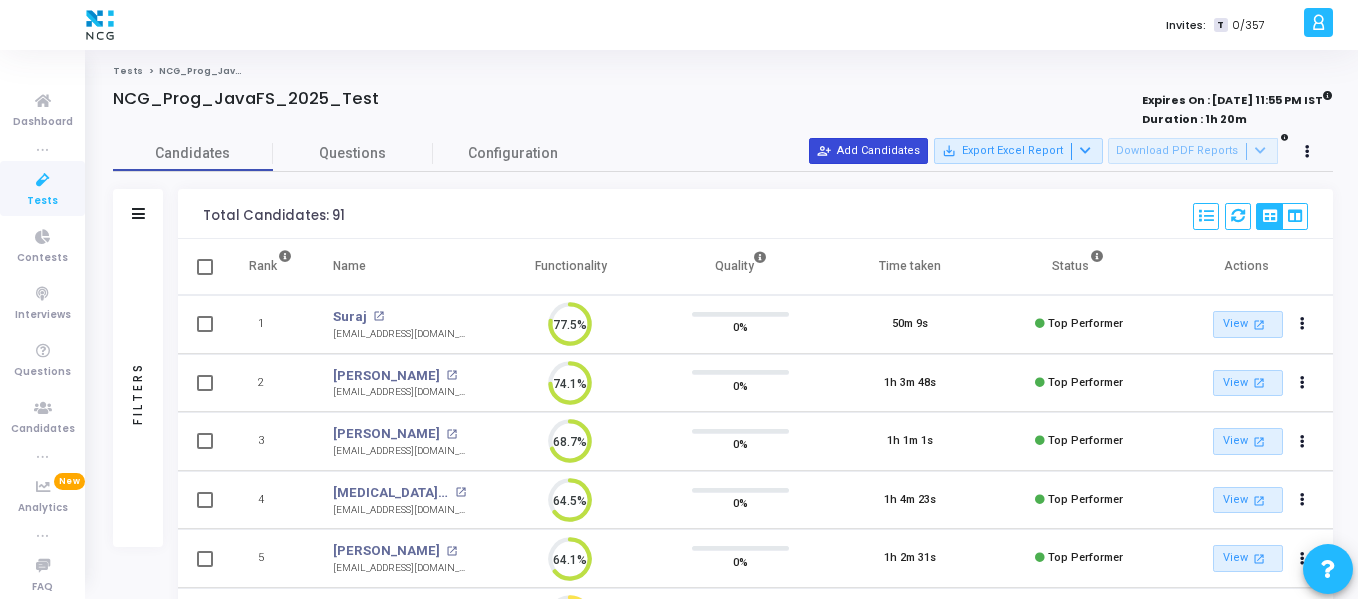 click on "person_add_alt  Add Candidates" at bounding box center (868, 151) 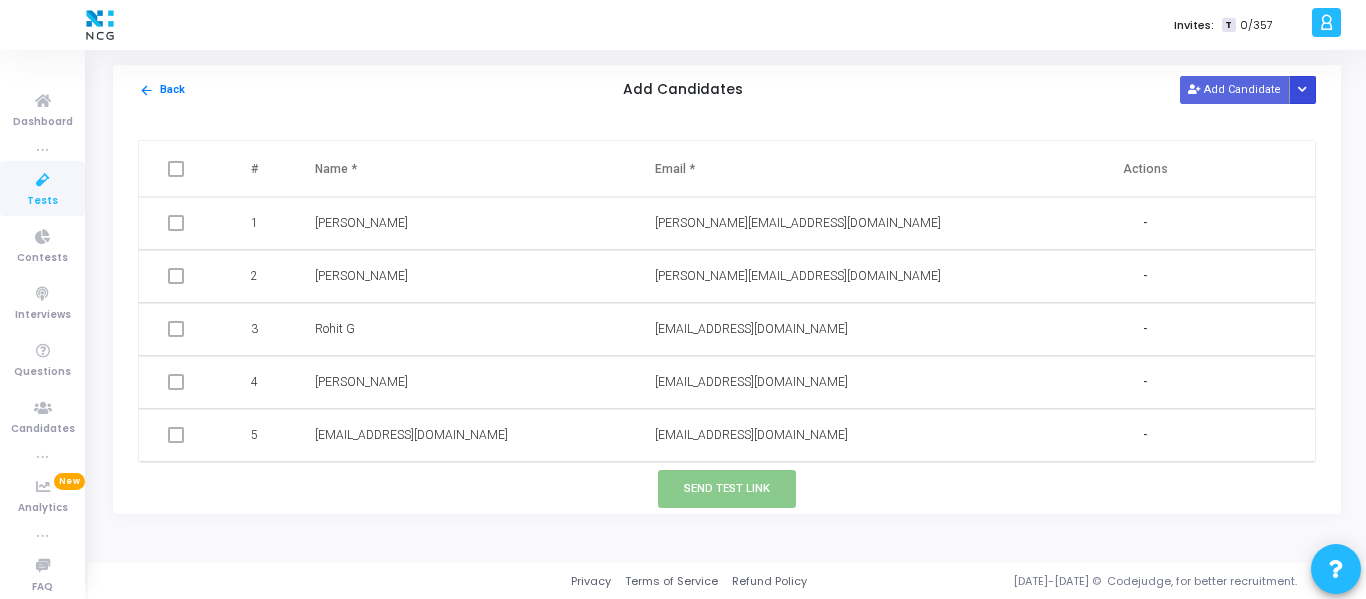 click at bounding box center [1303, 89] 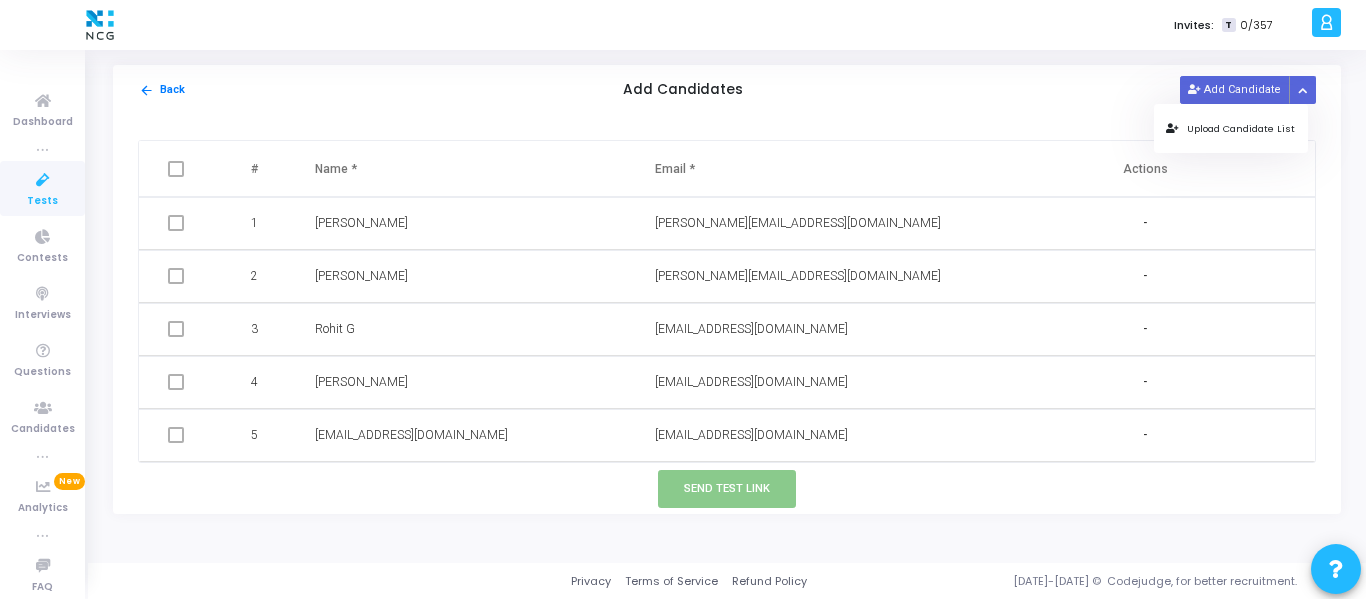 click on "Upload Candidate List" at bounding box center [1230, 128] 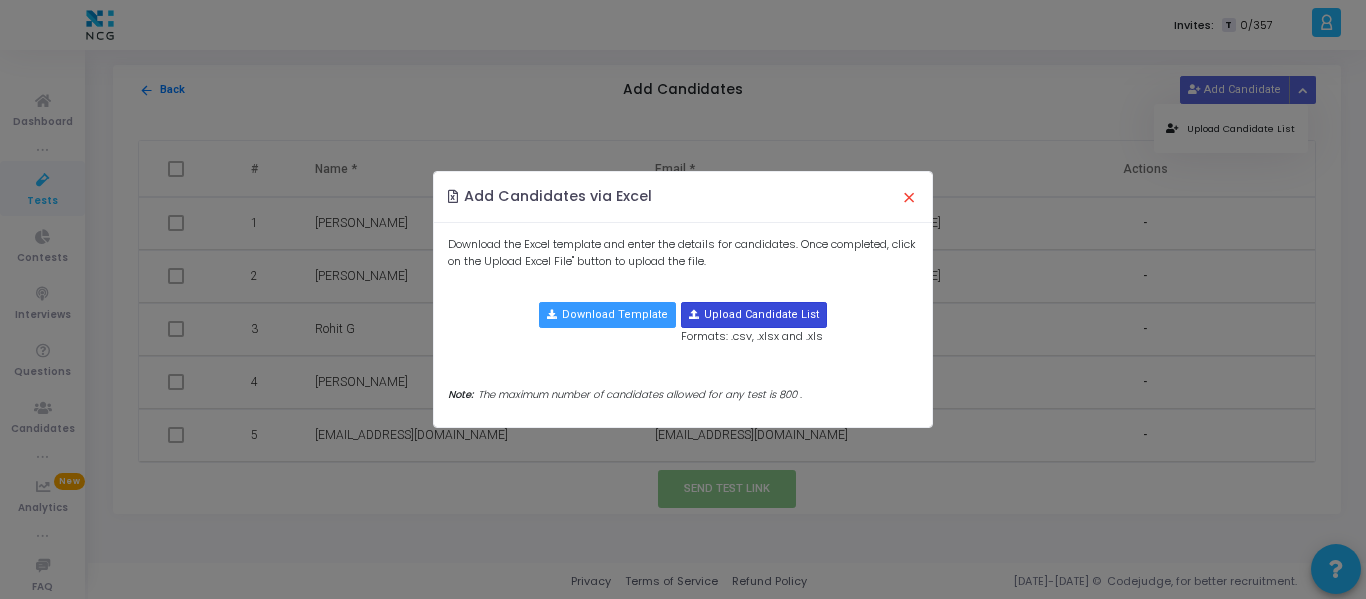 click at bounding box center [754, 315] 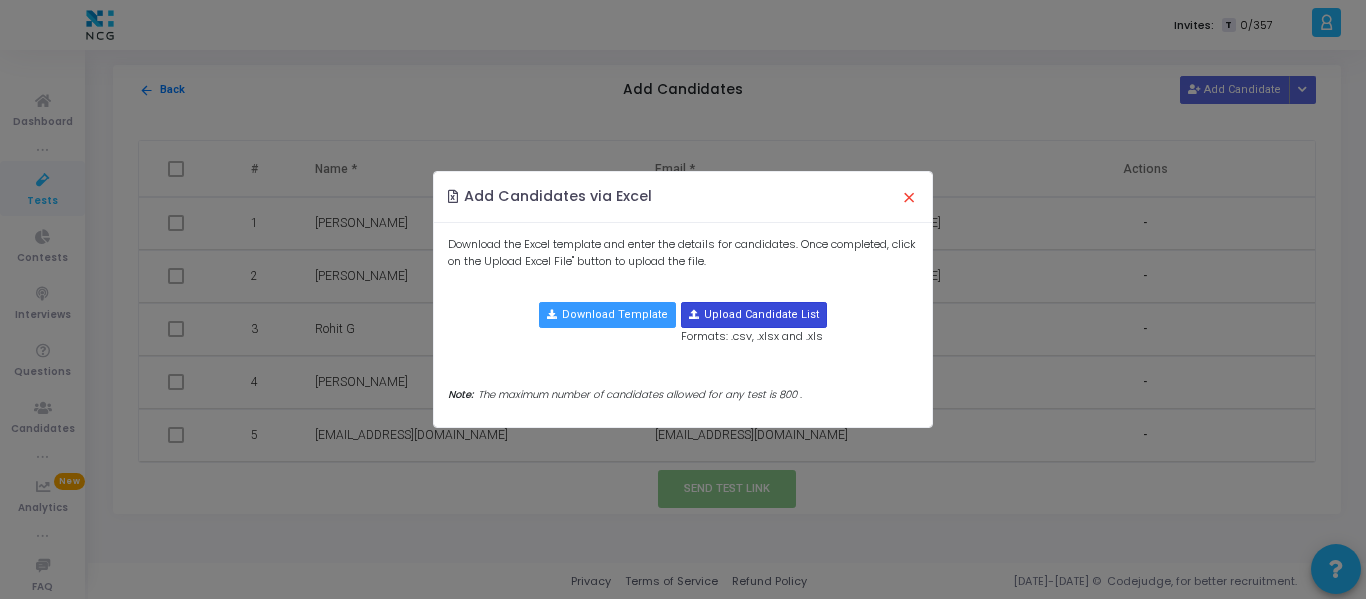 type on "C:\fakepath\CodeJudge Test_Java.csv" 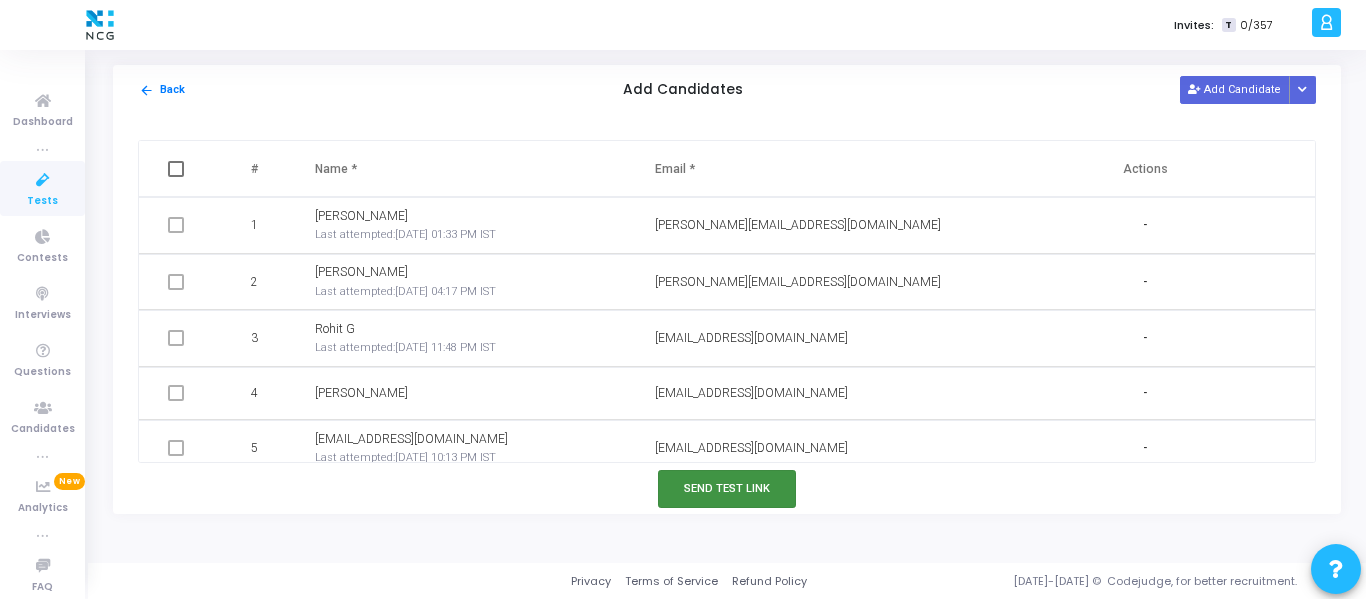 click on "Send Test Link" at bounding box center [727, 488] 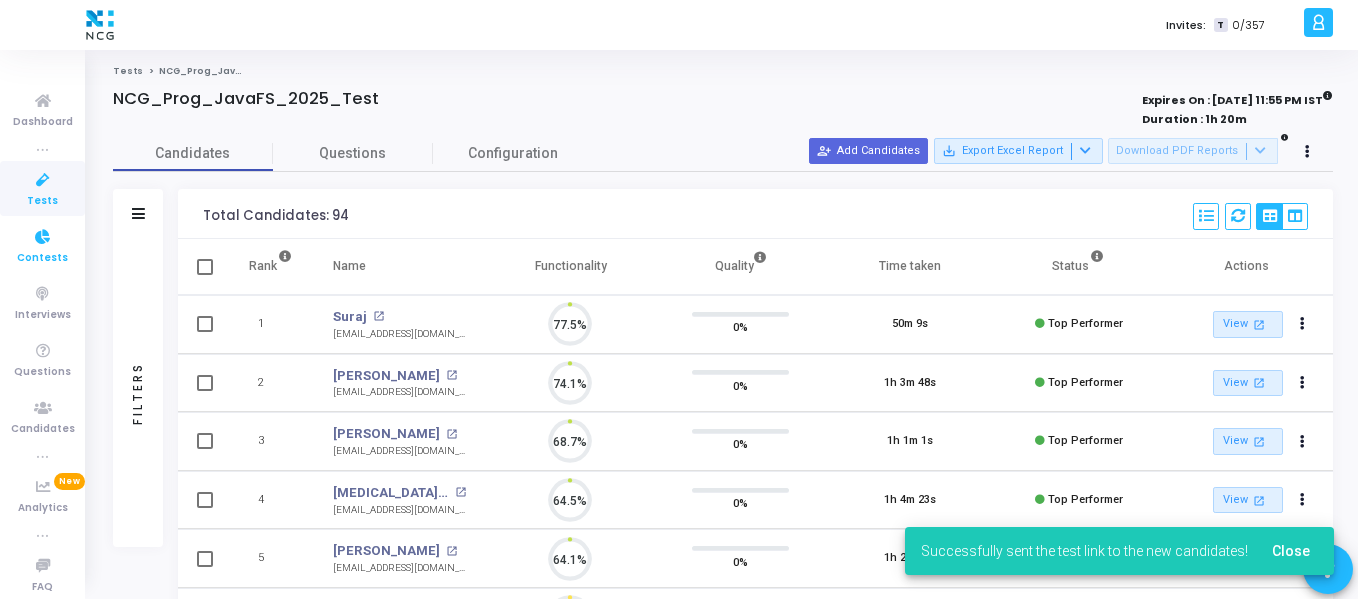 scroll, scrollTop: 9, scrollLeft: 9, axis: both 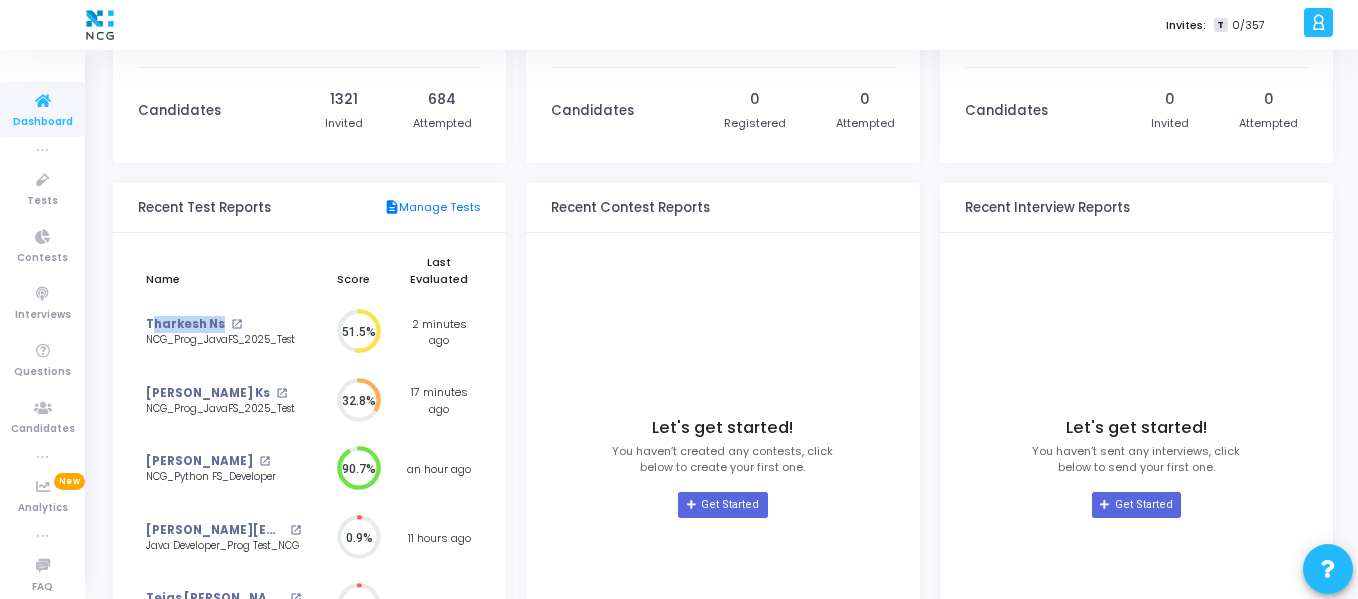 drag, startPoint x: 144, startPoint y: 322, endPoint x: 222, endPoint y: 324, distance: 78.025635 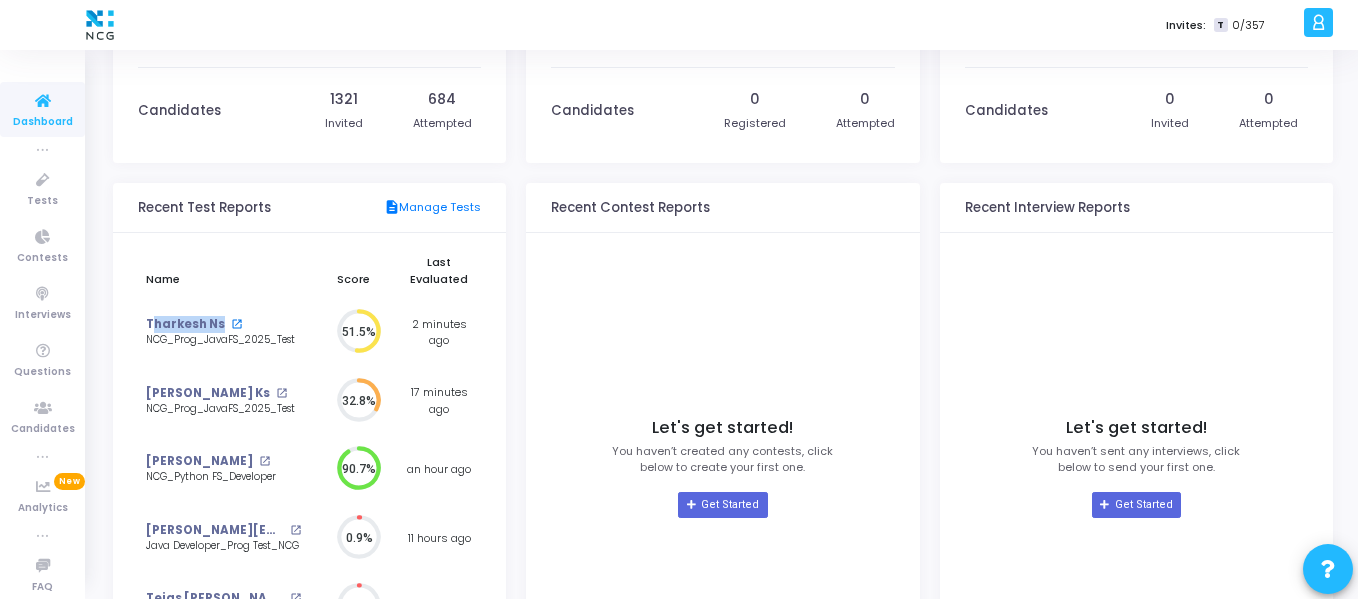 click on "open_in_new" 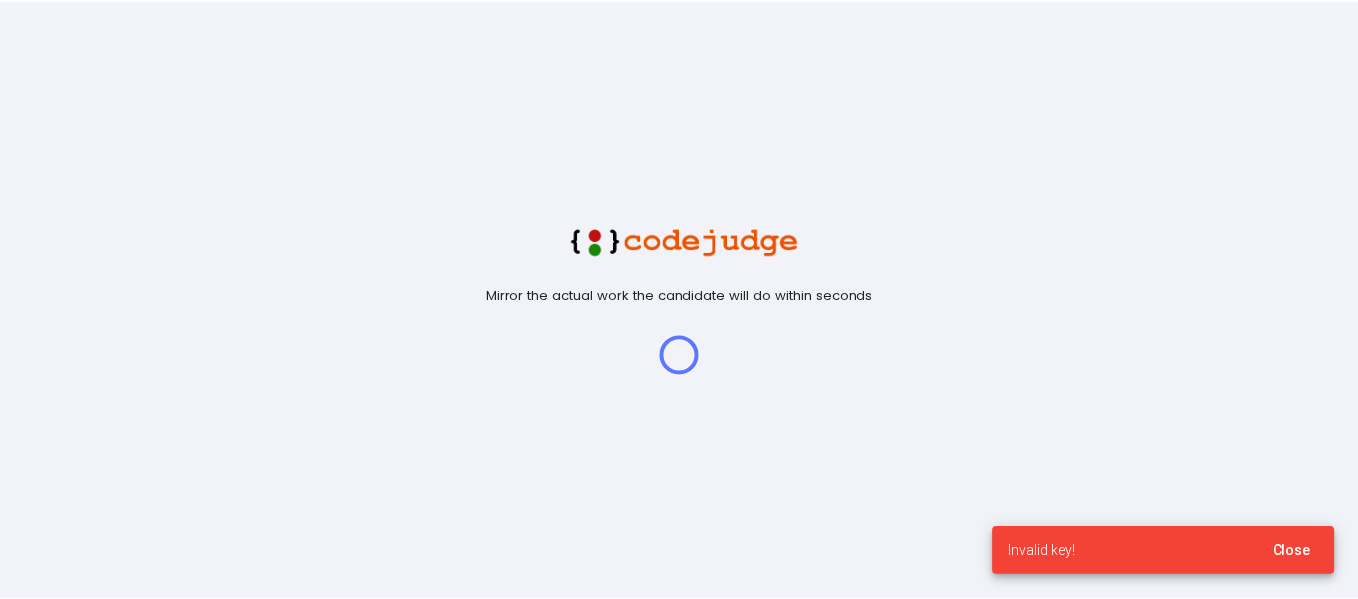 scroll, scrollTop: 0, scrollLeft: 0, axis: both 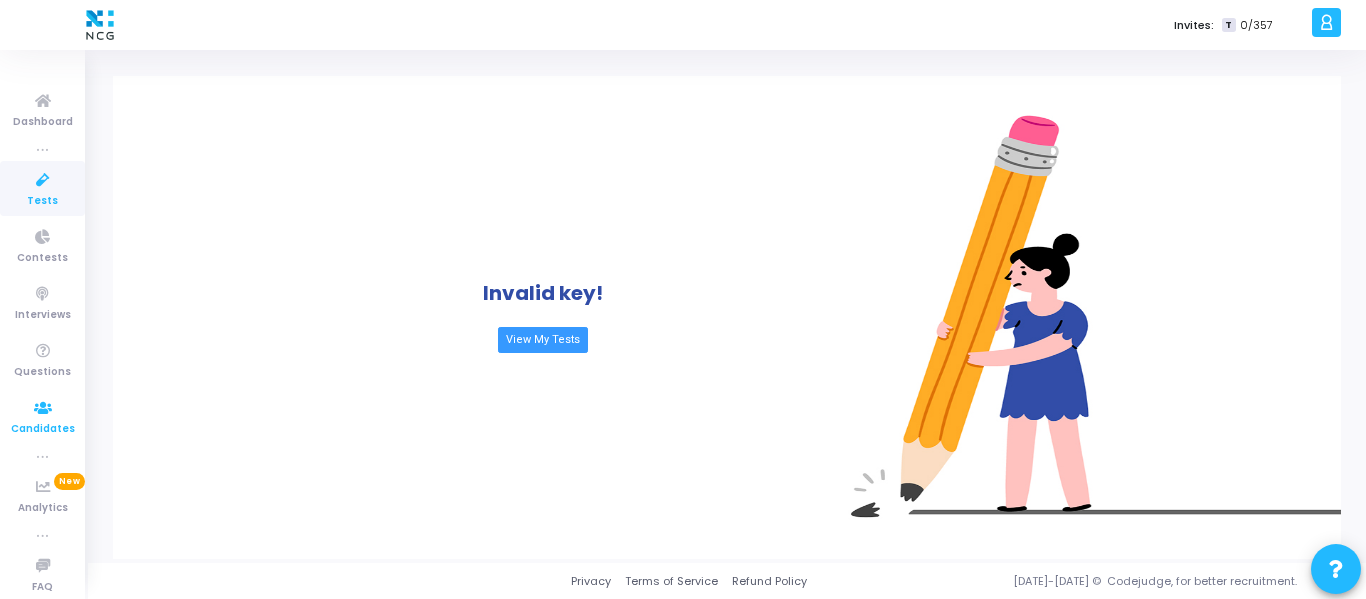 click on "Candidates" at bounding box center [43, 429] 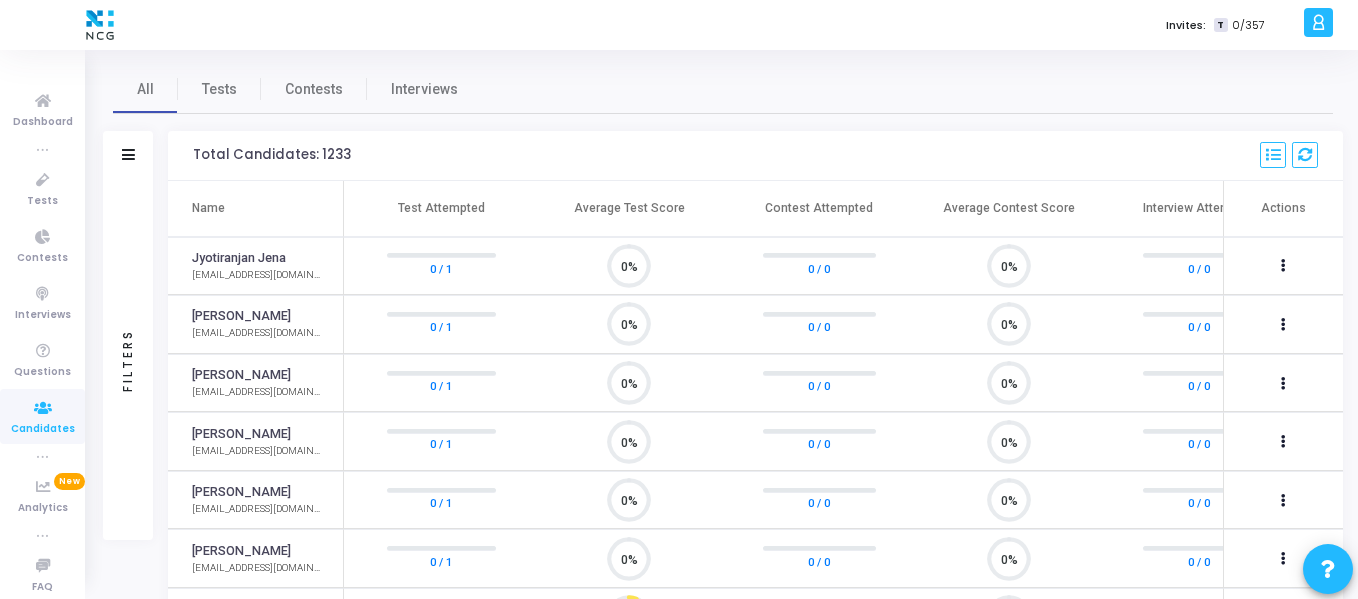 scroll, scrollTop: 9, scrollLeft: 9, axis: both 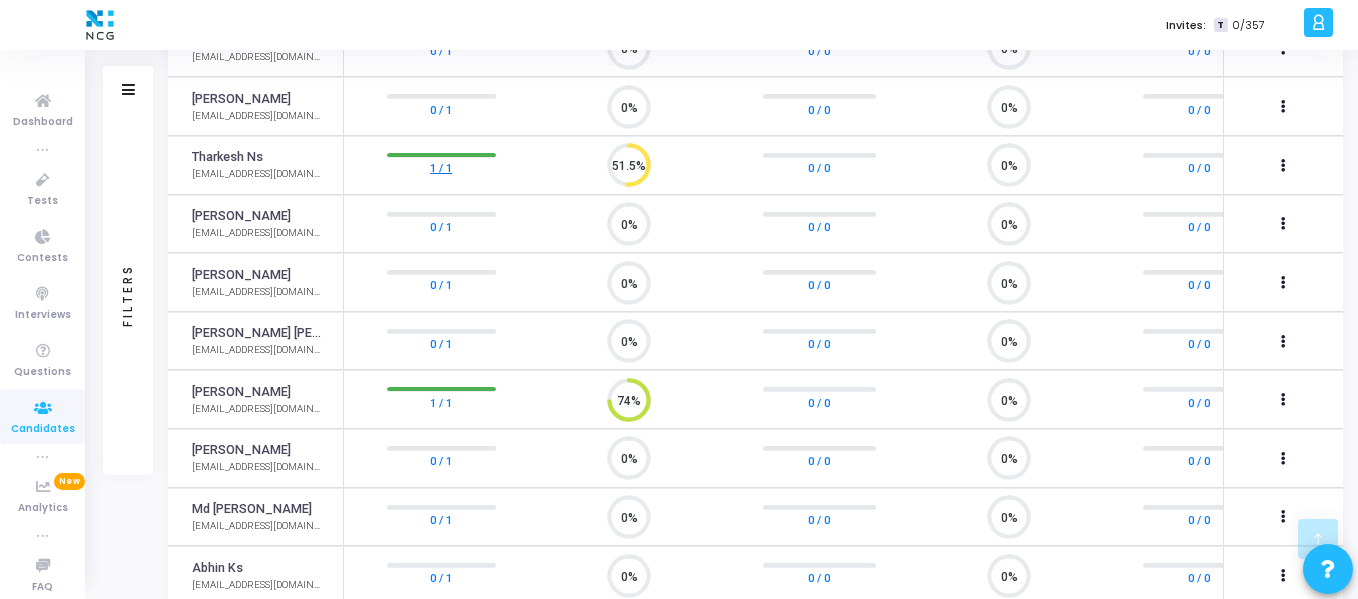 click on "1 / 1" at bounding box center [441, 168] 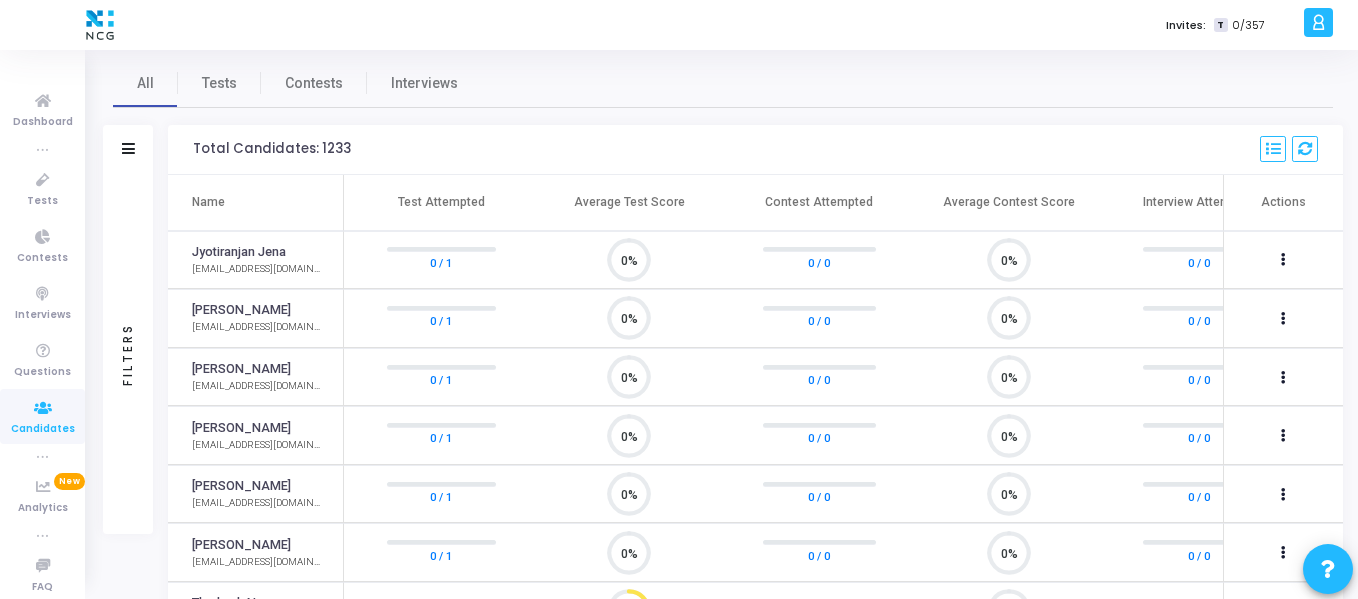 scroll, scrollTop: 0, scrollLeft: 0, axis: both 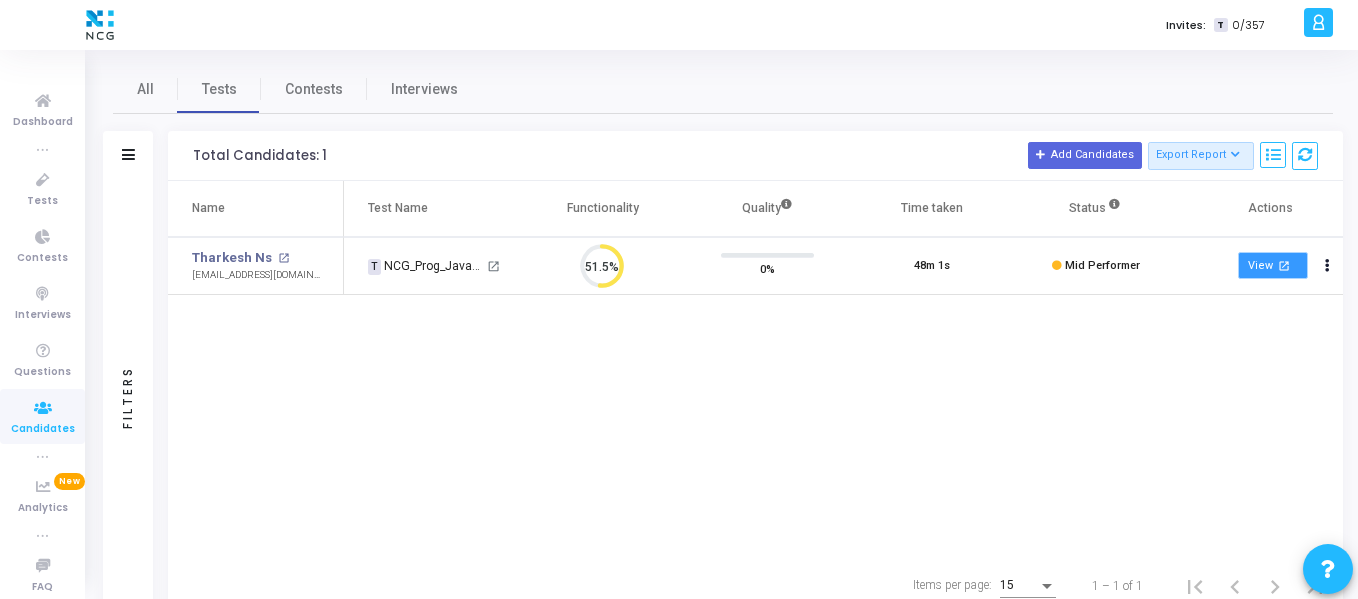 click on "View  open_in_new" at bounding box center (1273, 265) 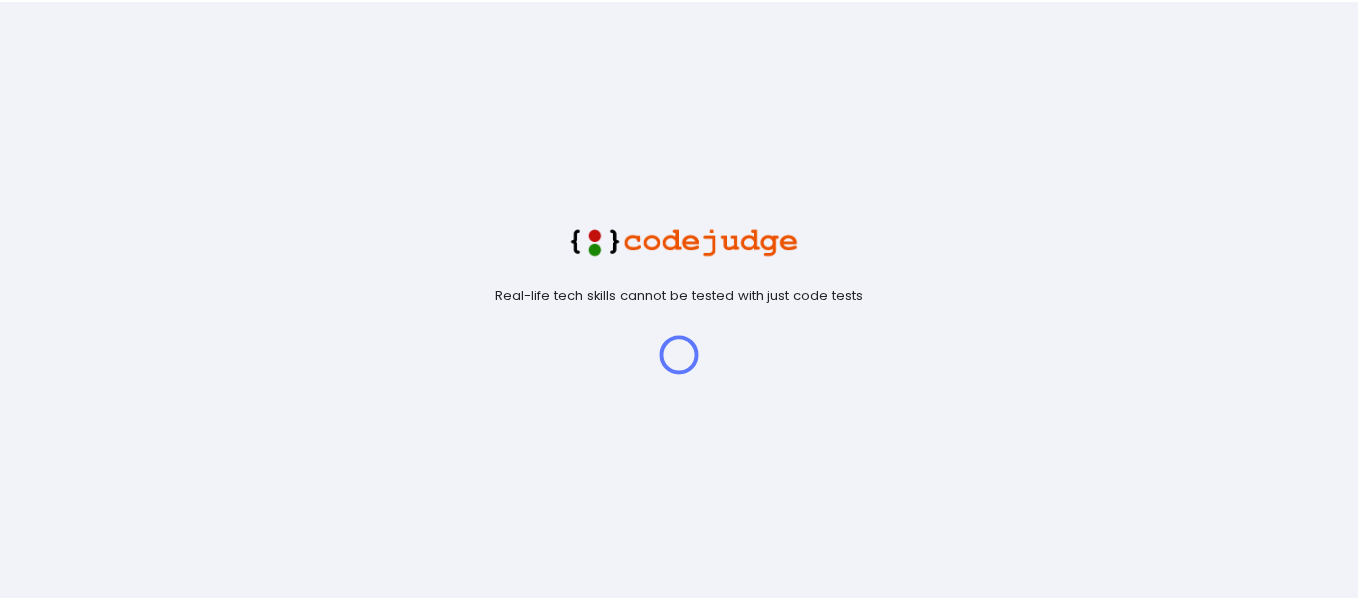 scroll, scrollTop: 0, scrollLeft: 0, axis: both 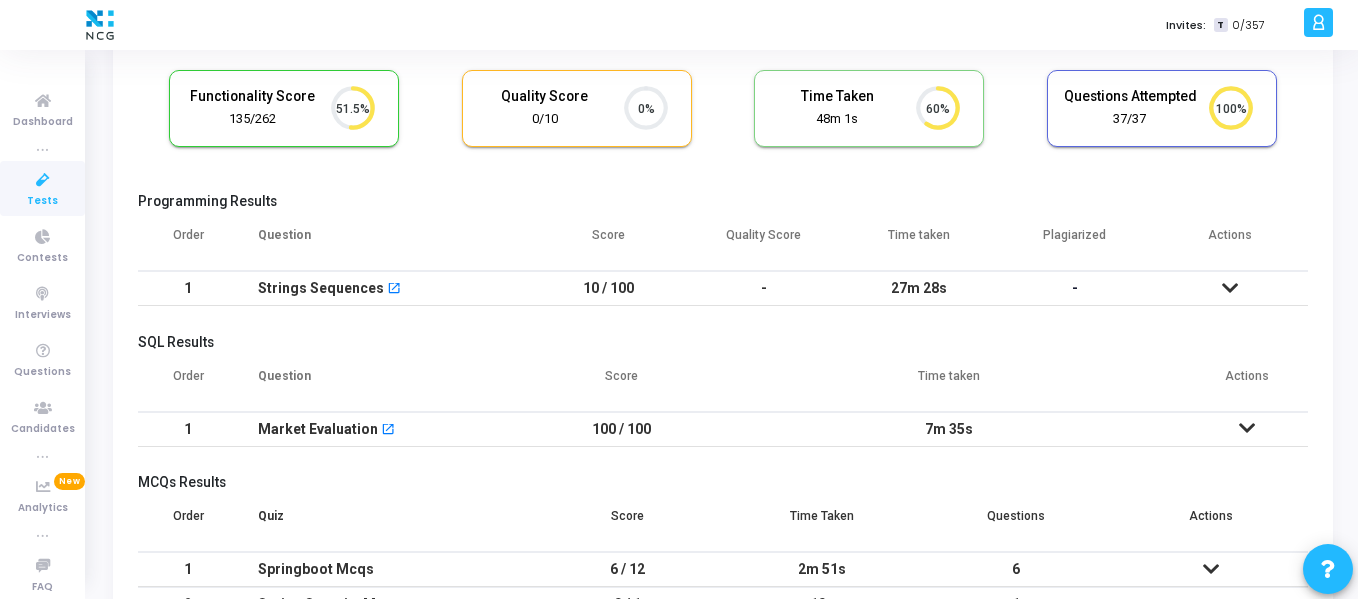 click at bounding box center [1231, 288] 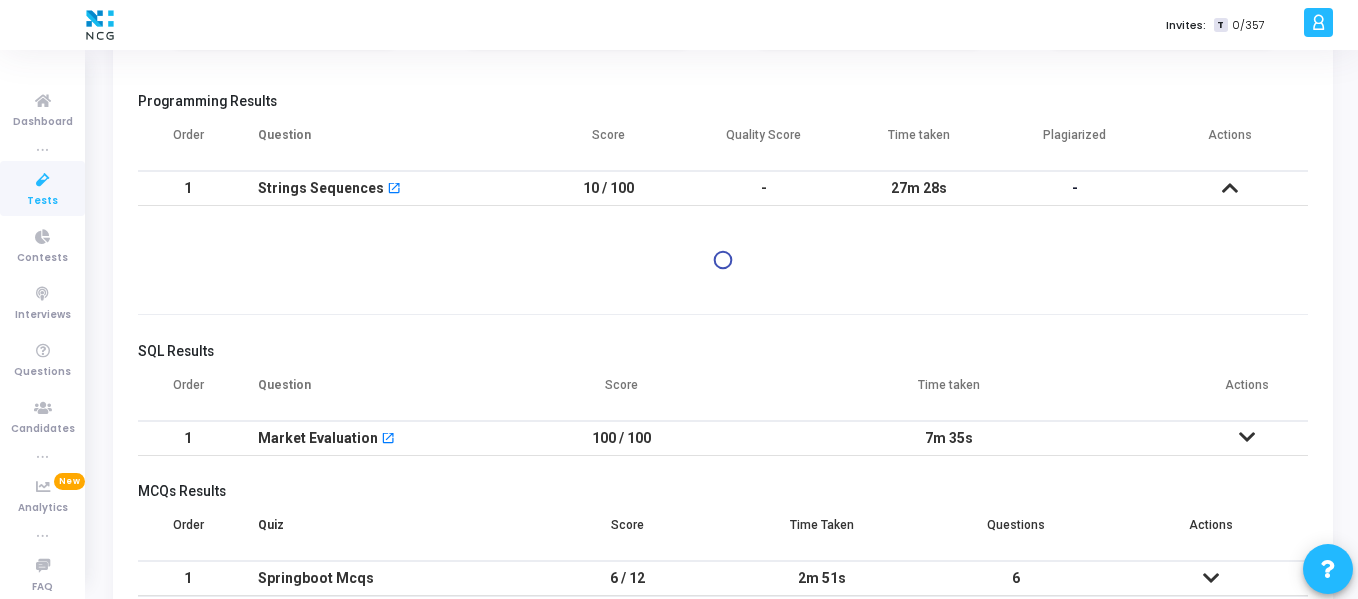 scroll, scrollTop: 231, scrollLeft: 0, axis: vertical 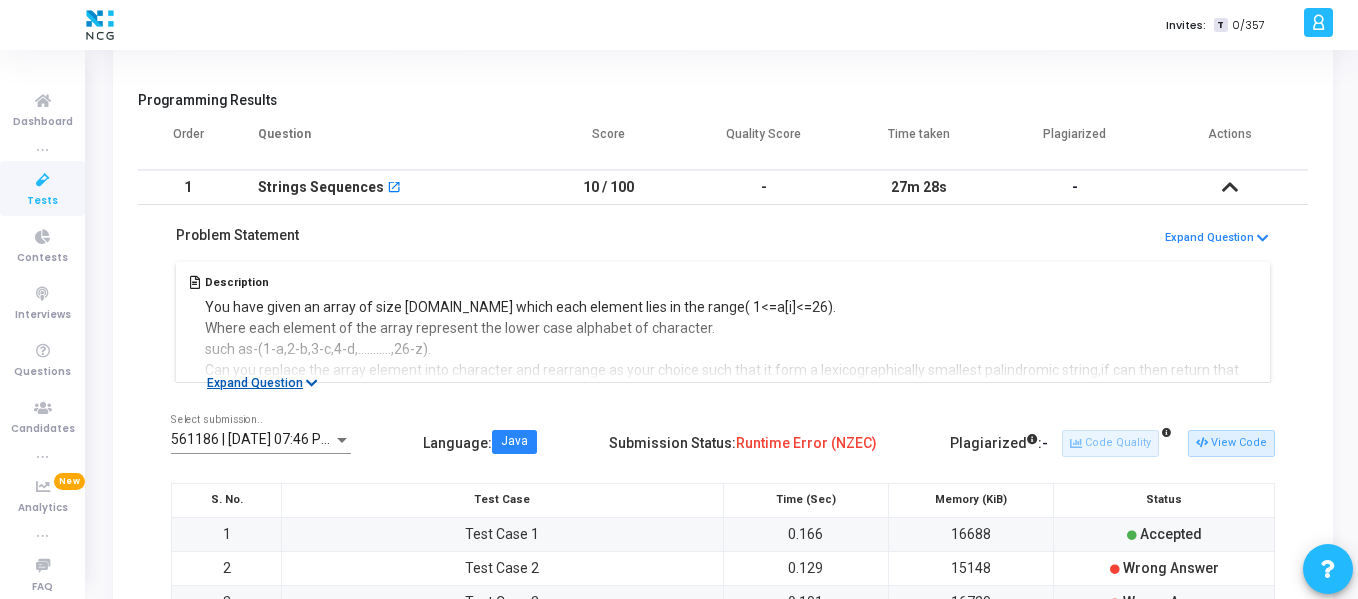 click on "Expand Question" at bounding box center [262, 383] 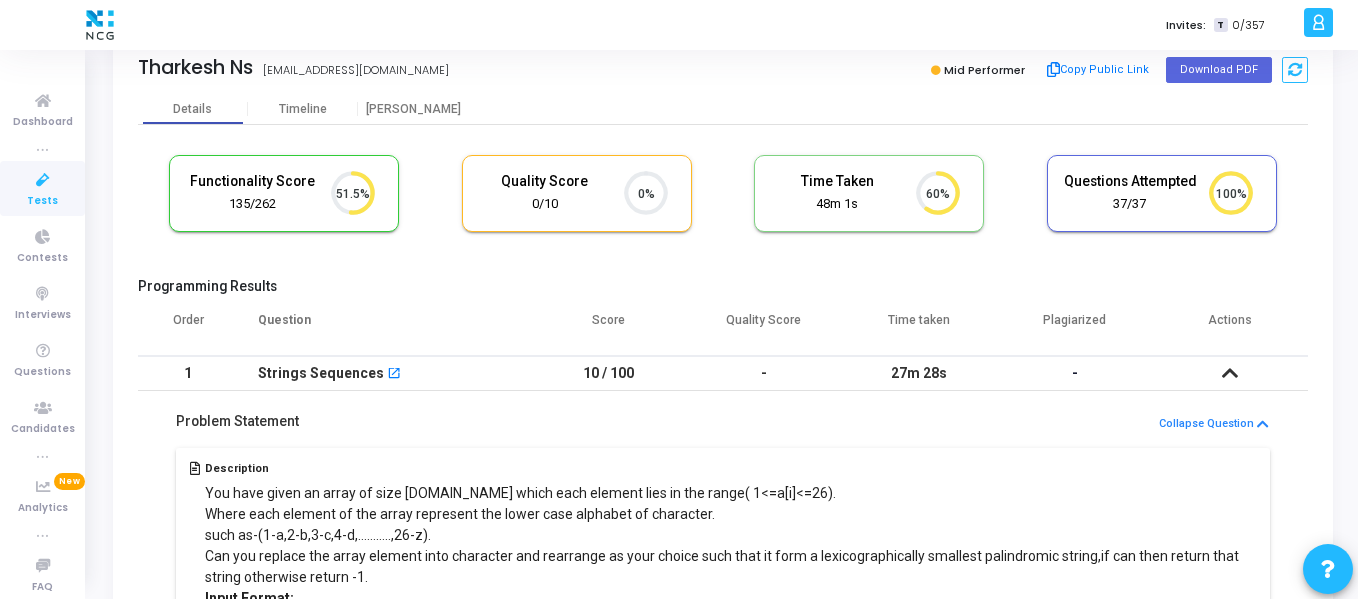 scroll, scrollTop: 118, scrollLeft: 0, axis: vertical 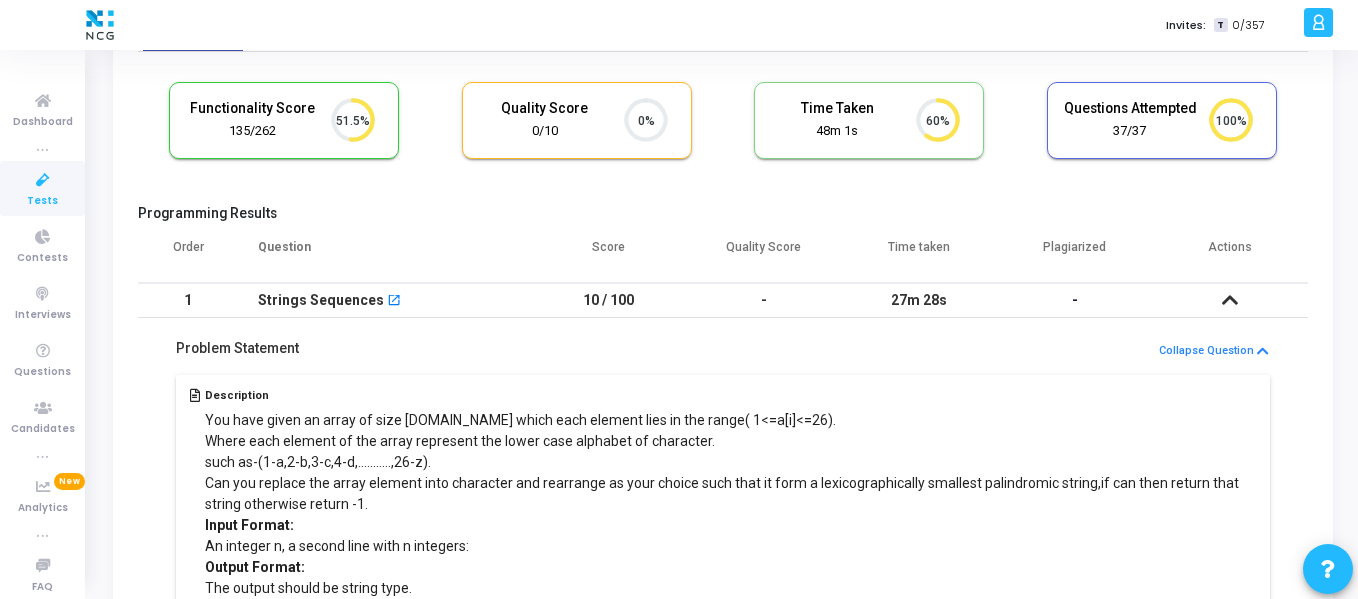 click at bounding box center (1230, 300) 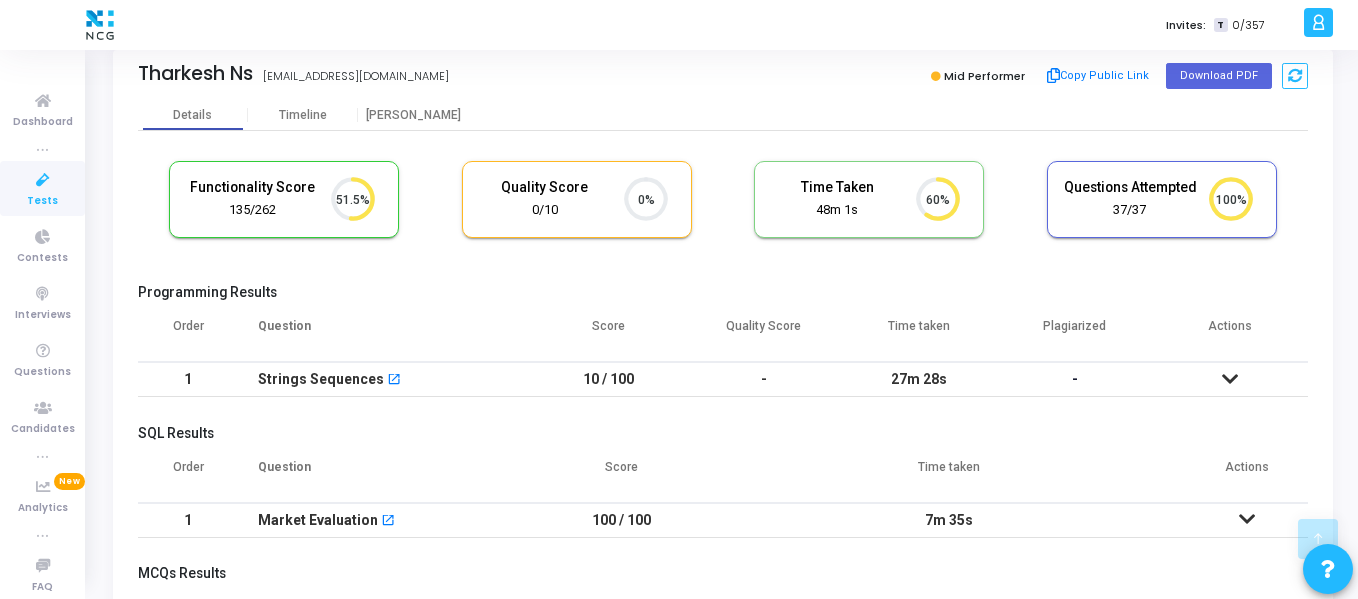 scroll, scrollTop: 0, scrollLeft: 0, axis: both 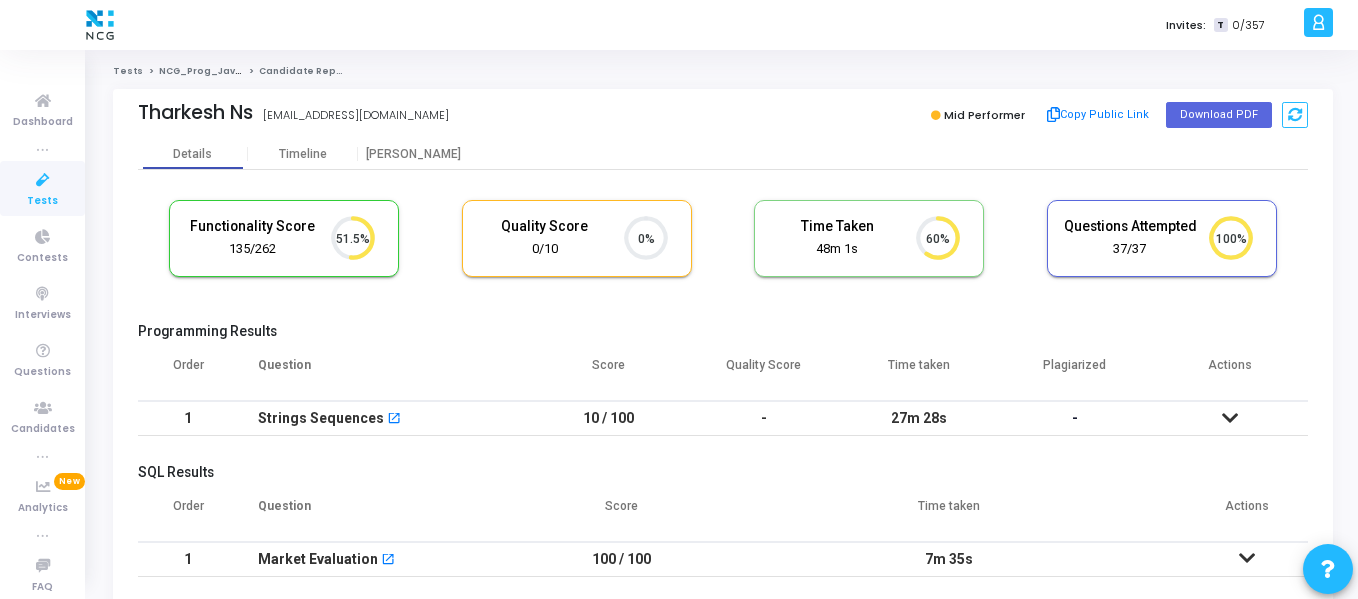 drag, startPoint x: 469, startPoint y: 115, endPoint x: 137, endPoint y: 108, distance: 332.0738 